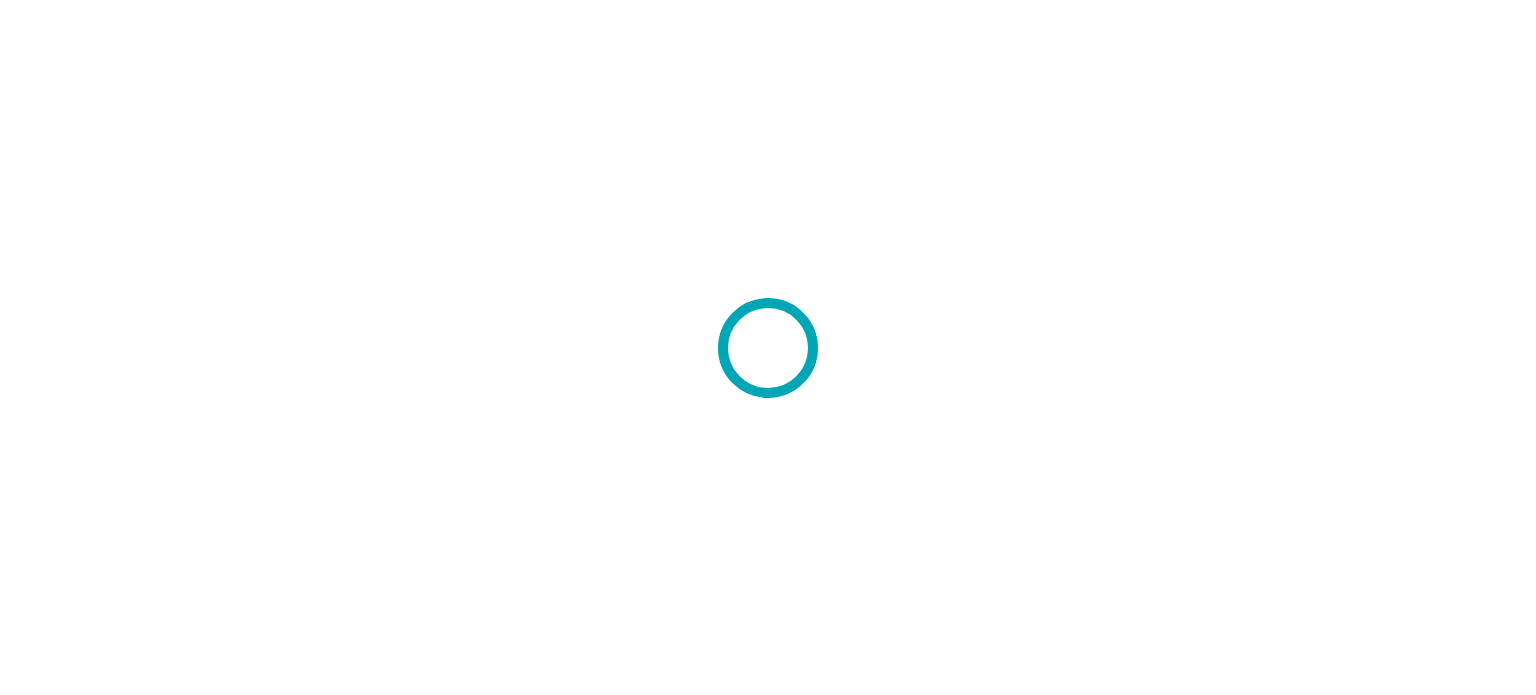 scroll, scrollTop: 0, scrollLeft: 0, axis: both 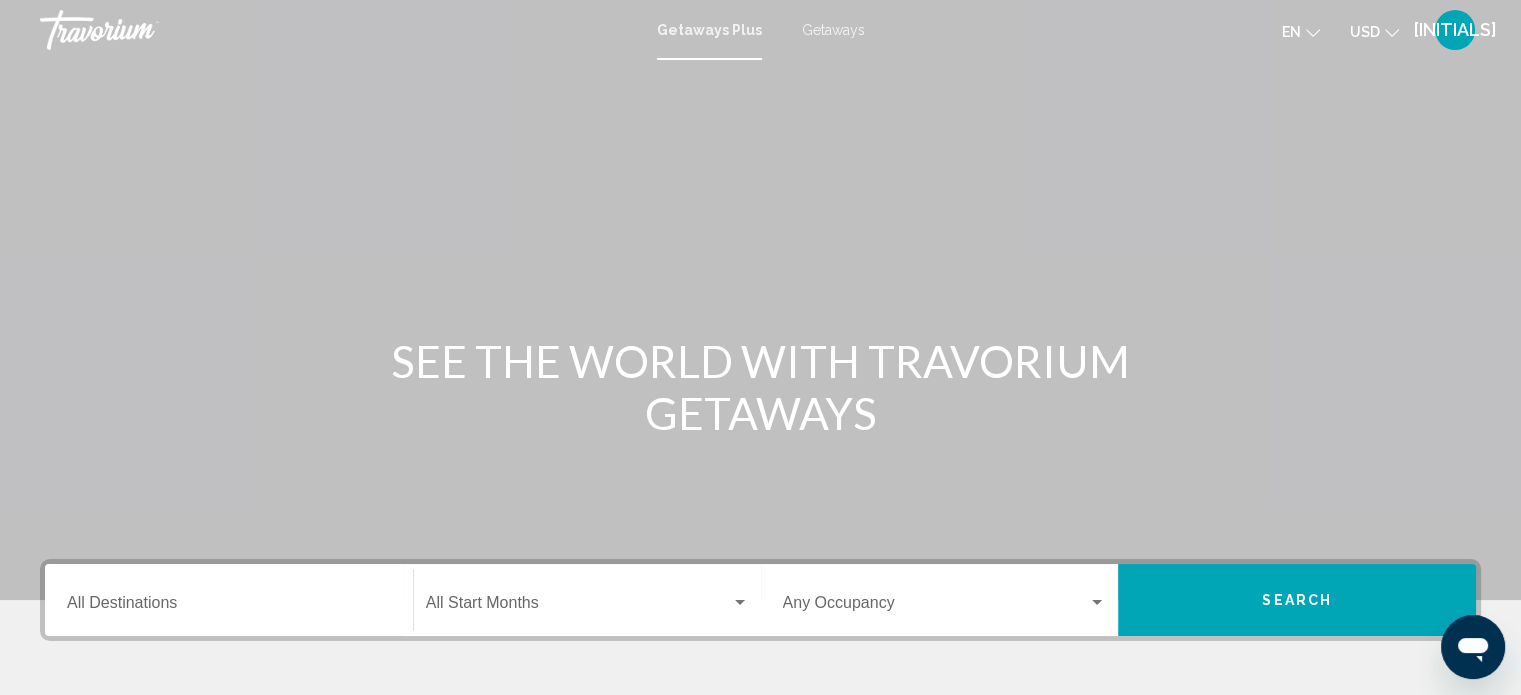 click on "Destination All Destinations" at bounding box center [229, 607] 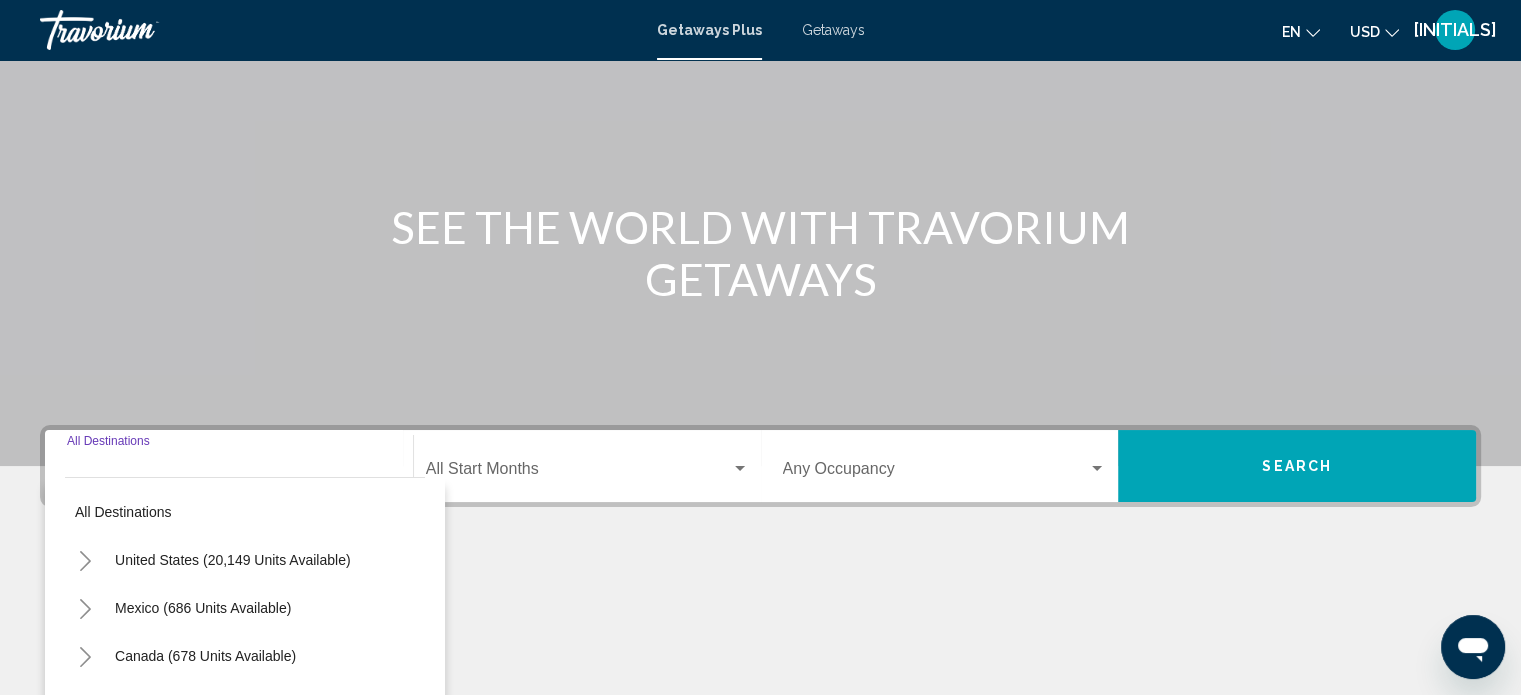 scroll, scrollTop: 390, scrollLeft: 0, axis: vertical 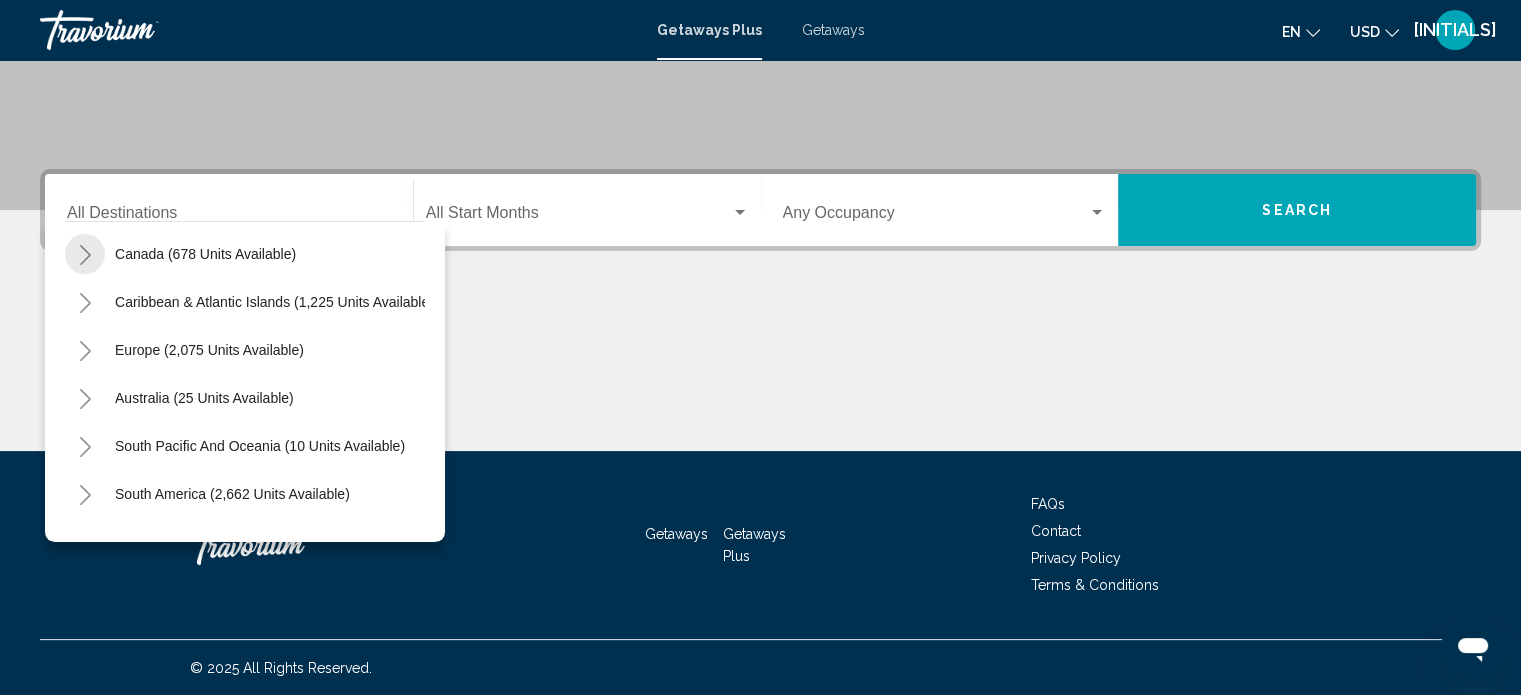 click 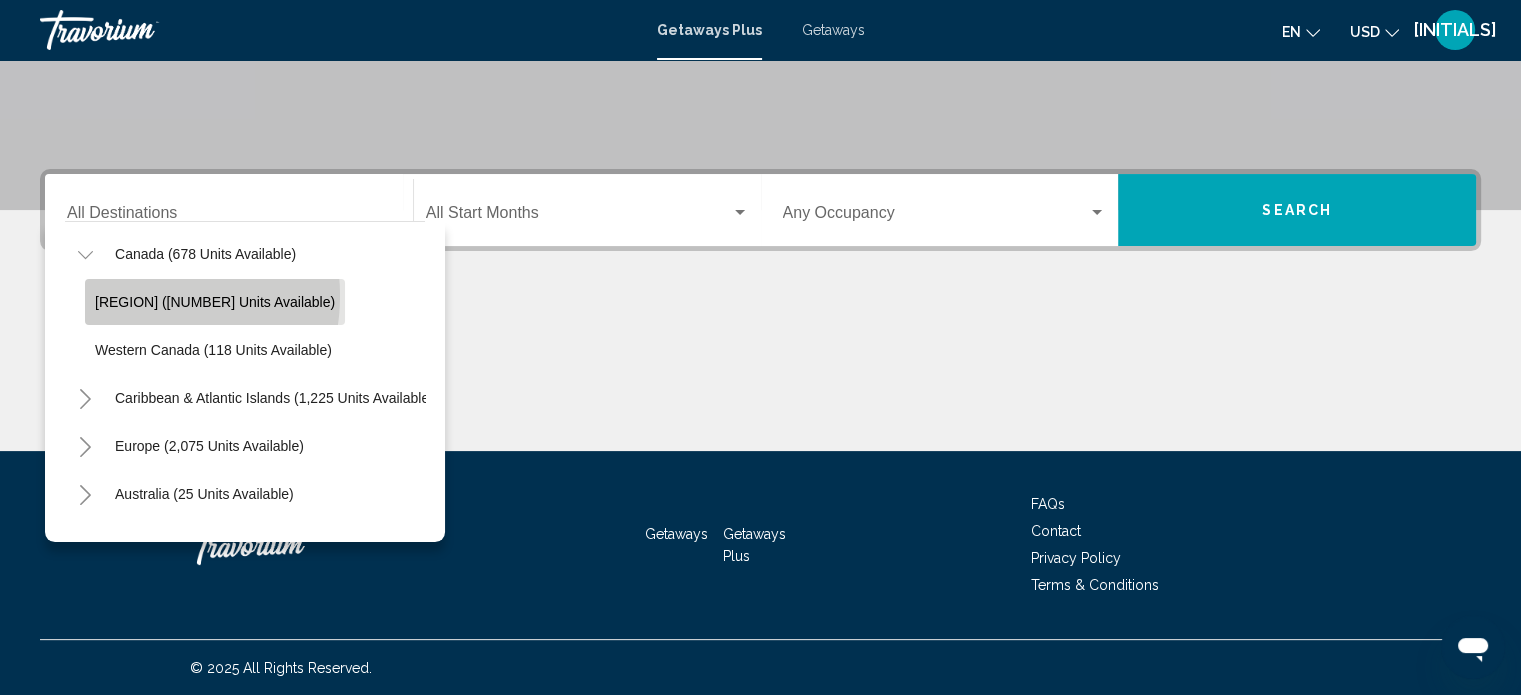click on "[REGION] ([NUMBER] units available)" 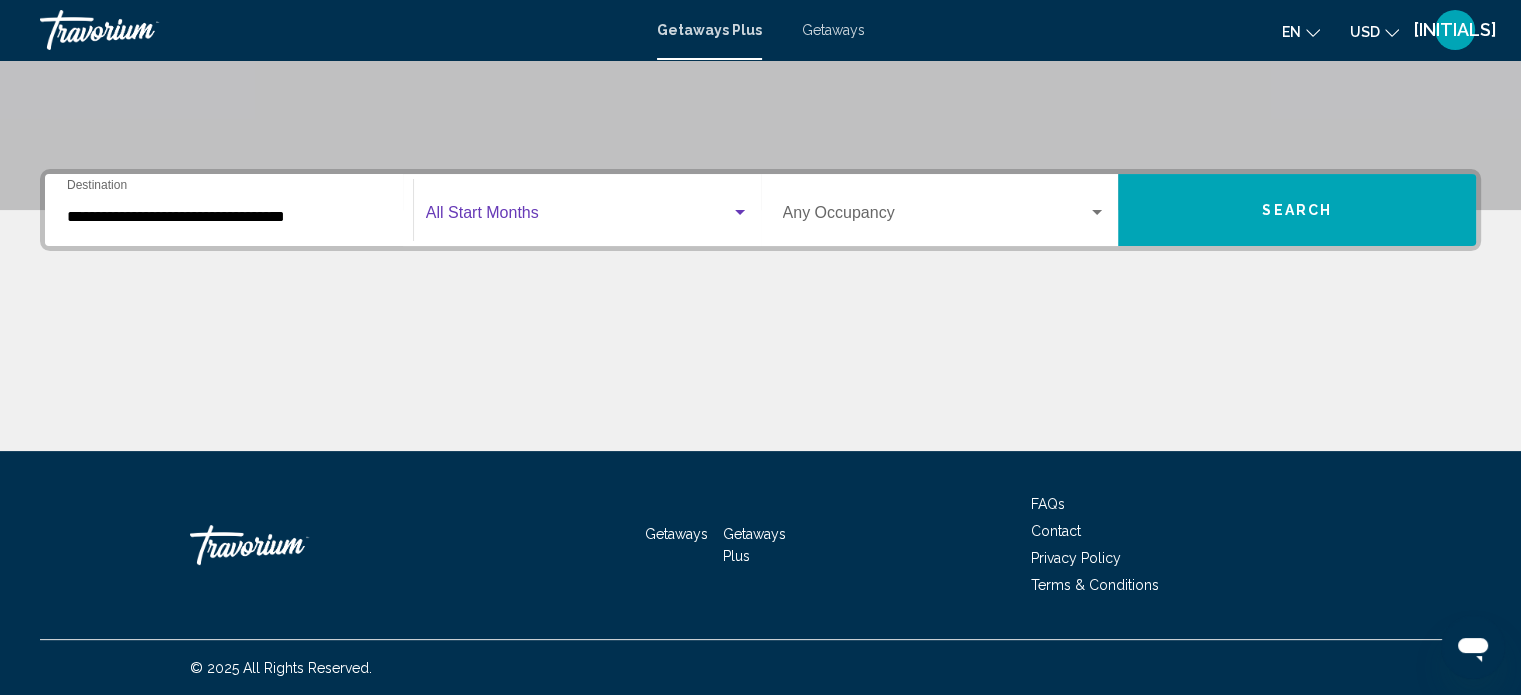 click at bounding box center [578, 217] 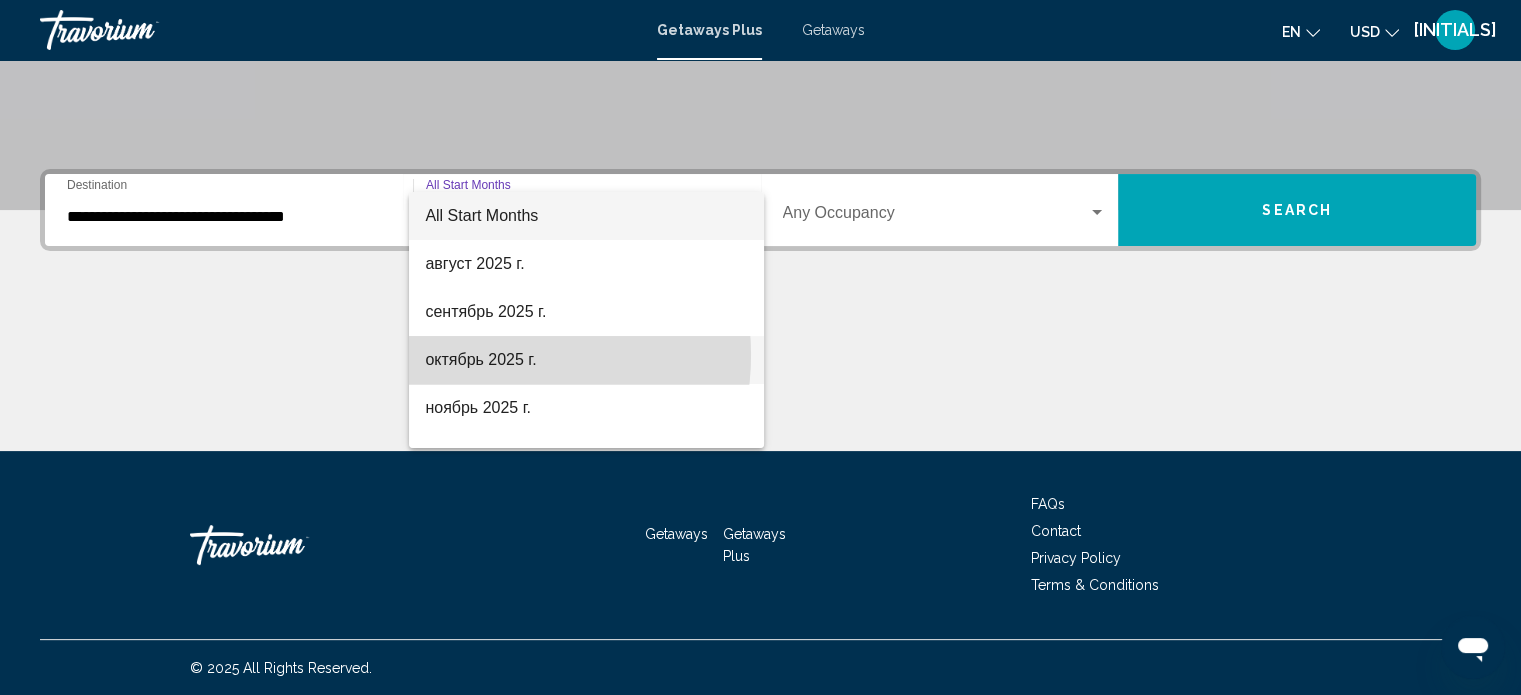 click on "октябрь 2025 г." at bounding box center (586, 360) 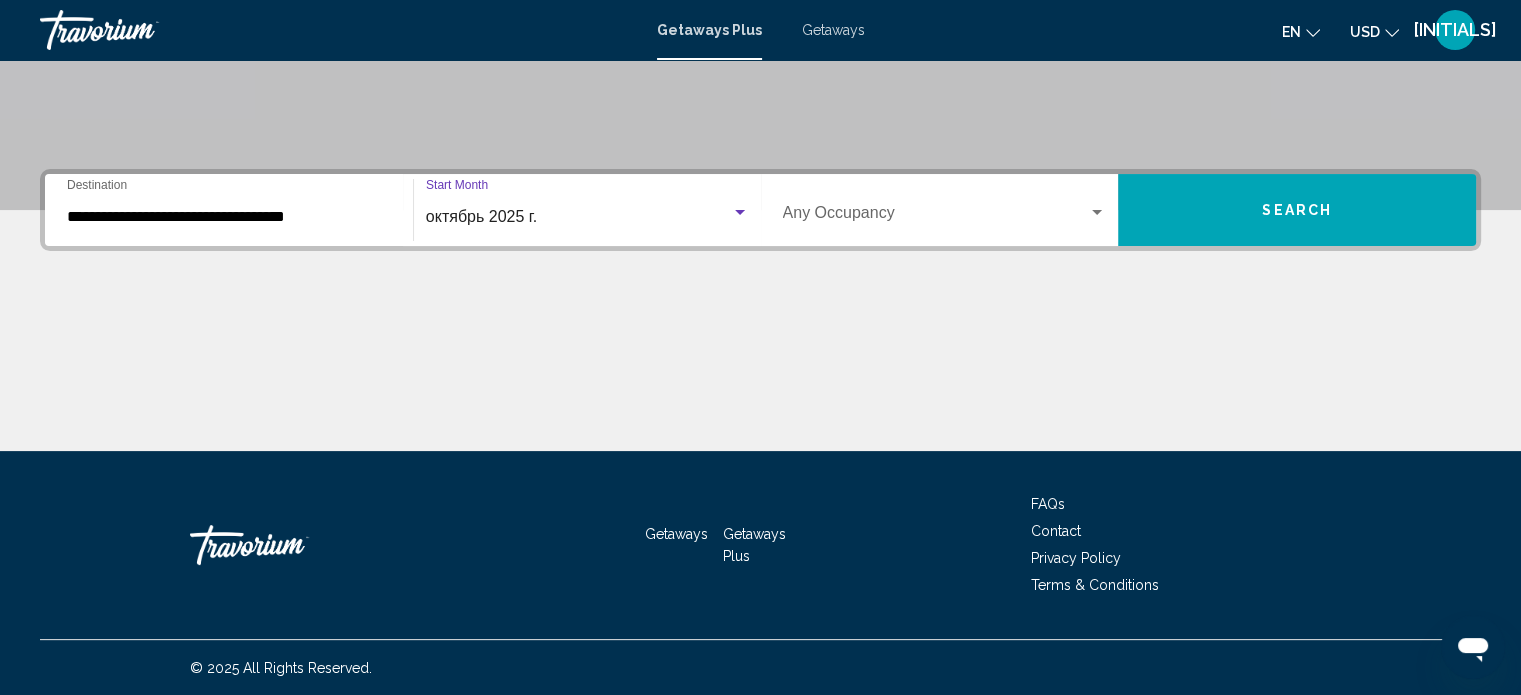click at bounding box center [740, 213] 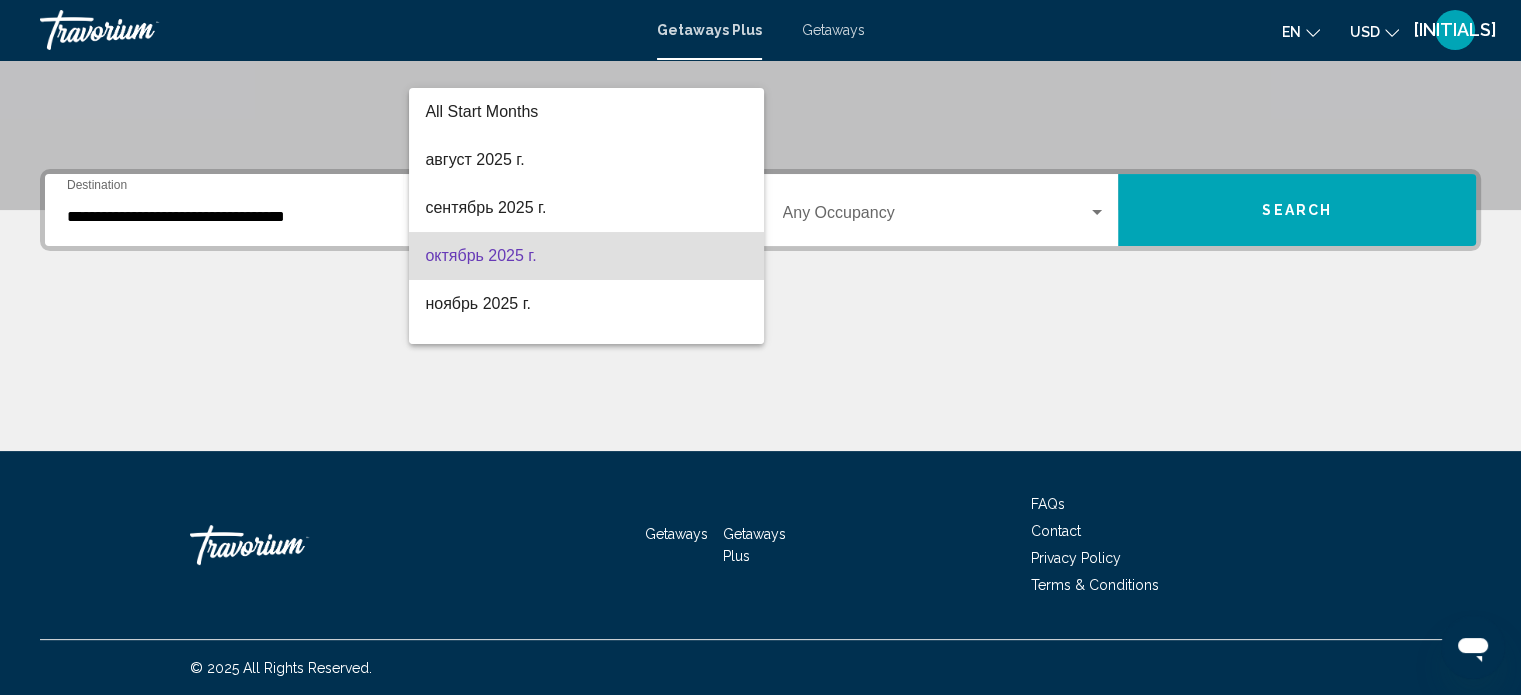 scroll, scrollTop: 40, scrollLeft: 0, axis: vertical 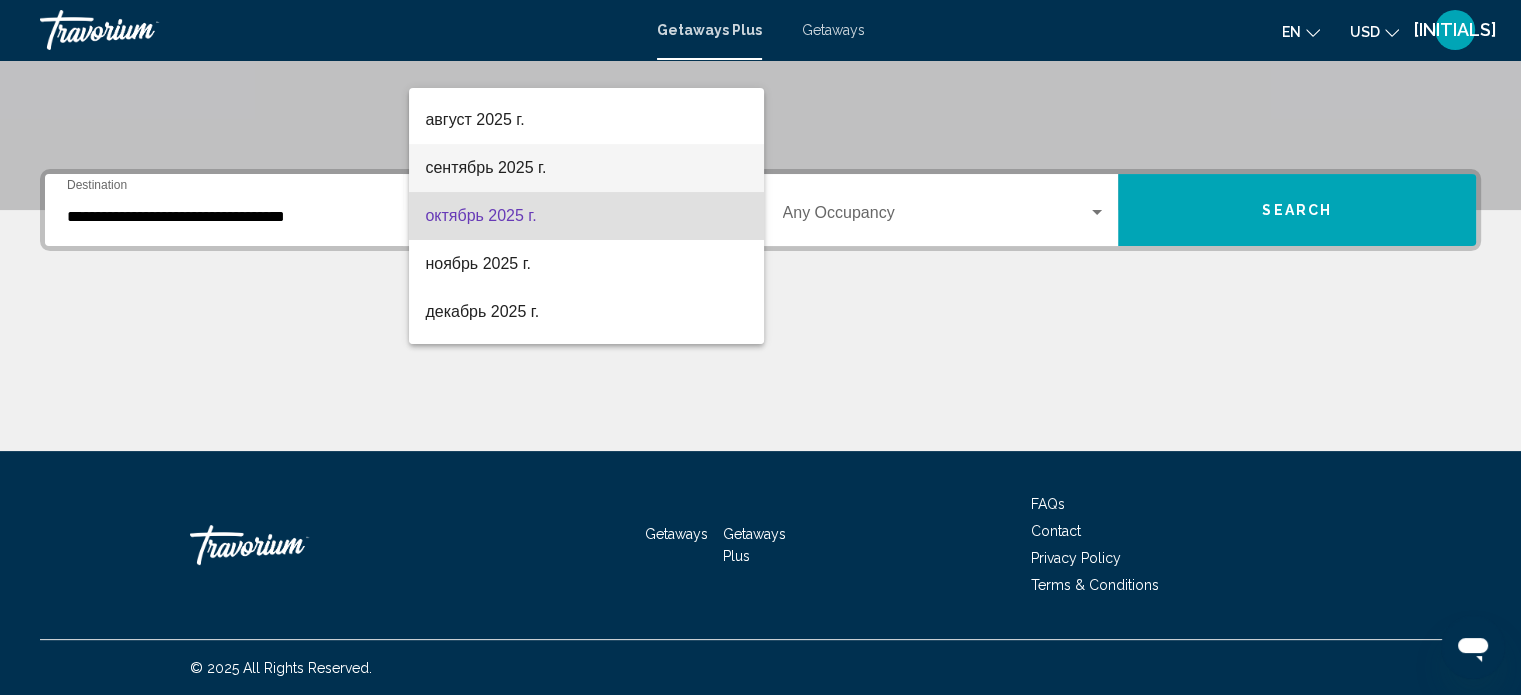 click on "сентябрь 2025 г." at bounding box center [586, 168] 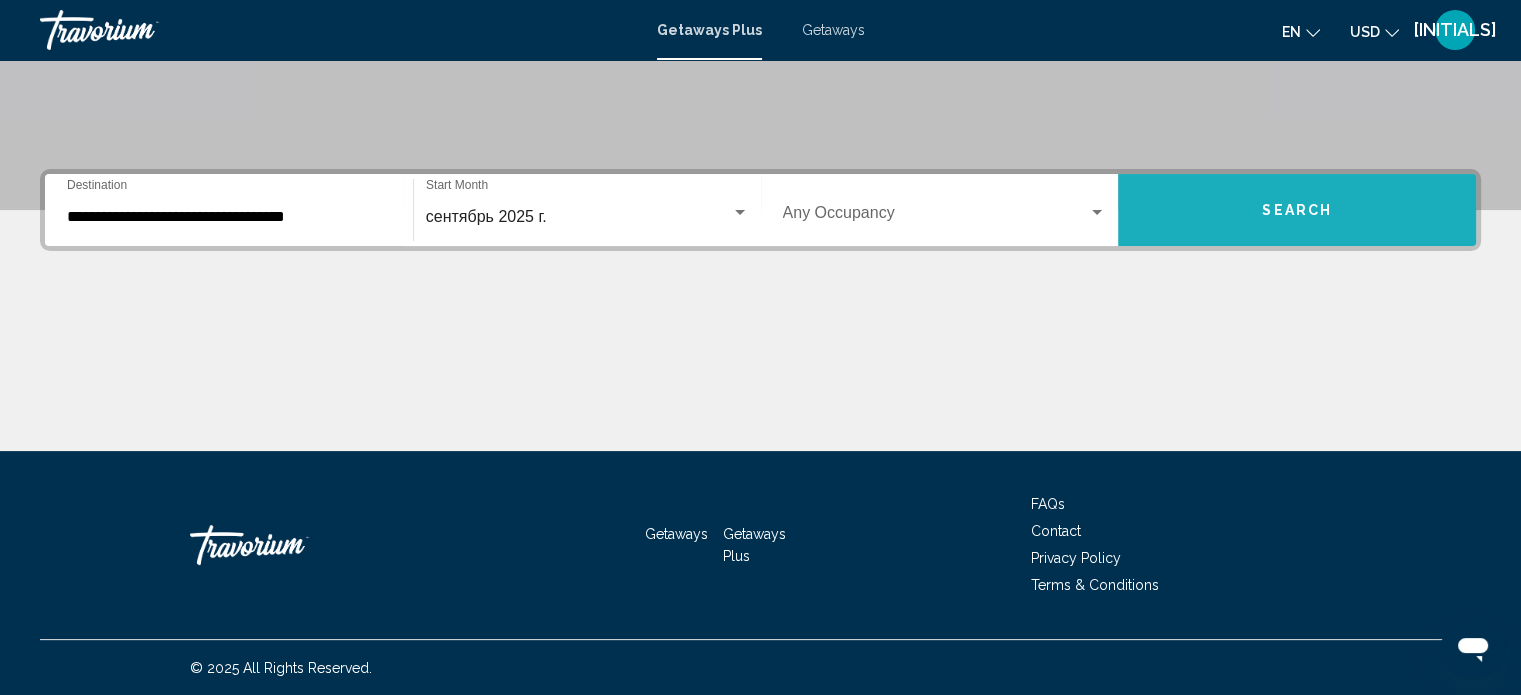click on "Search" at bounding box center (1297, 211) 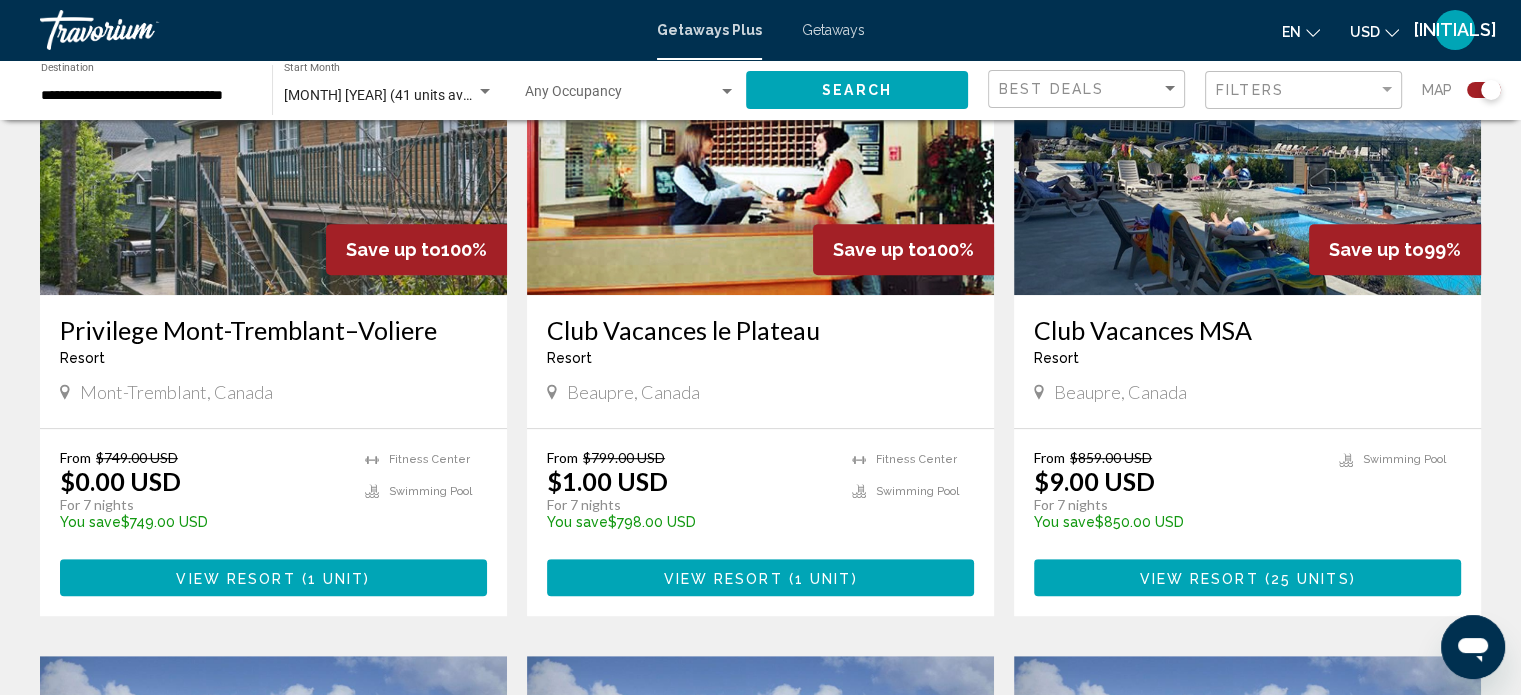 scroll, scrollTop: 800, scrollLeft: 0, axis: vertical 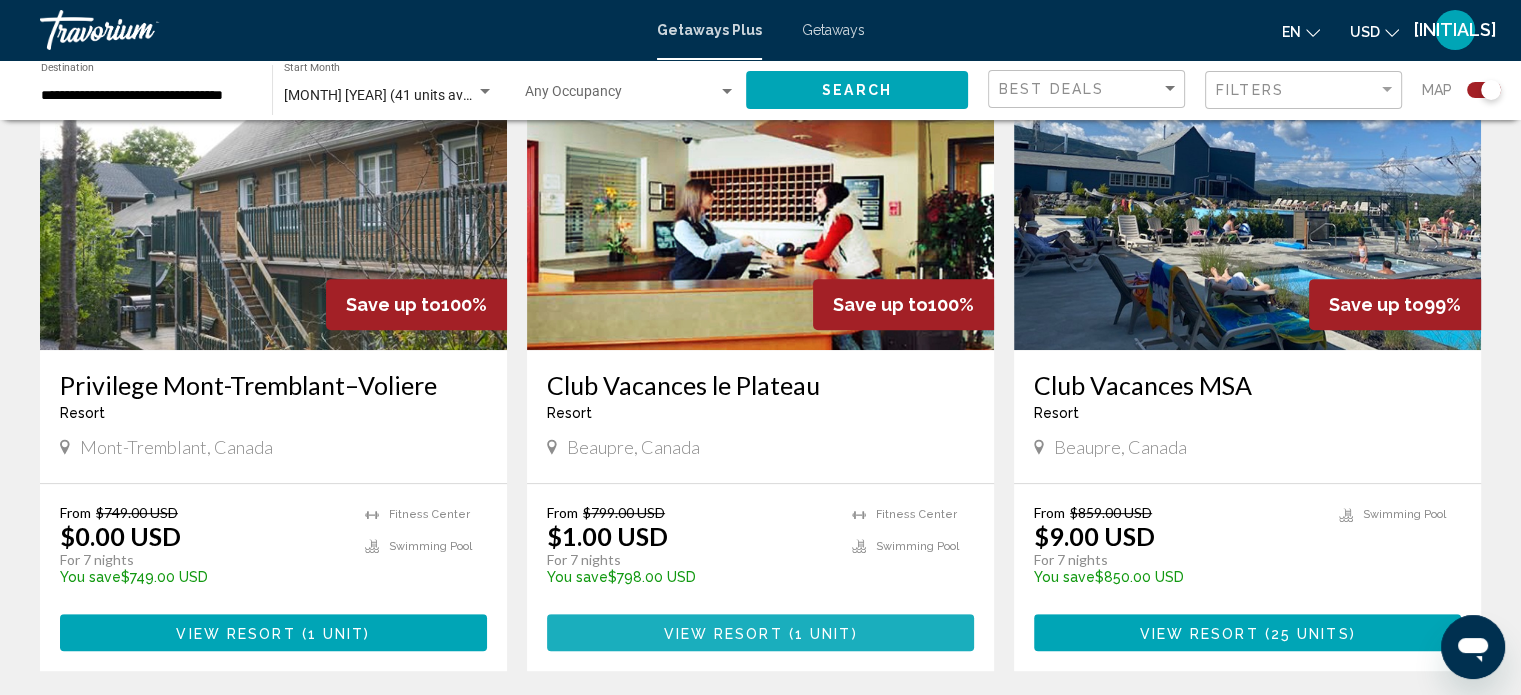 click on "View Resort    ( 1 unit )" at bounding box center [760, 632] 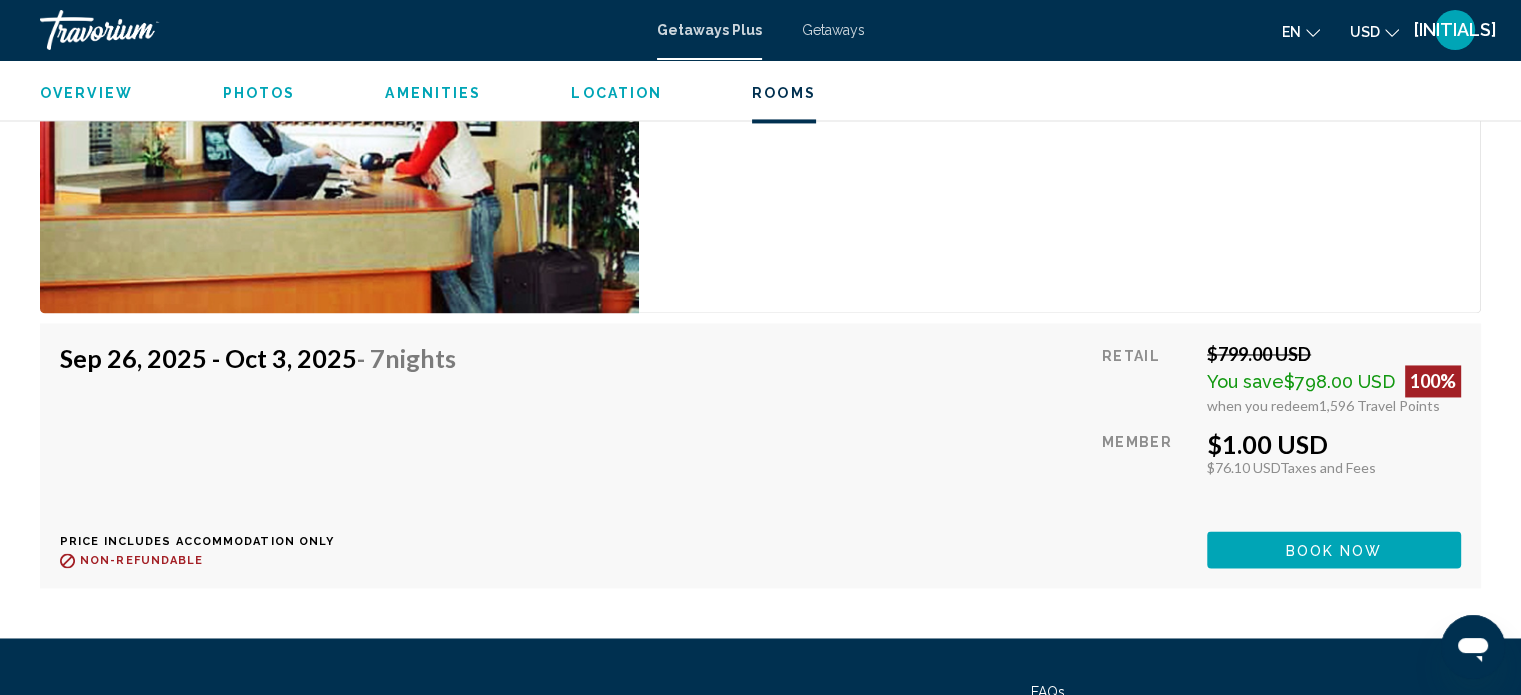 scroll, scrollTop: 3212, scrollLeft: 0, axis: vertical 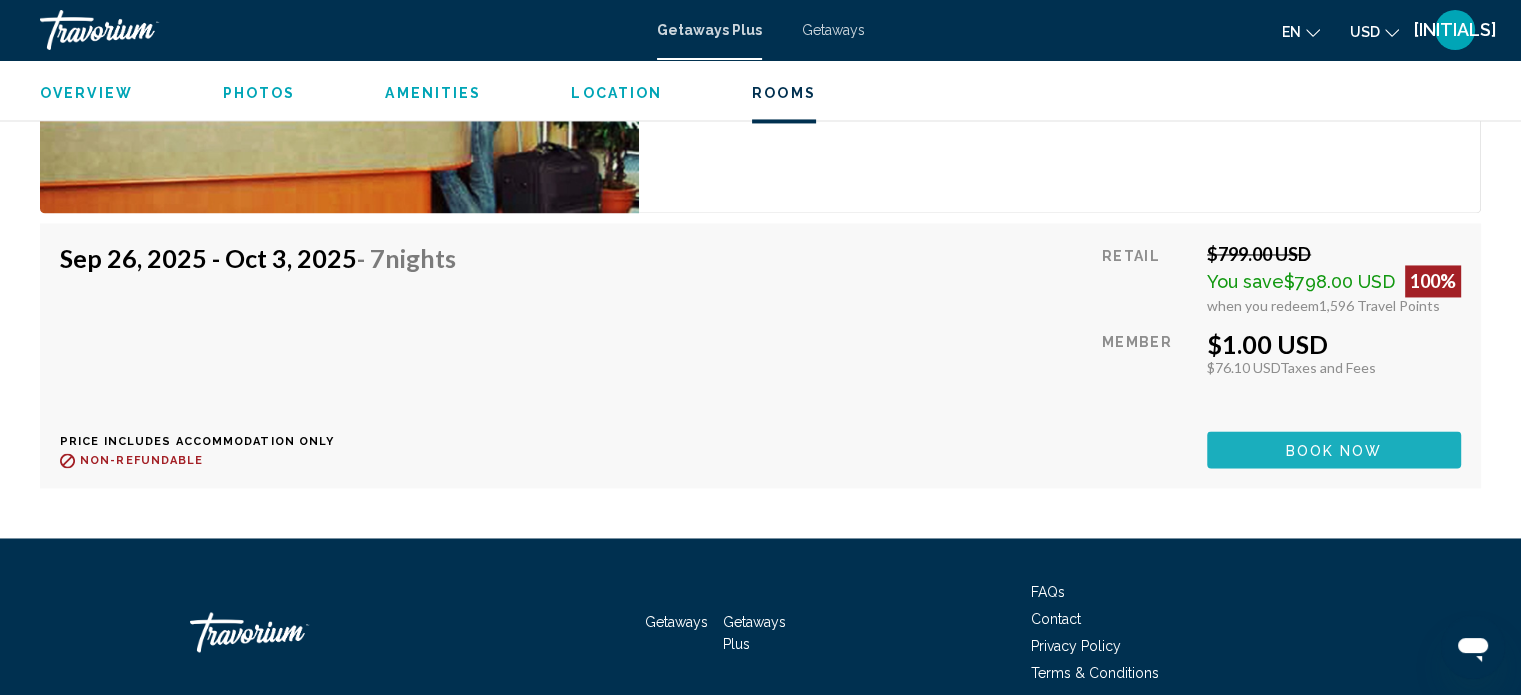 click on "Book now" at bounding box center (1334, 449) 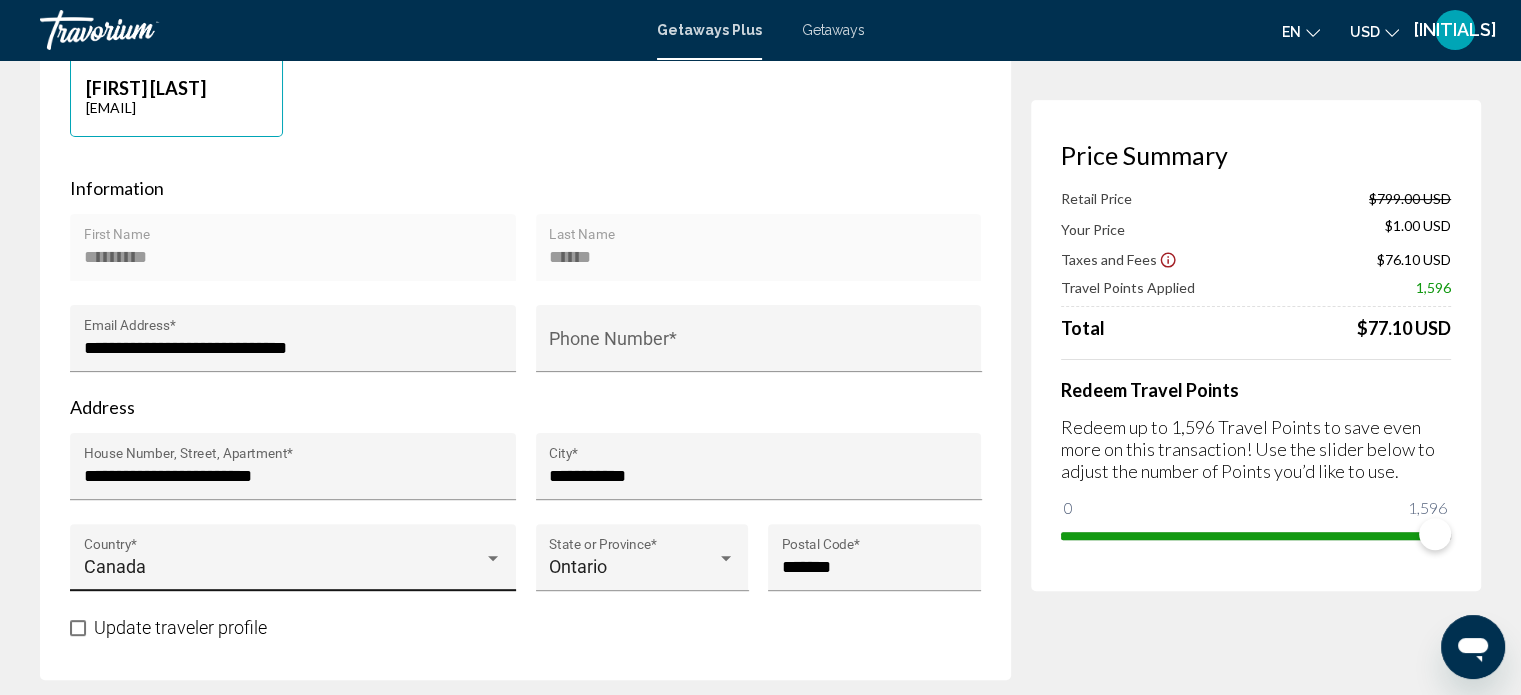 scroll, scrollTop: 500, scrollLeft: 0, axis: vertical 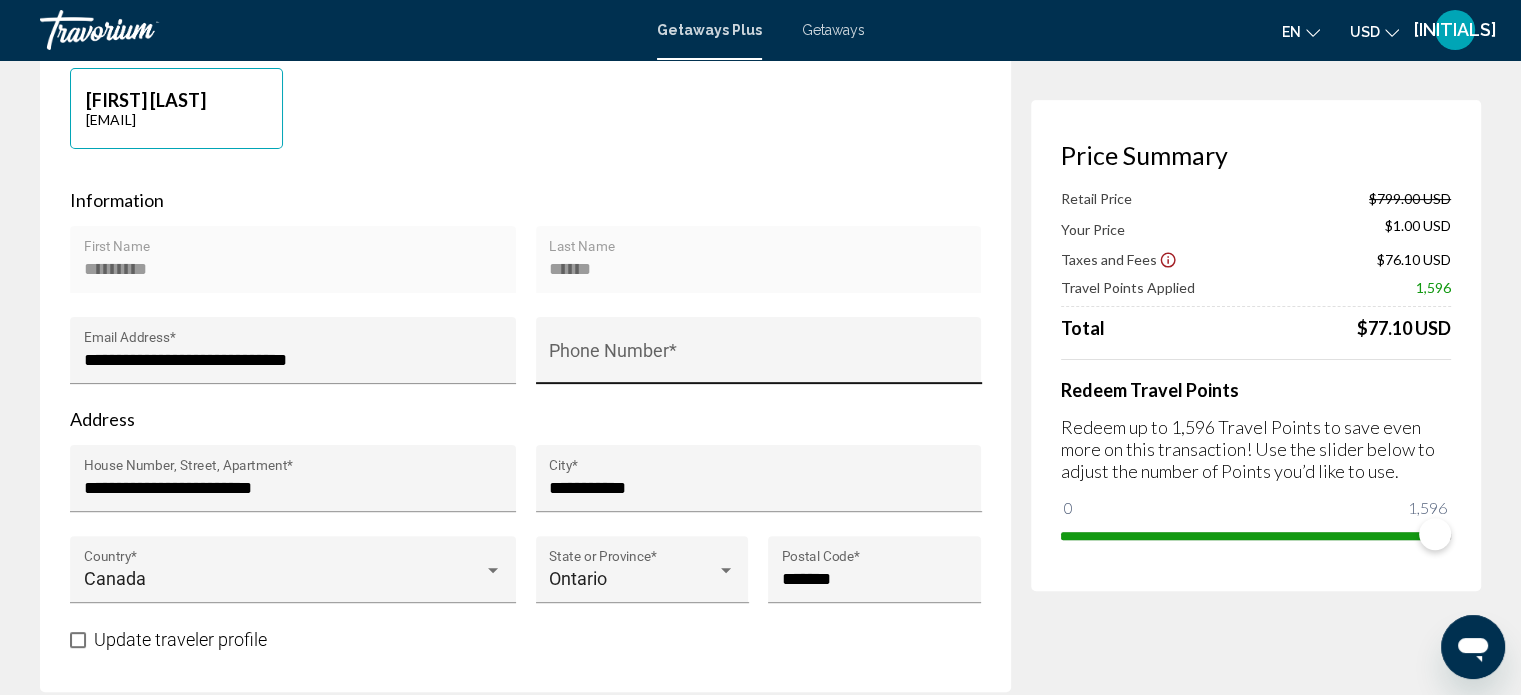 click on "Phone Number  *" at bounding box center [758, 356] 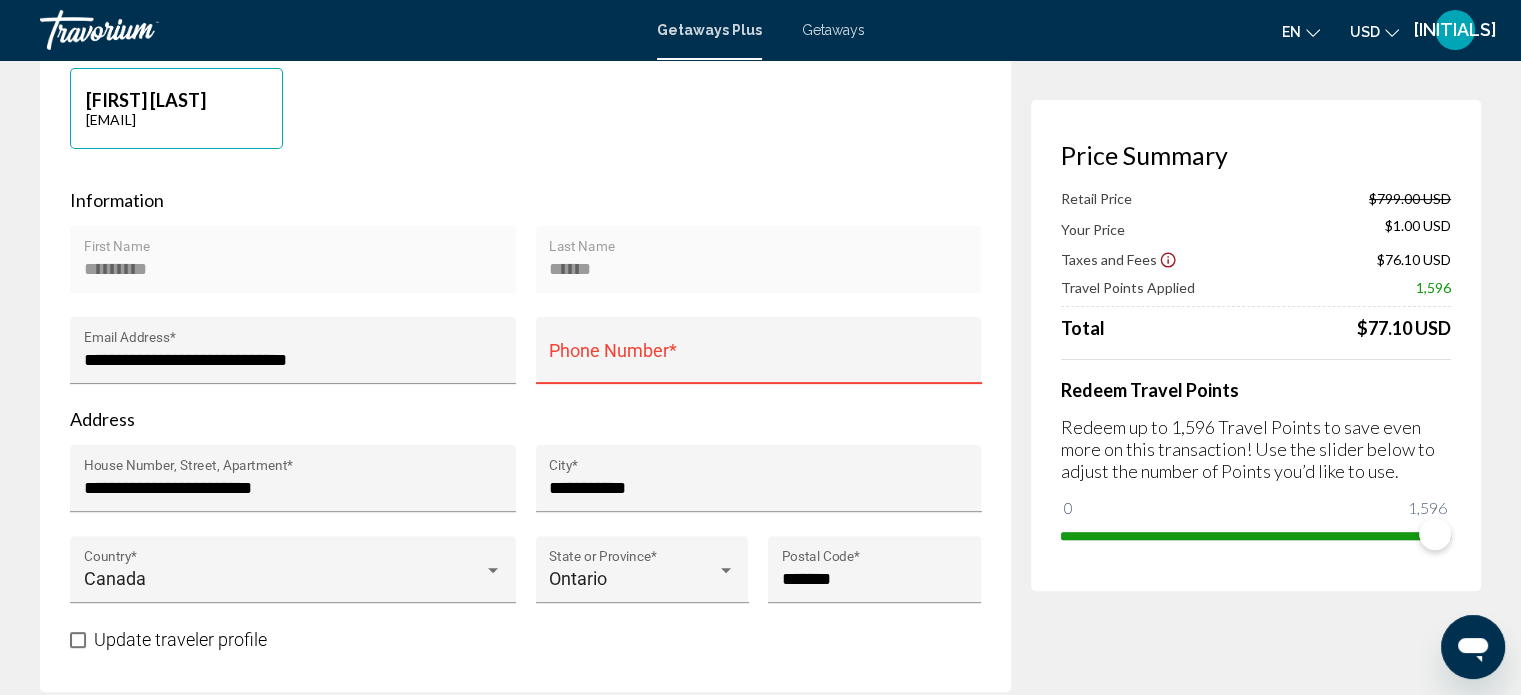 click on "Phone Number  *" at bounding box center [758, 360] 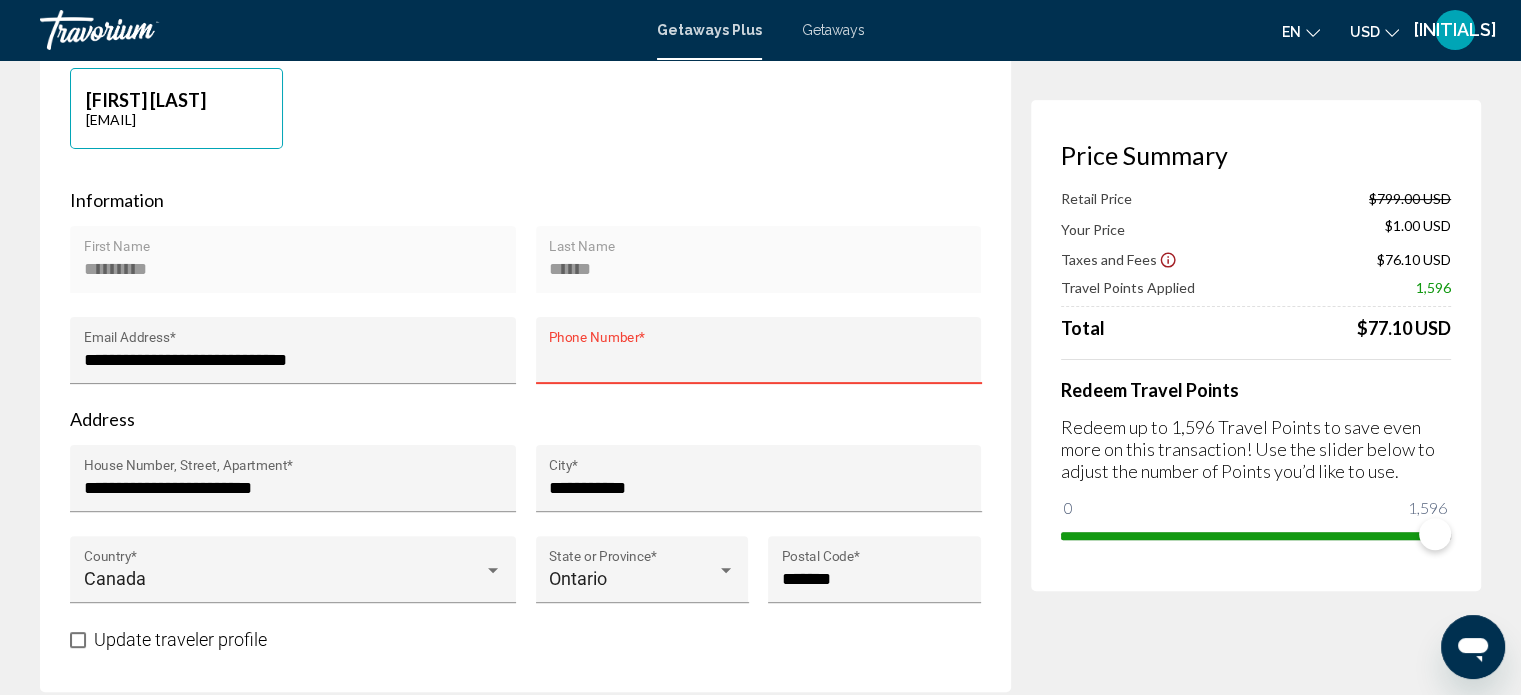 type on "*" 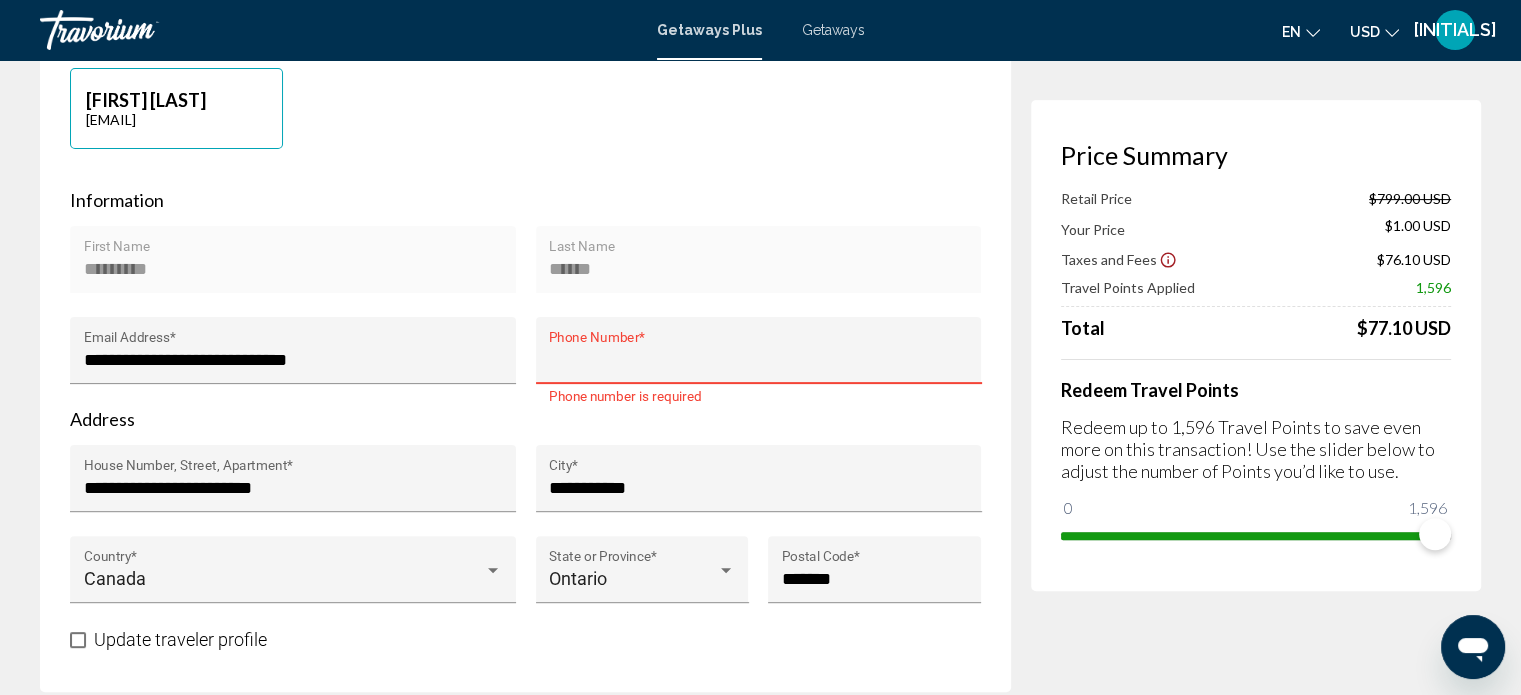 type on "*" 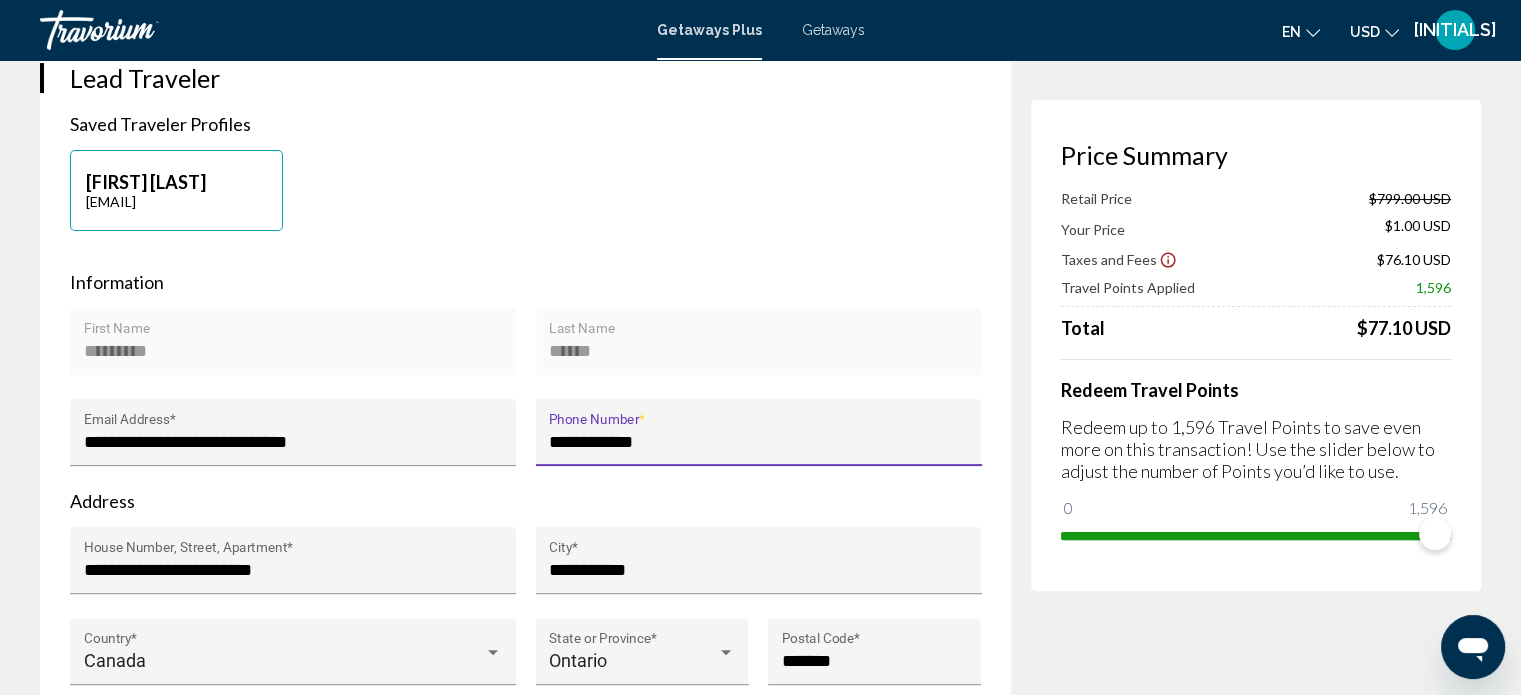 scroll, scrollTop: 400, scrollLeft: 0, axis: vertical 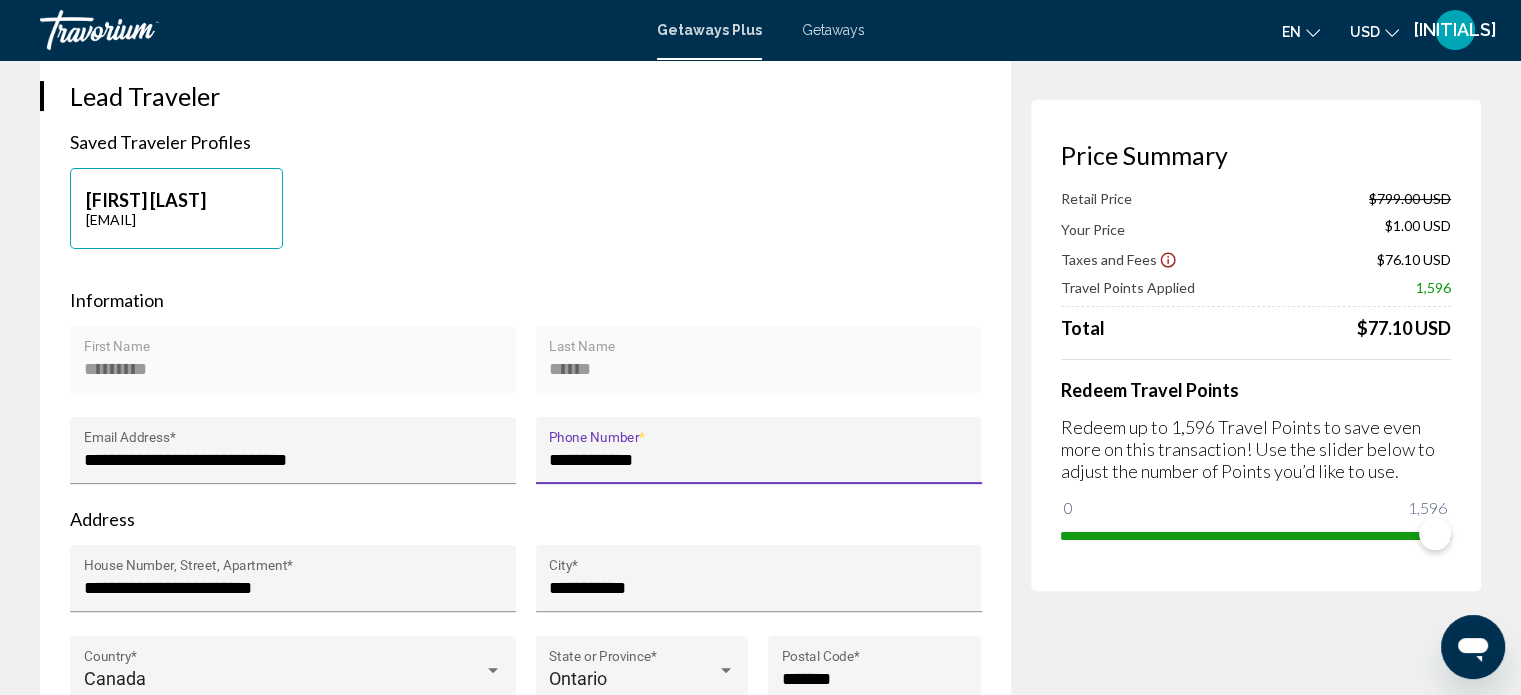 type on "**********" 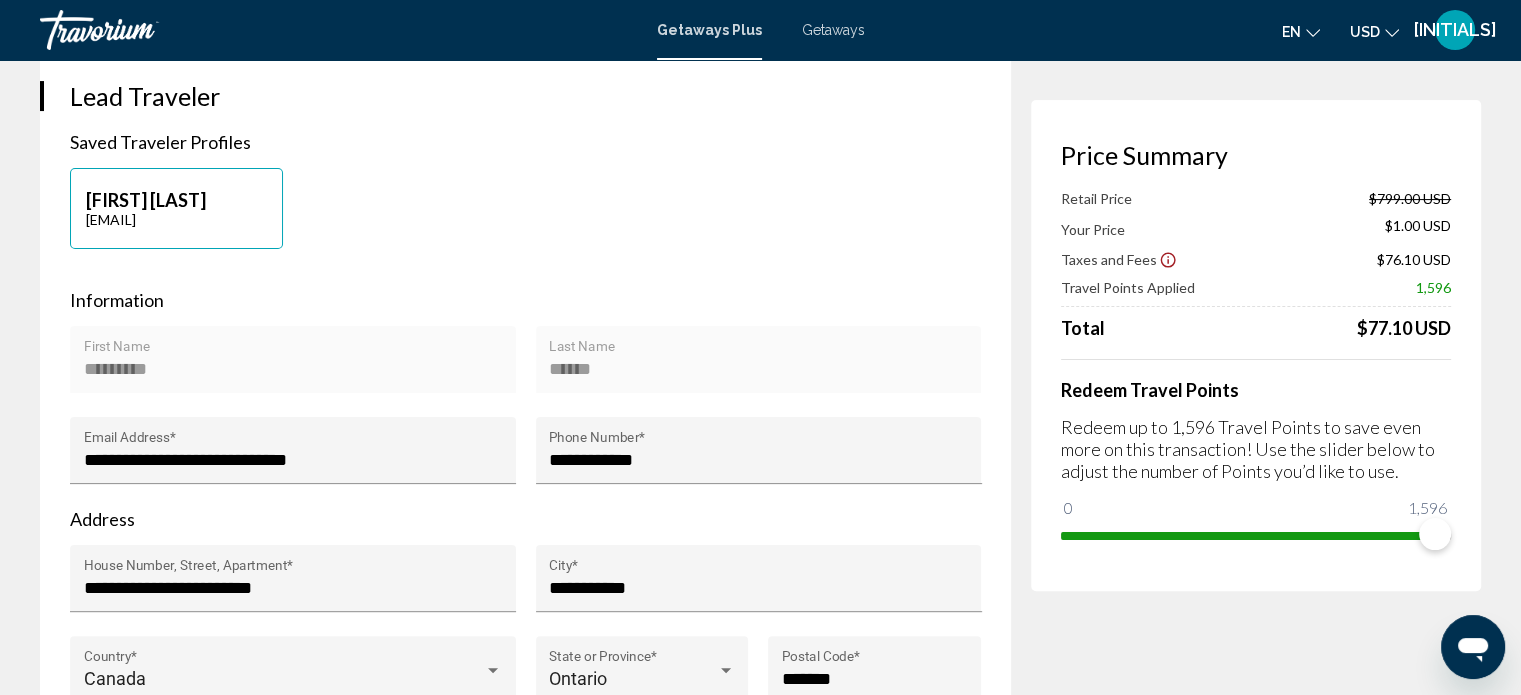 scroll, scrollTop: 0, scrollLeft: 0, axis: both 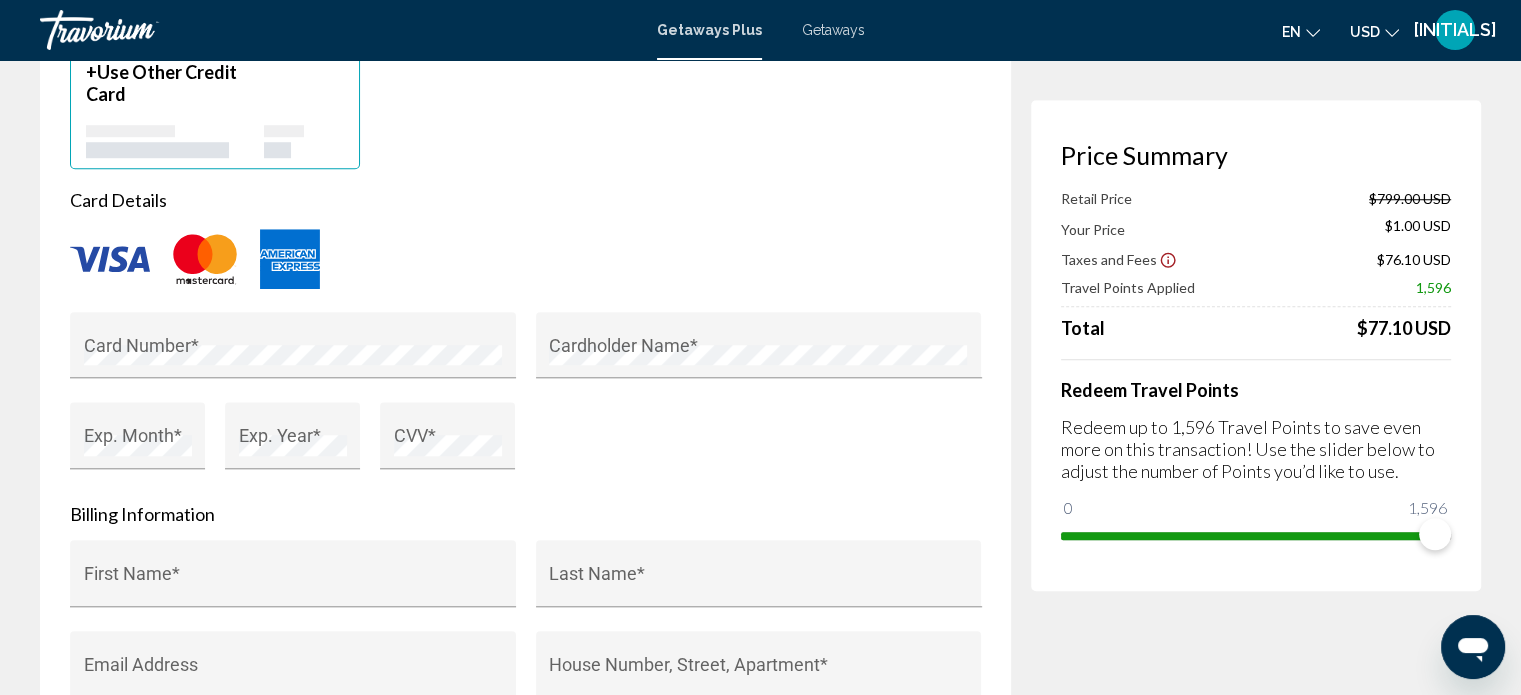 click at bounding box center (205, 259) 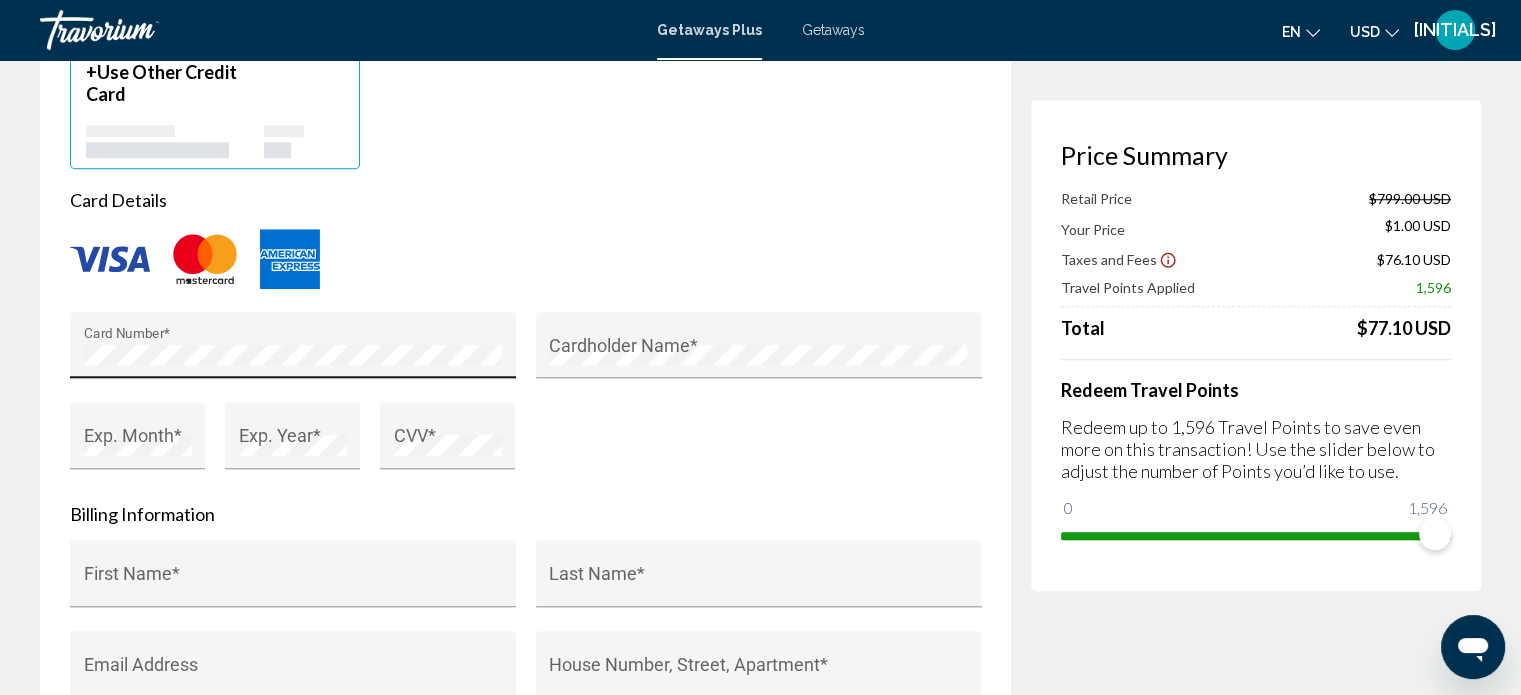 click on "Card Number  *" at bounding box center (293, 351) 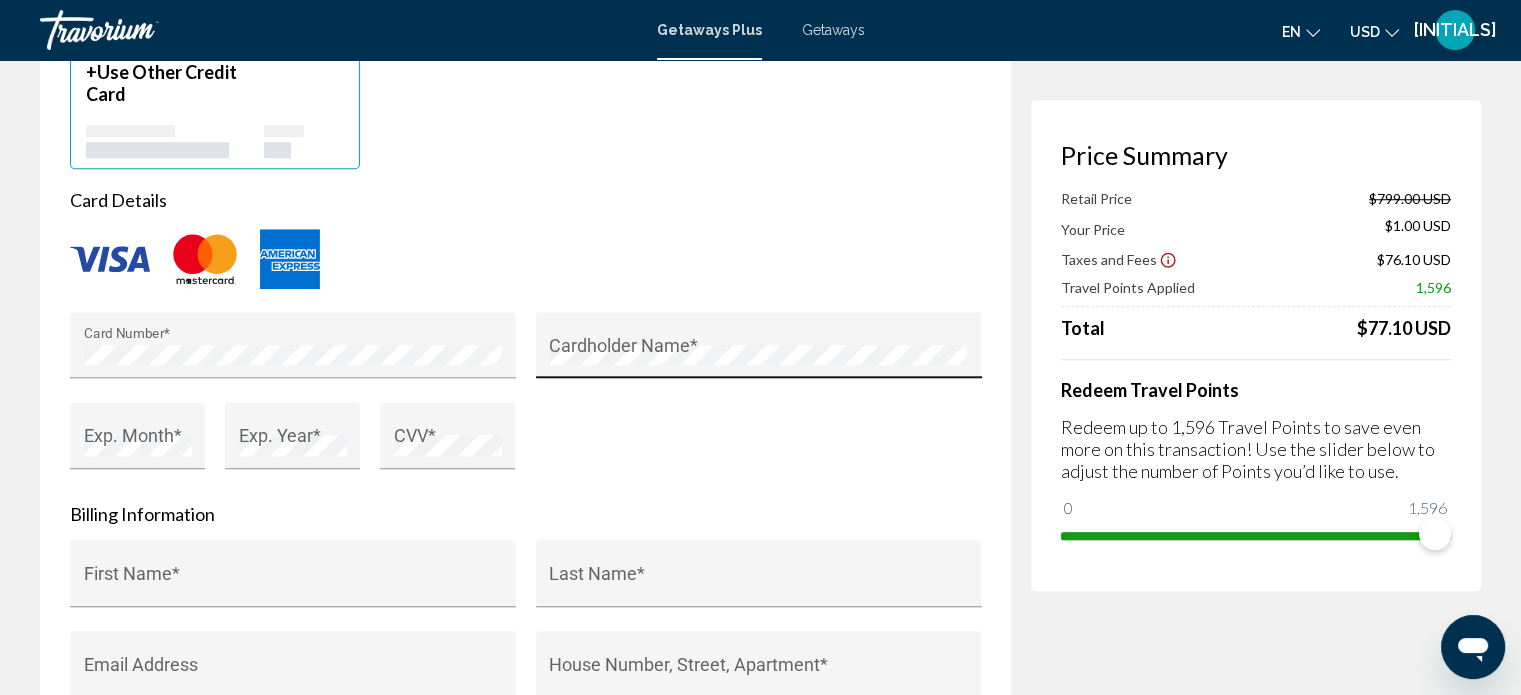 click on "Cardholder Name  *" at bounding box center [758, 351] 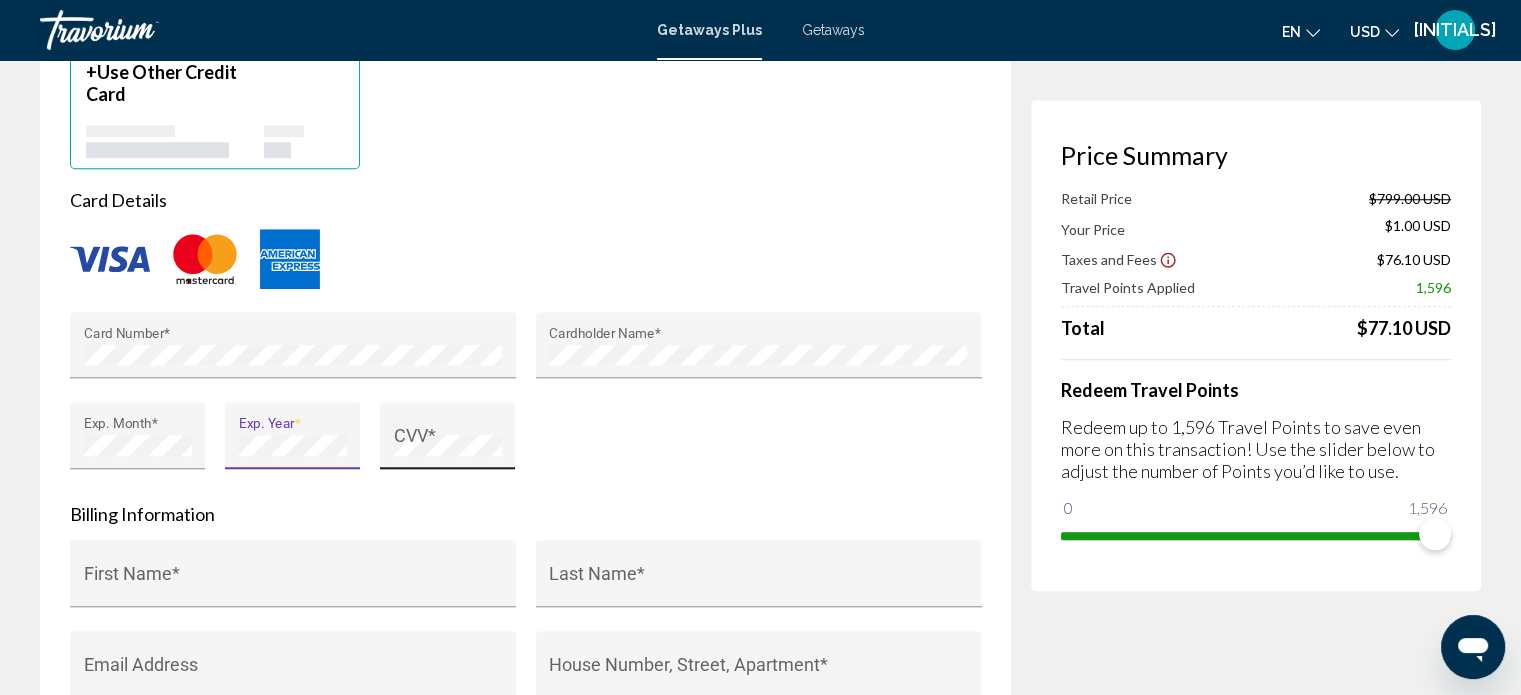 click on "CVV  *" at bounding box center (448, 442) 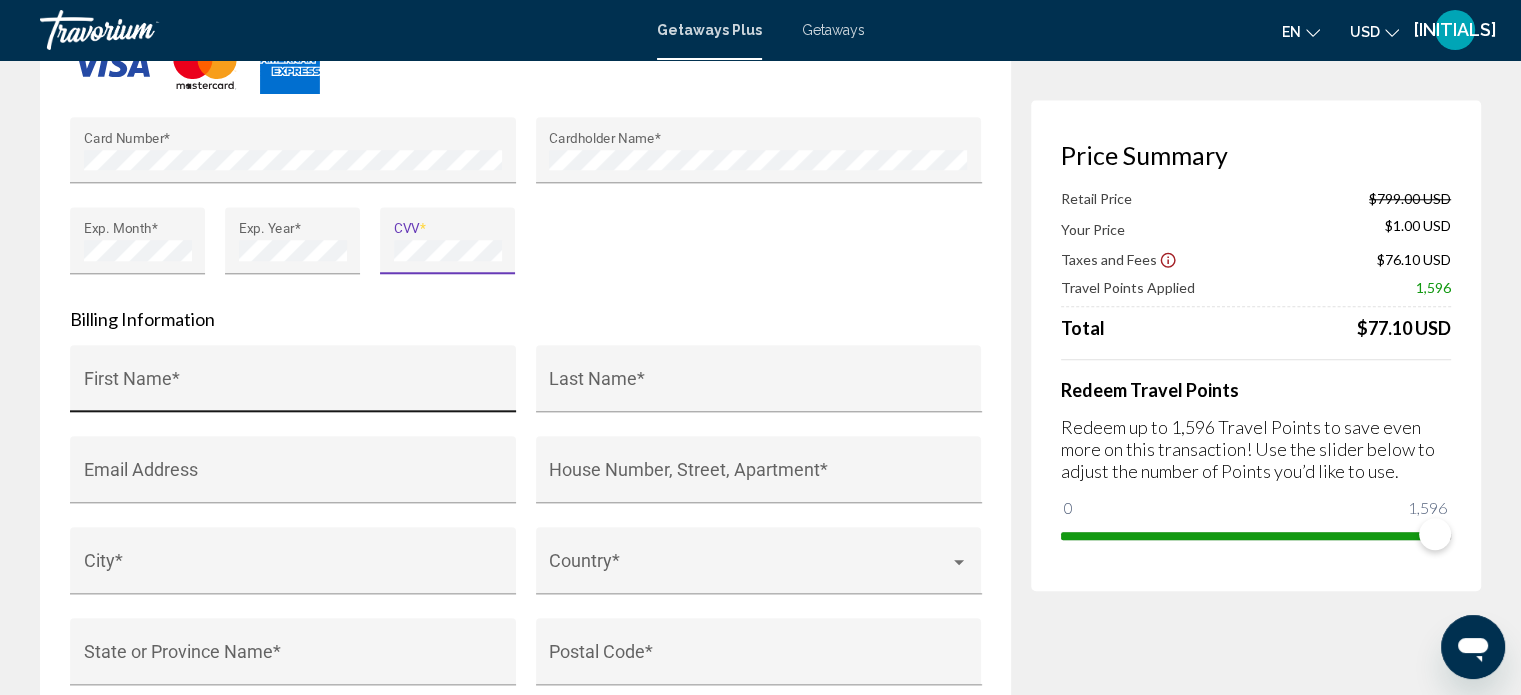 scroll, scrollTop: 1900, scrollLeft: 0, axis: vertical 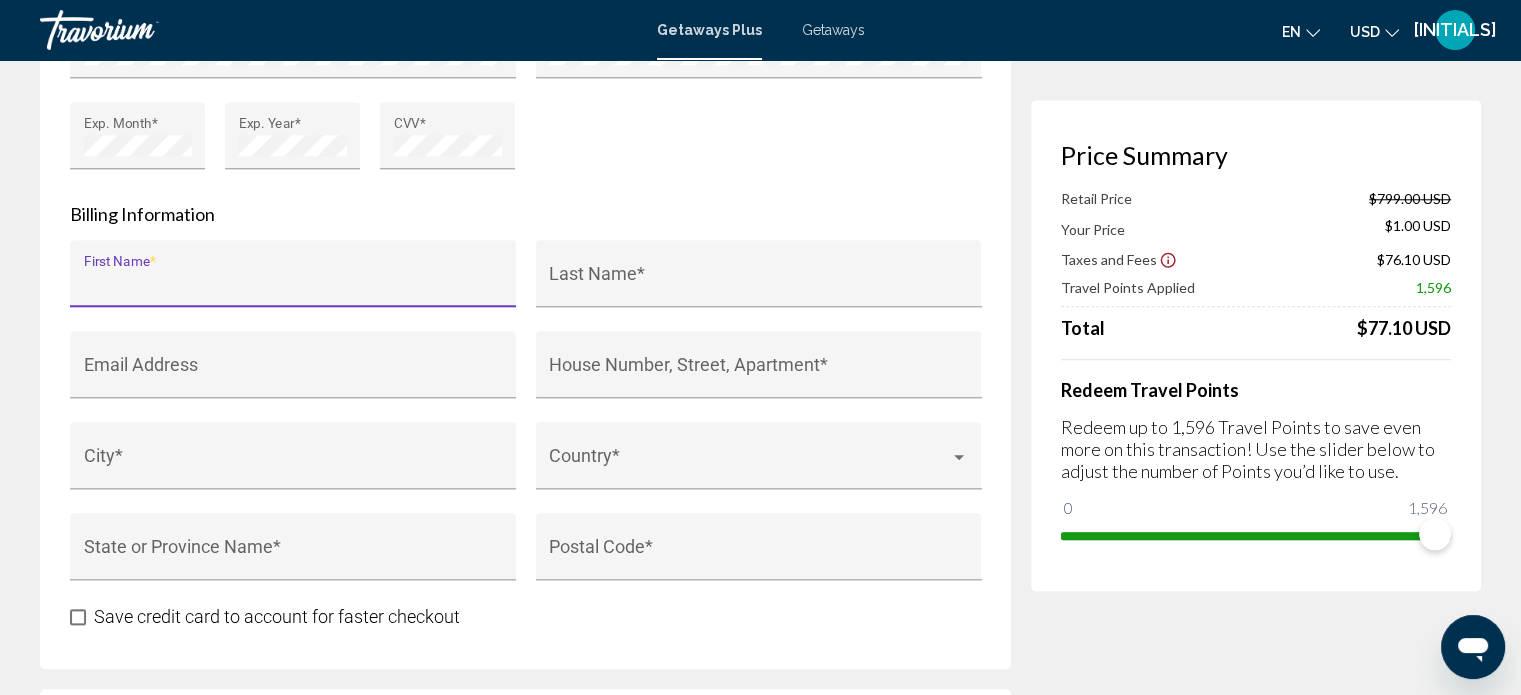 click on "First Name  *" at bounding box center [293, 283] 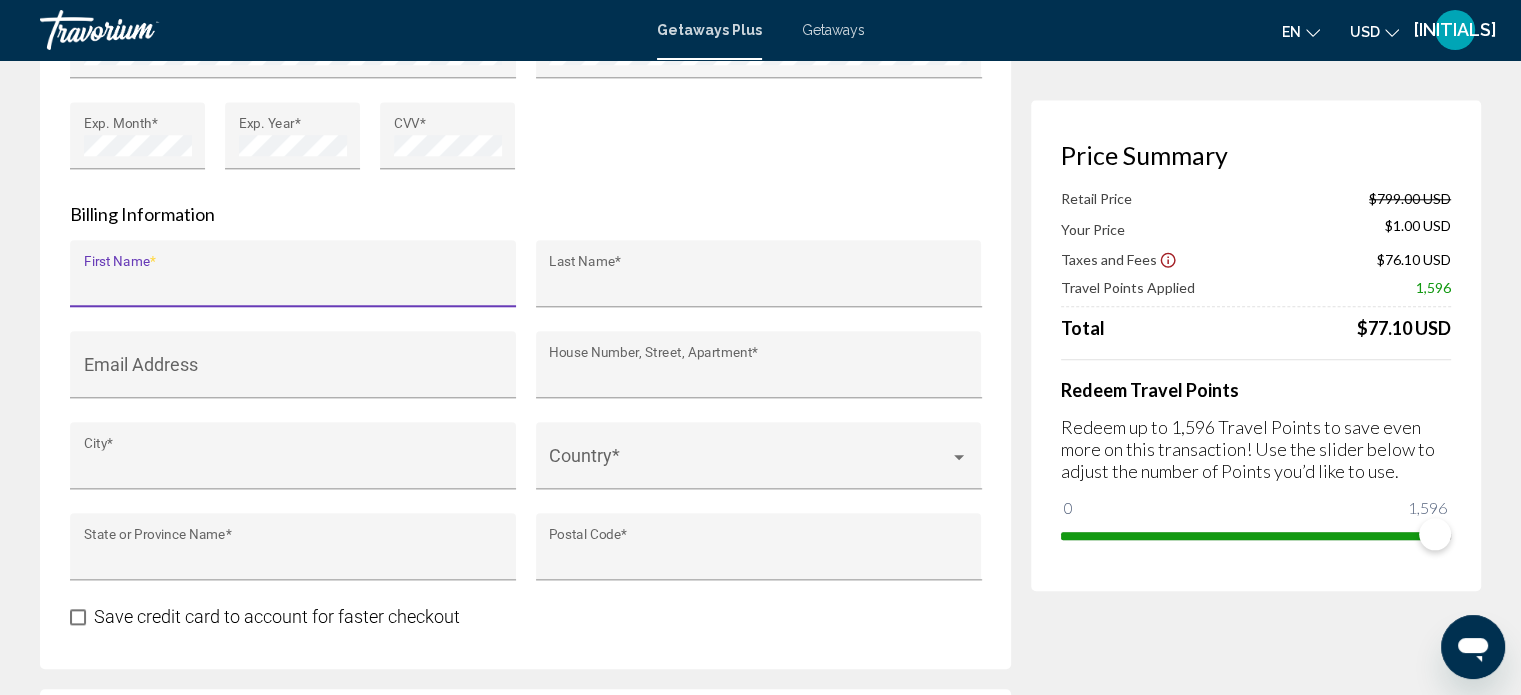 type on "*********" 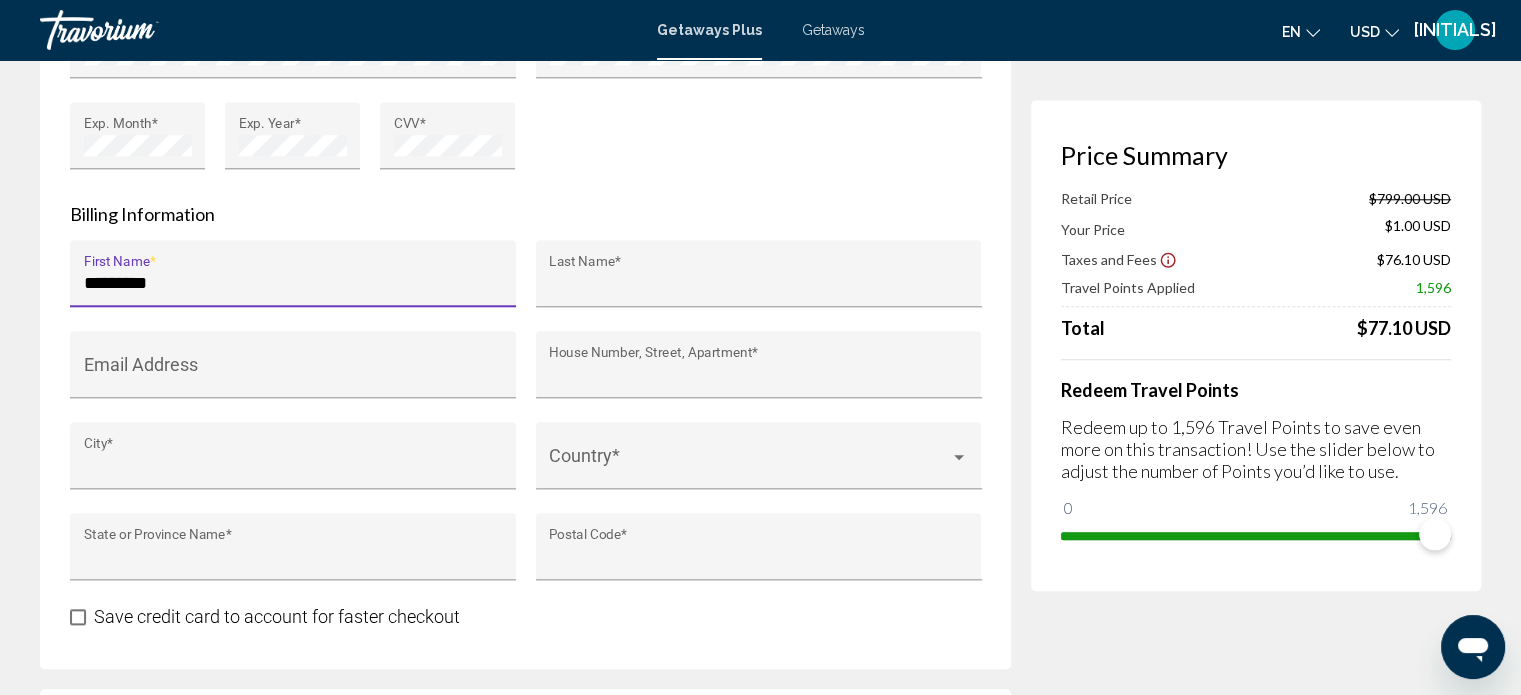 type on "******" 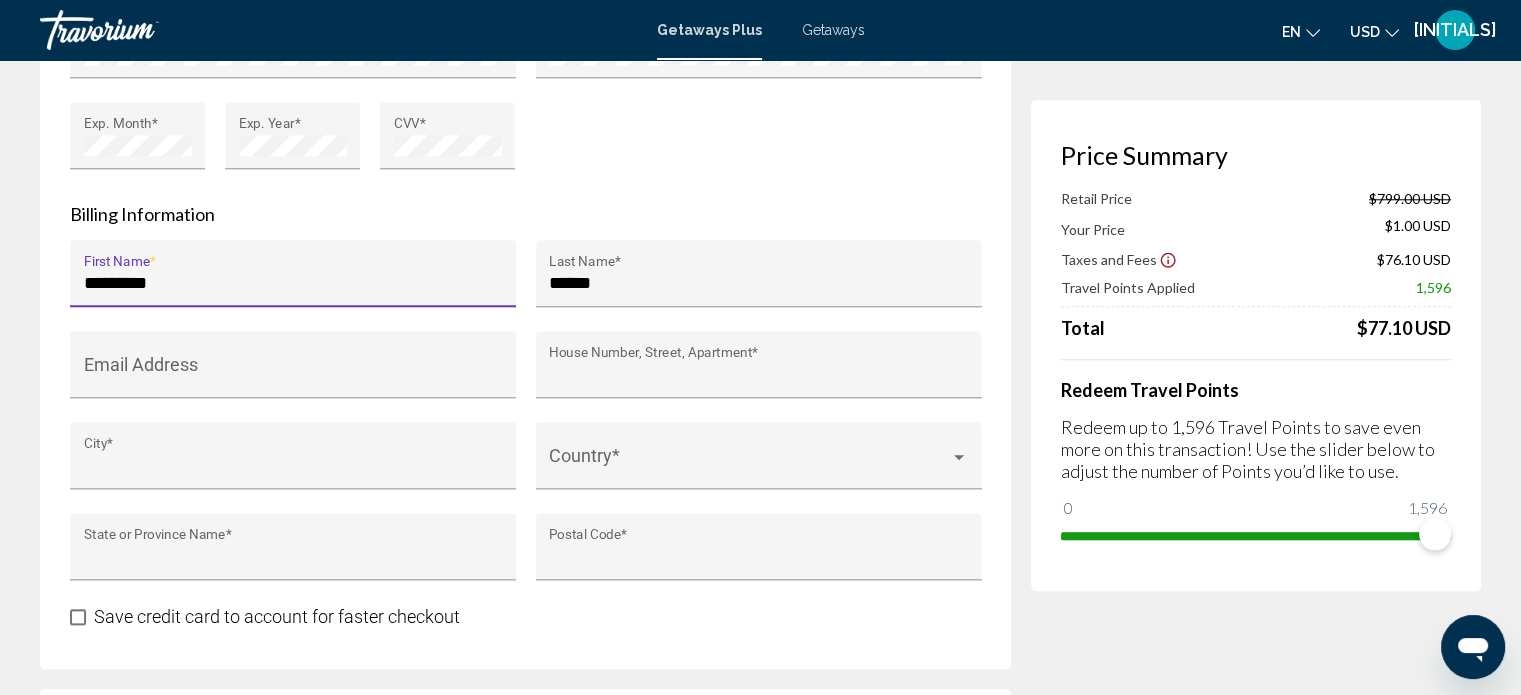 type on "**********" 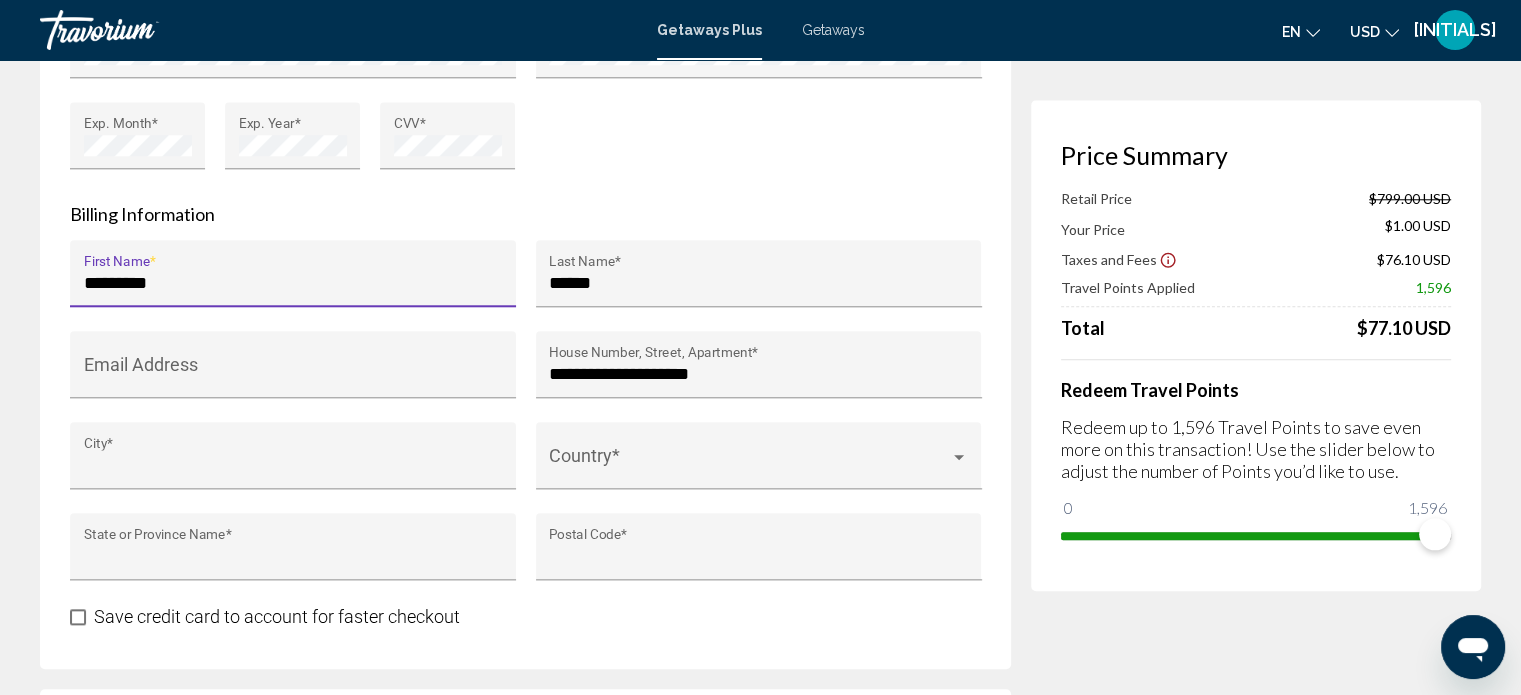 type on "*******" 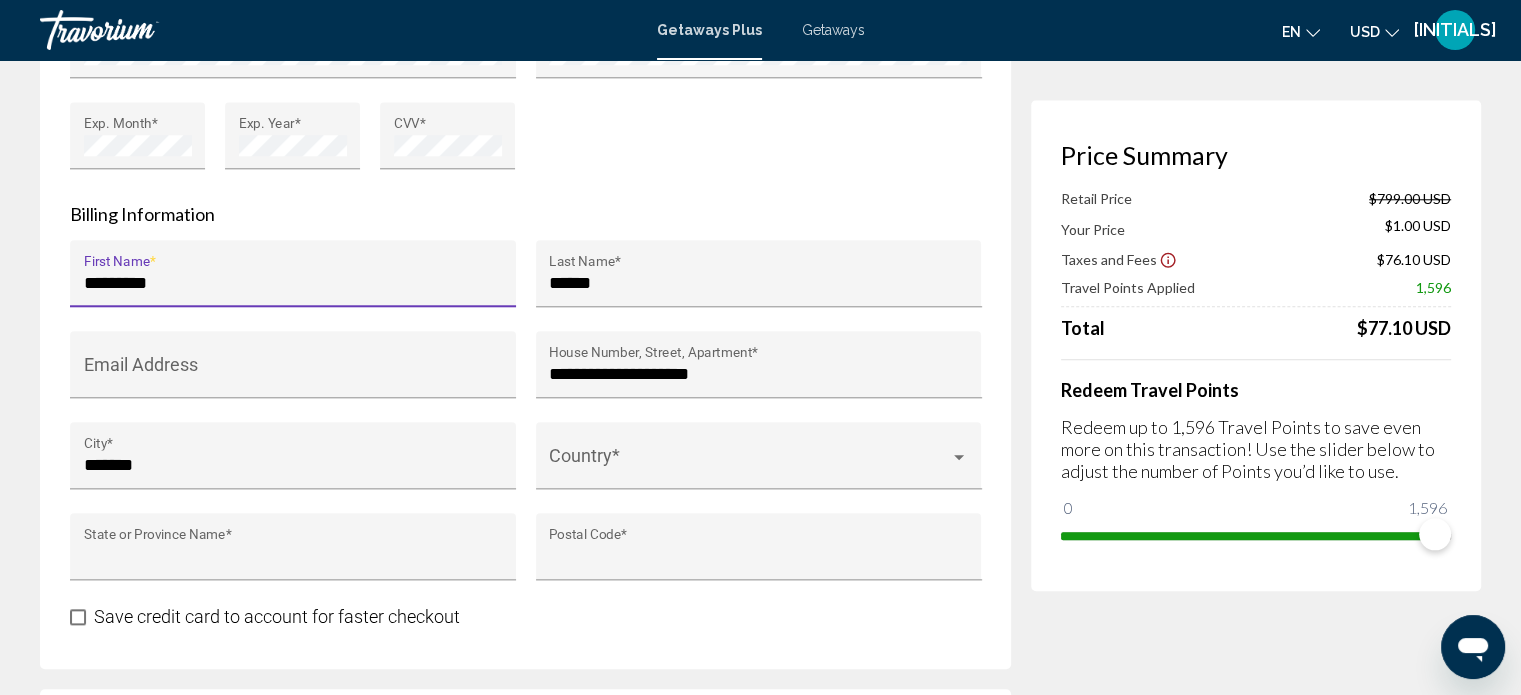 type on "*******" 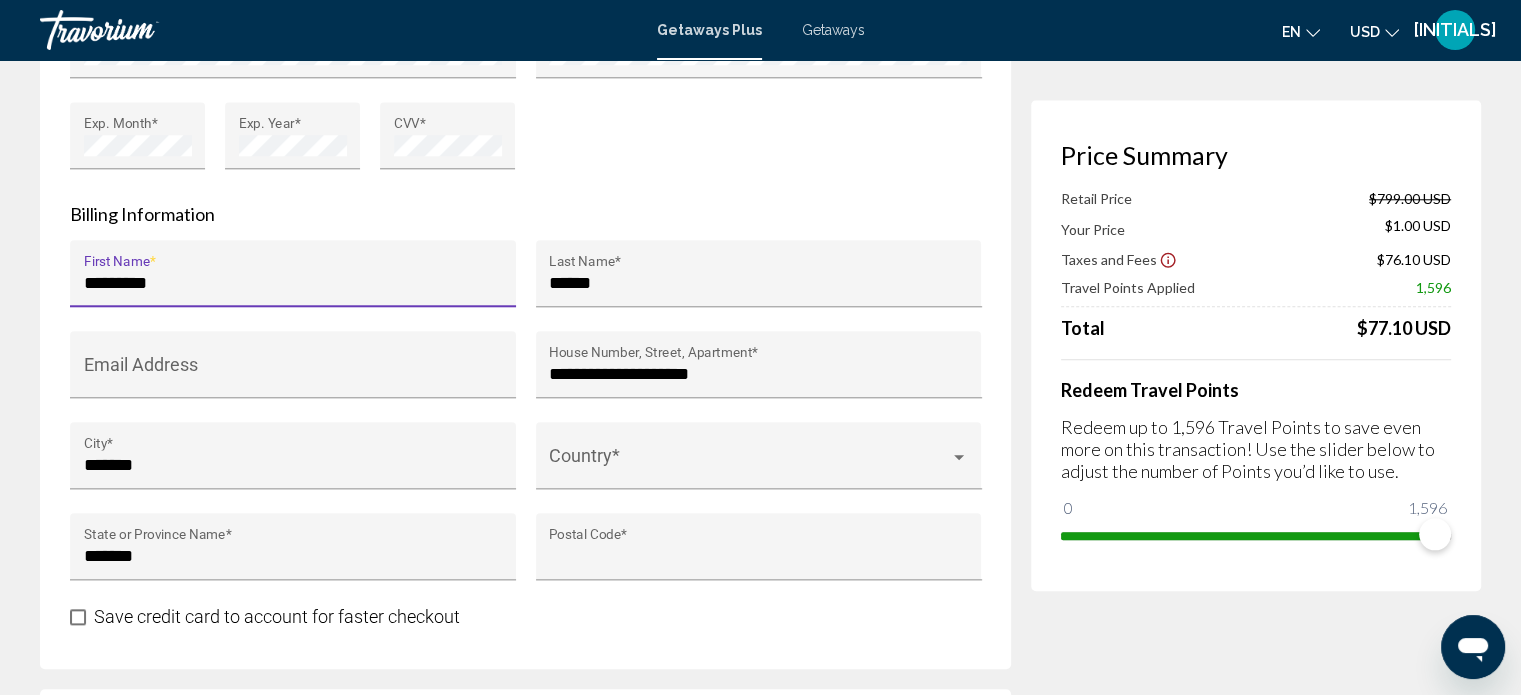 type on "*******" 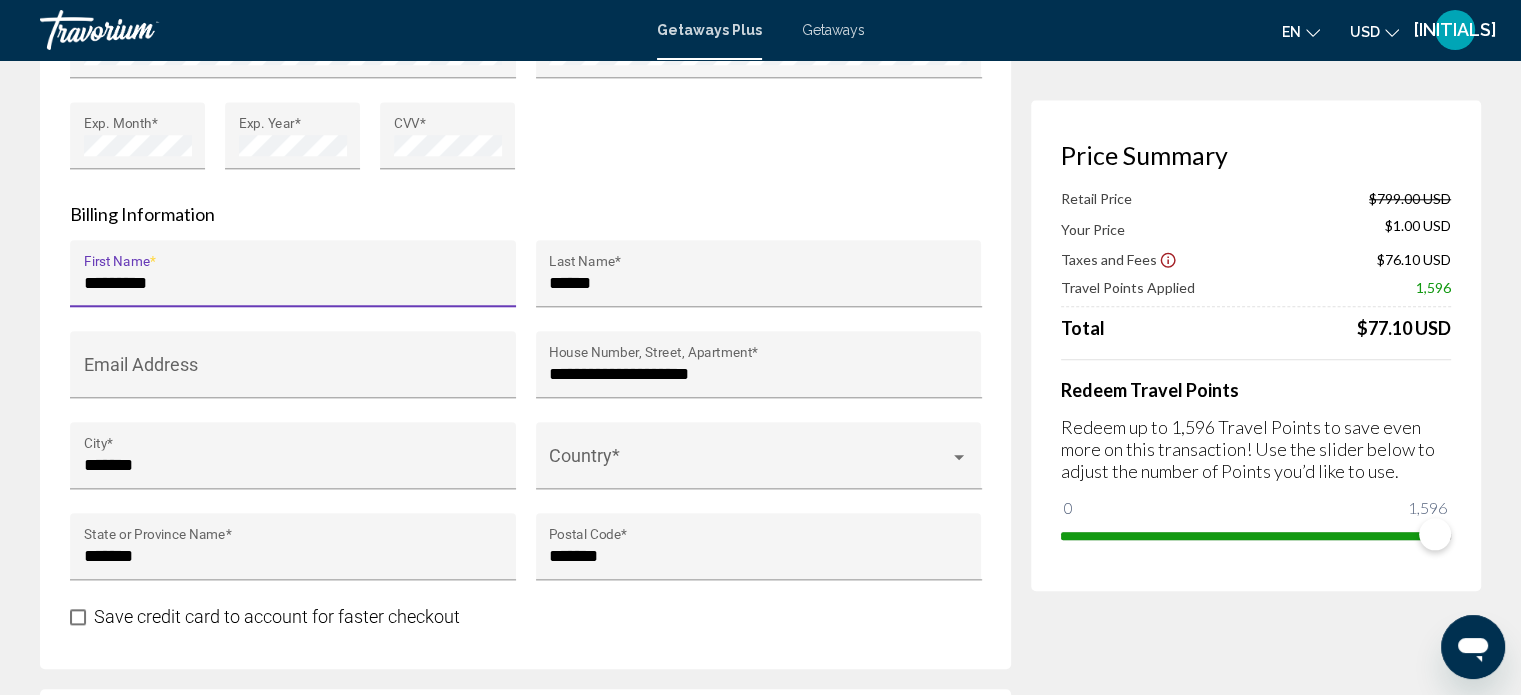click on "*********" at bounding box center [293, 283] 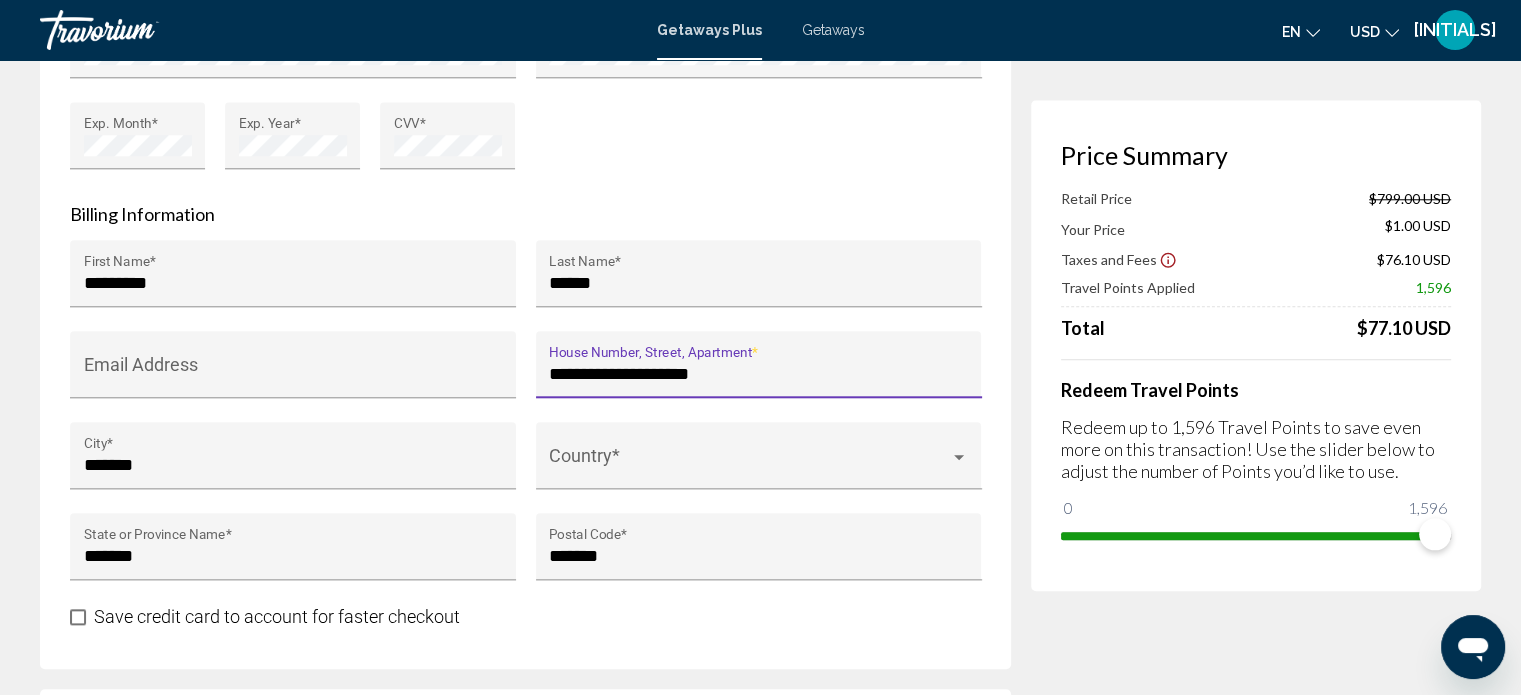click on "**********" at bounding box center (758, 374) 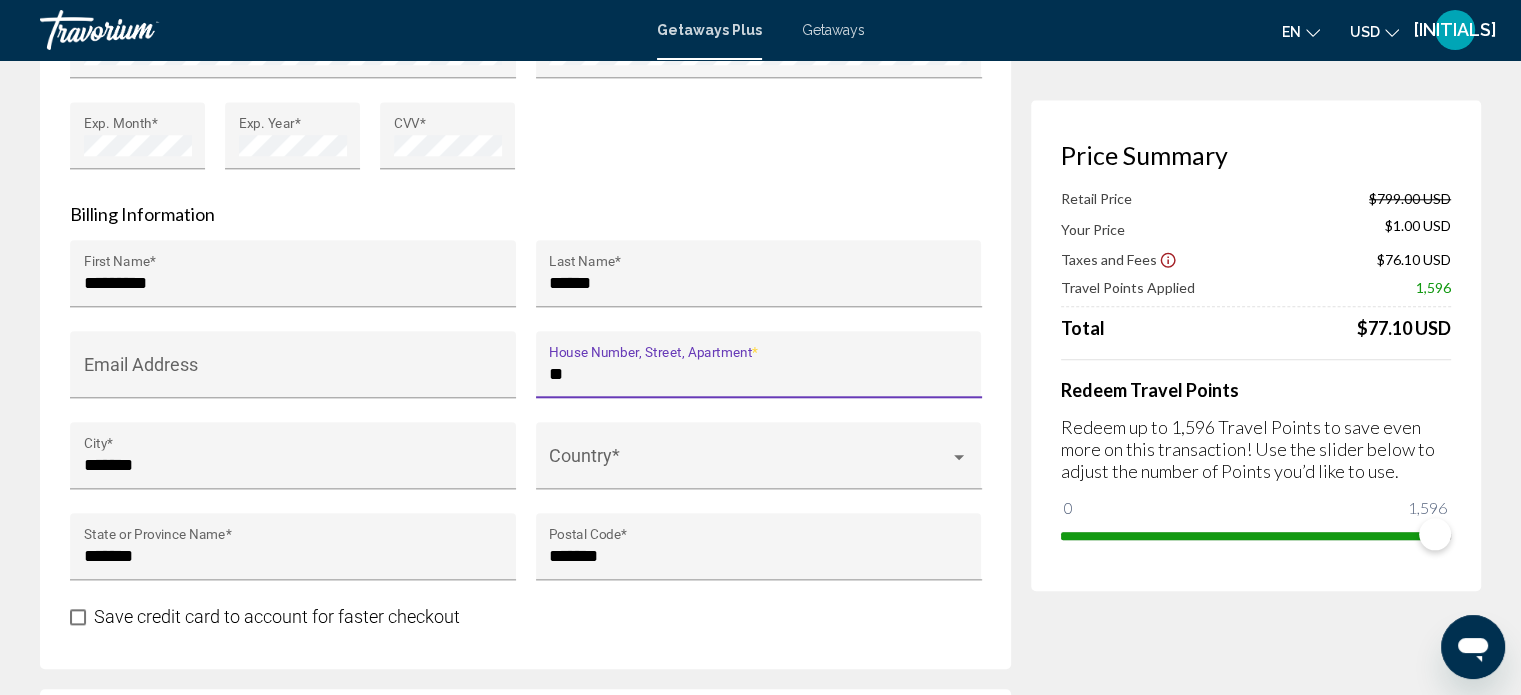 type on "*" 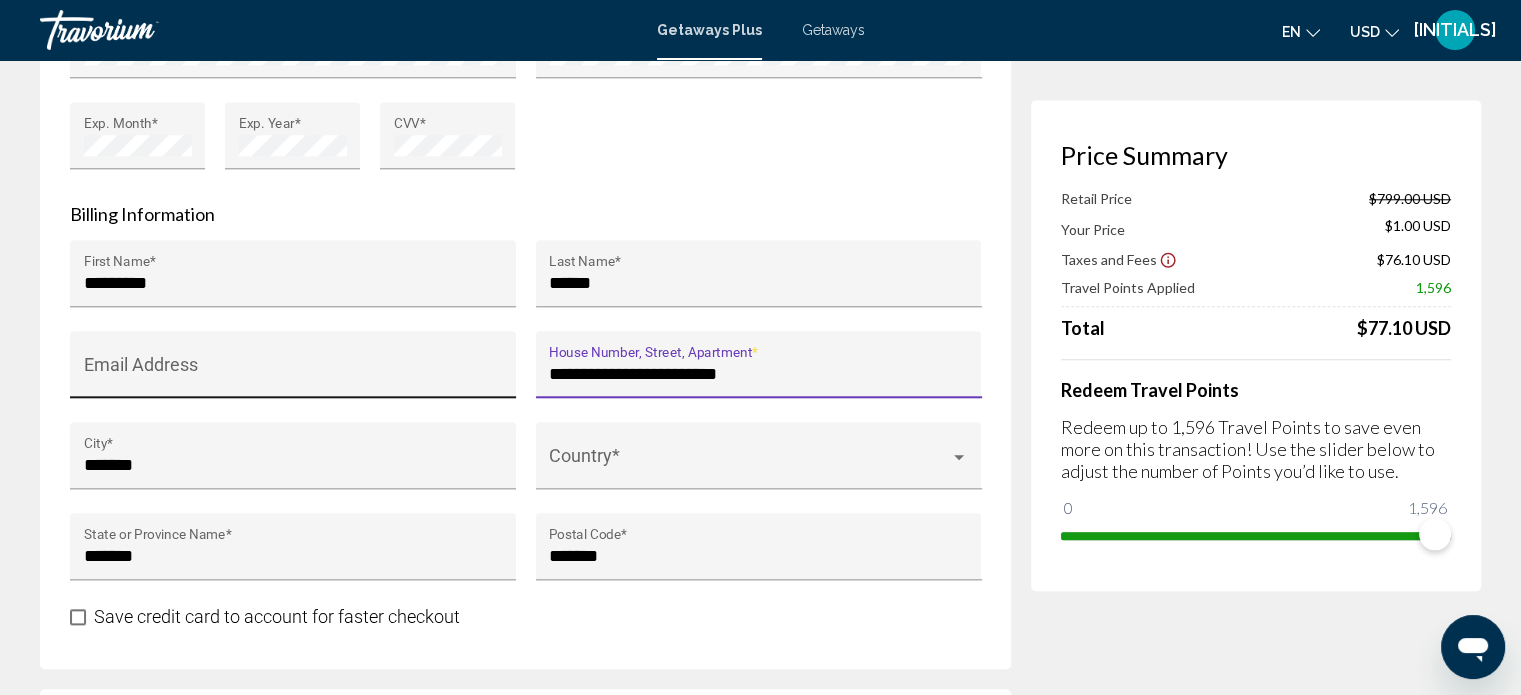 type on "**********" 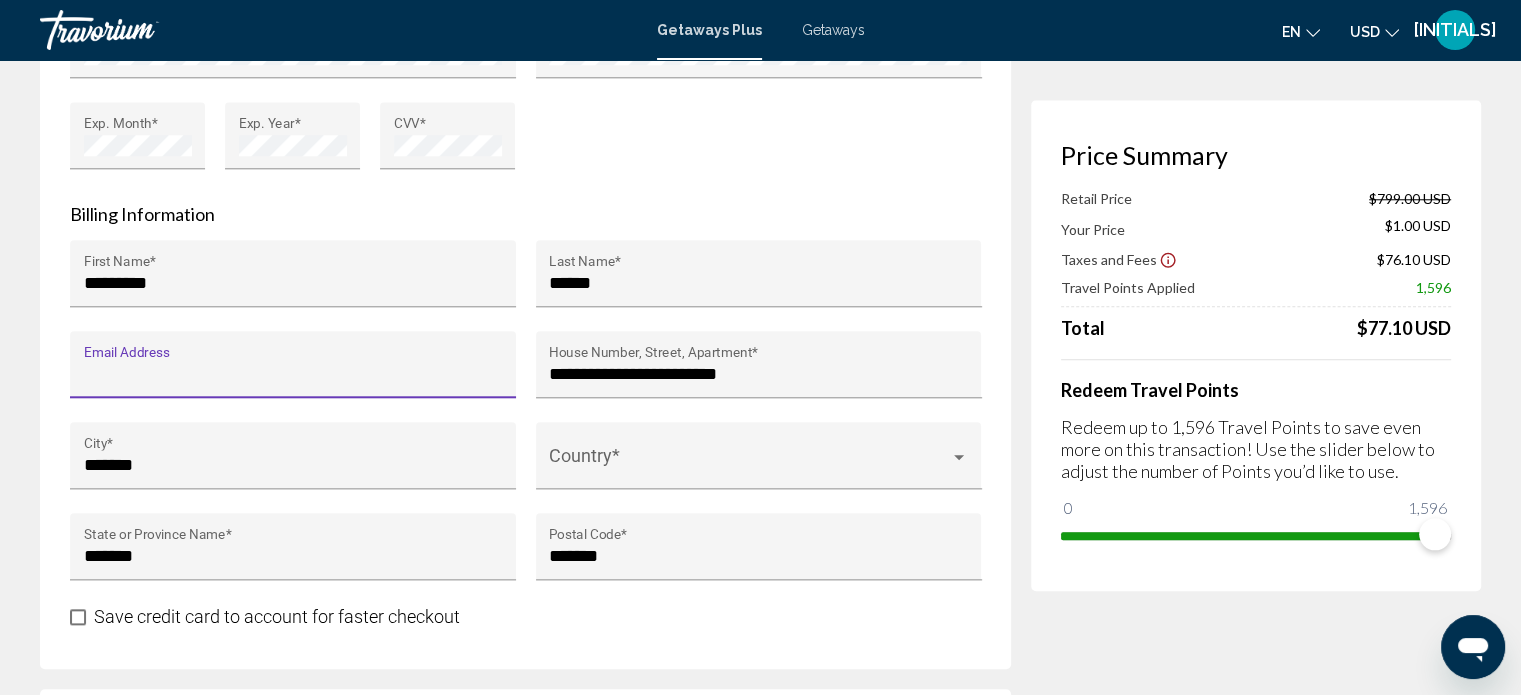 click on "Email Address" at bounding box center [293, 374] 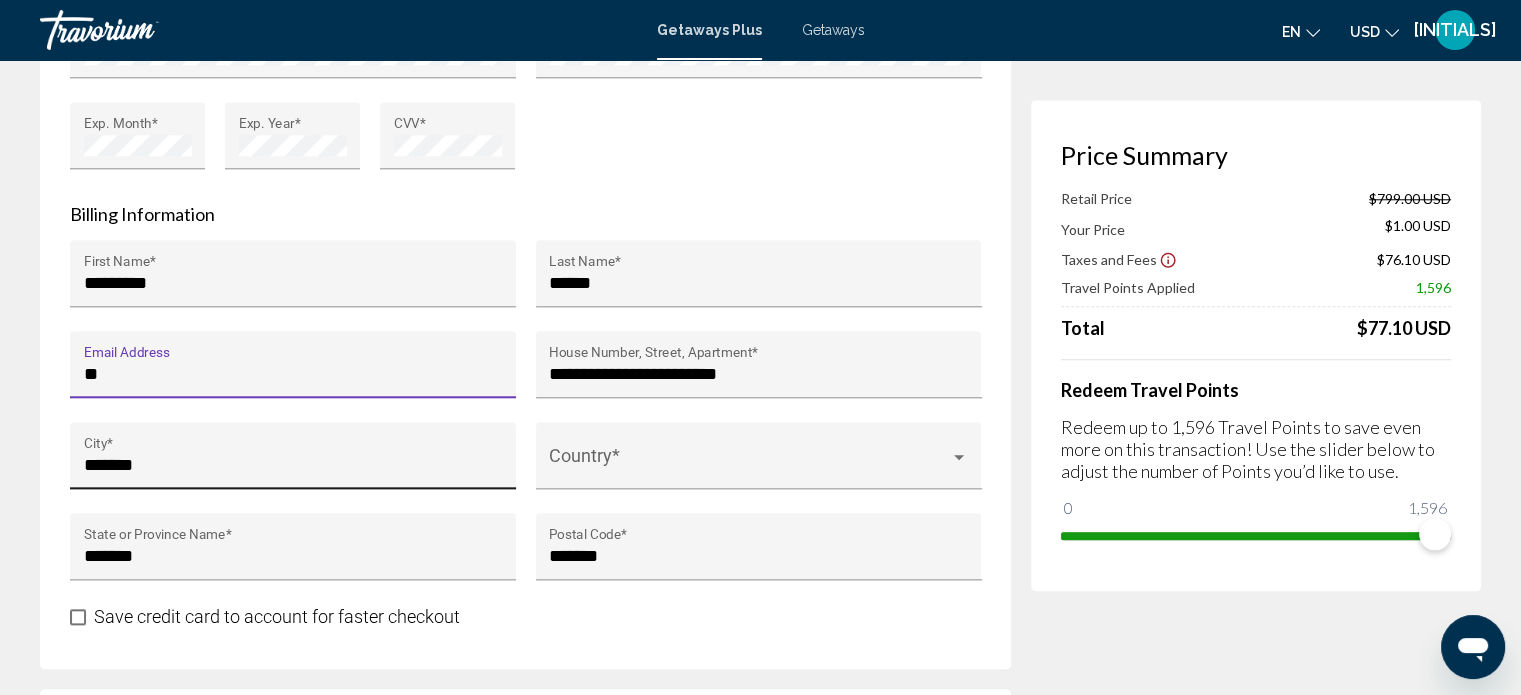 type on "*" 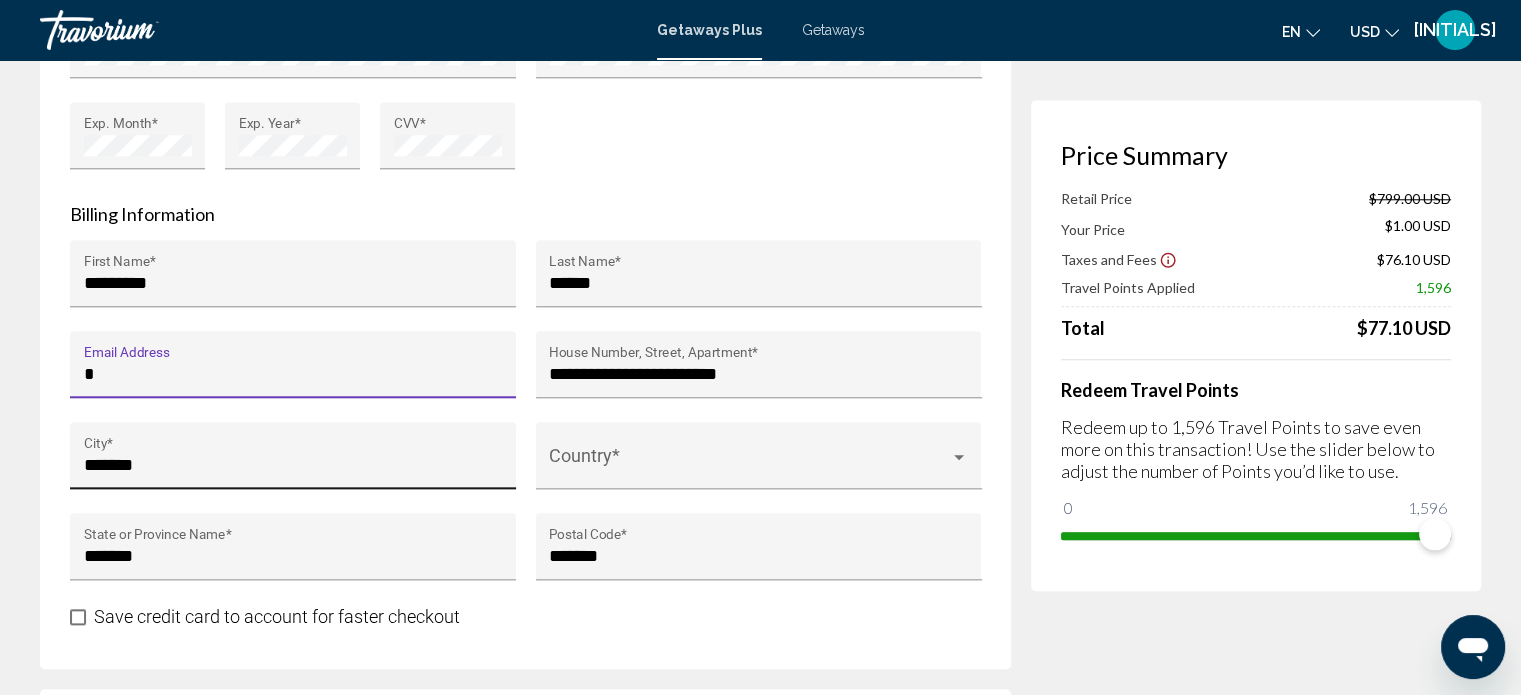 type 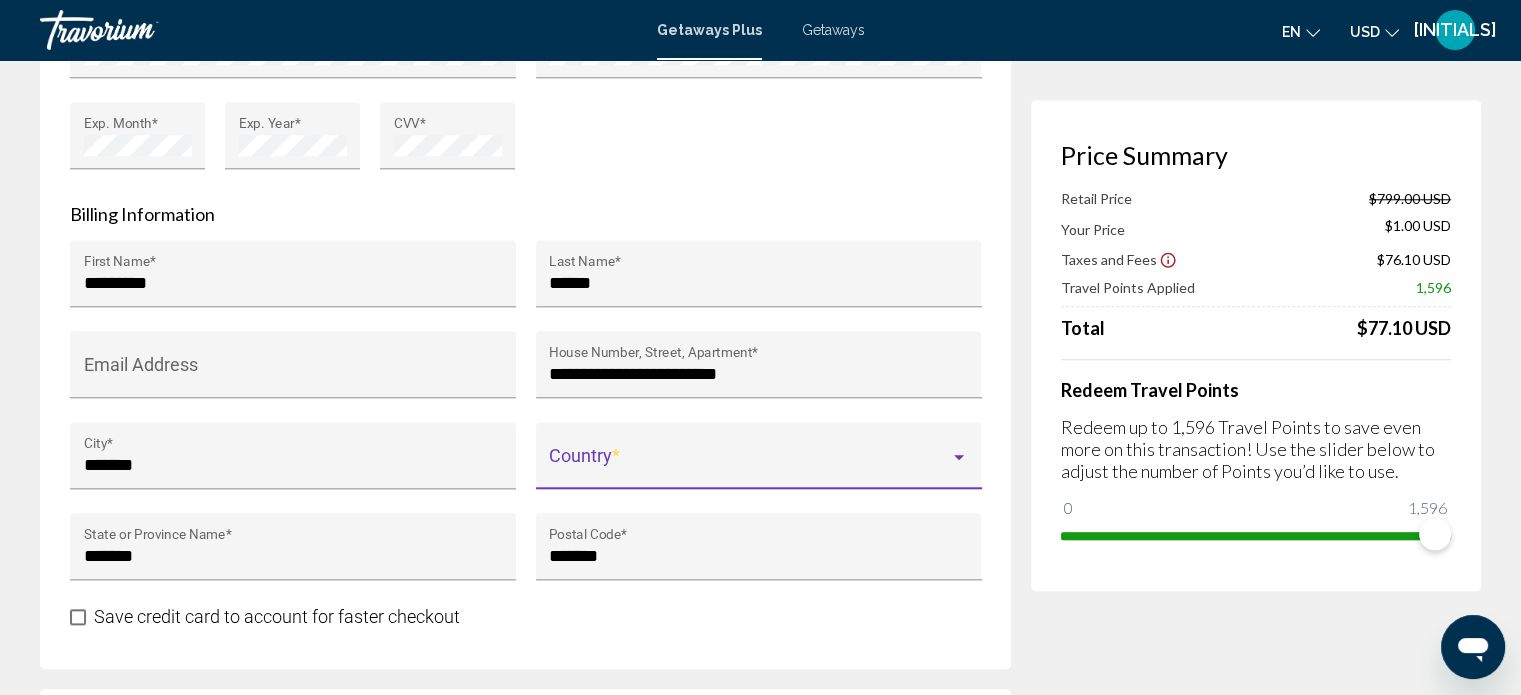 click at bounding box center (749, 465) 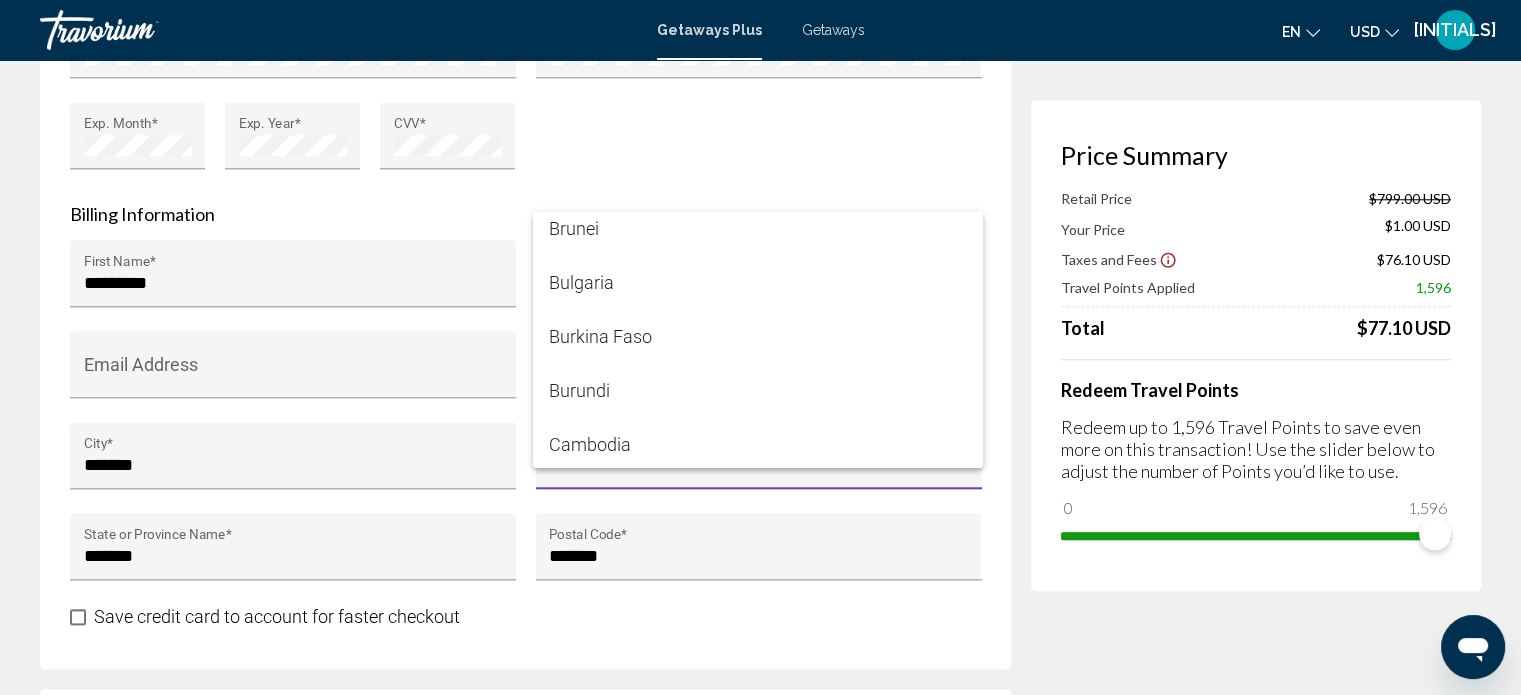 scroll, scrollTop: 2100, scrollLeft: 0, axis: vertical 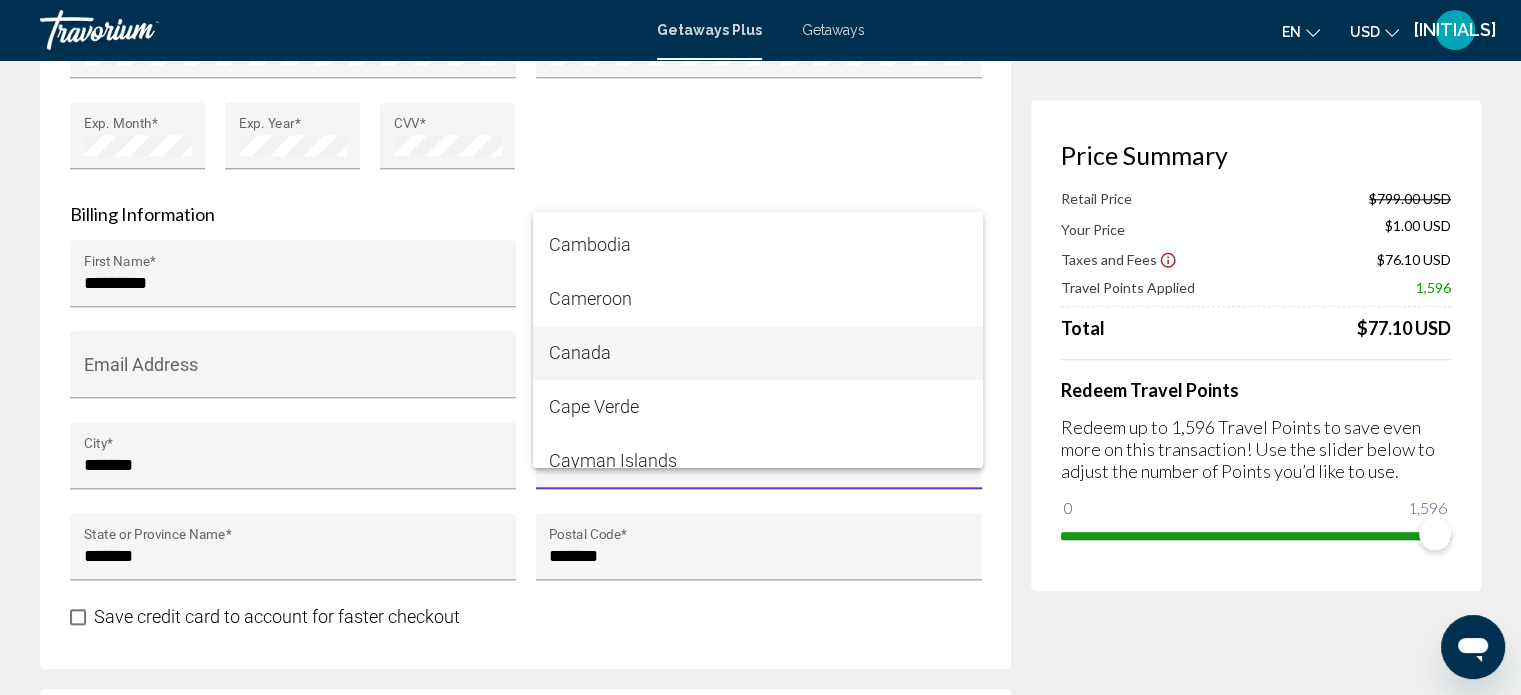 click on "Canada" at bounding box center (758, 353) 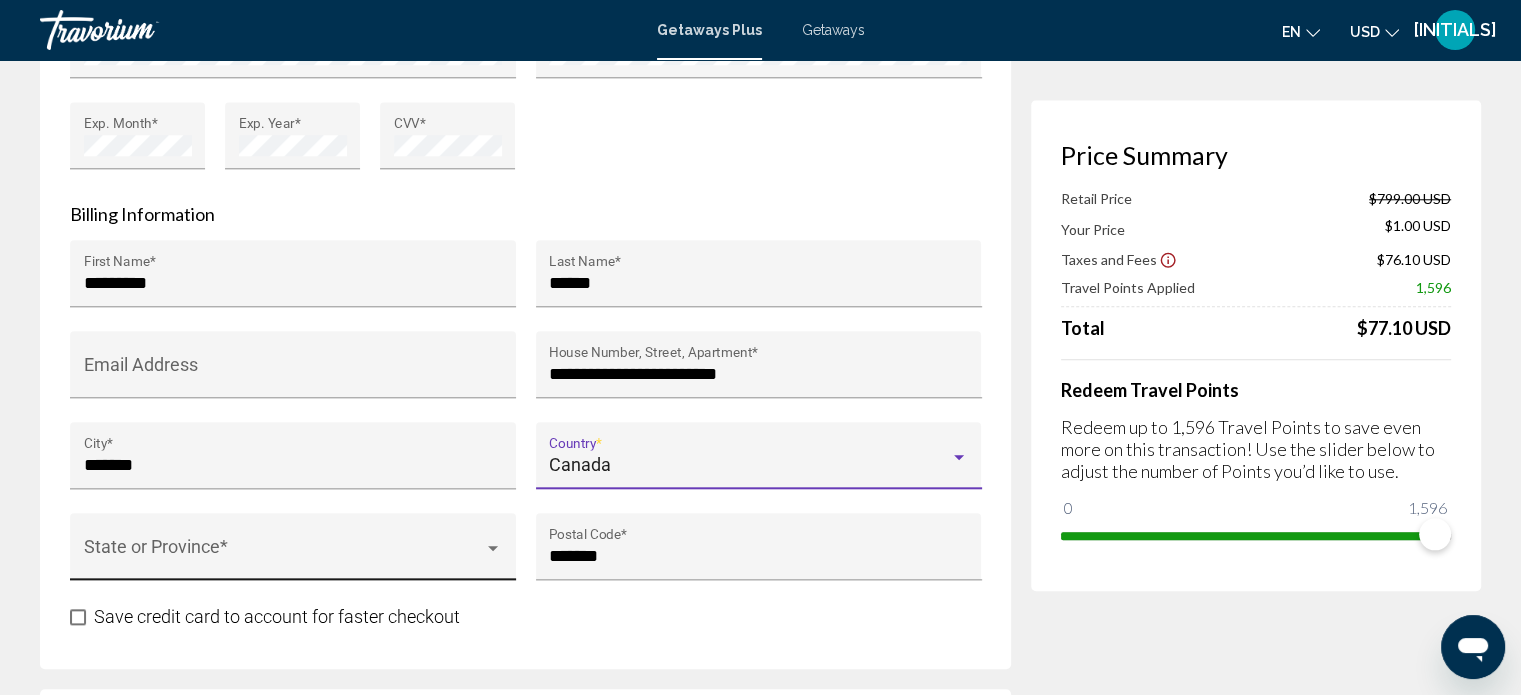 click on "State or Province  *" at bounding box center (293, 553) 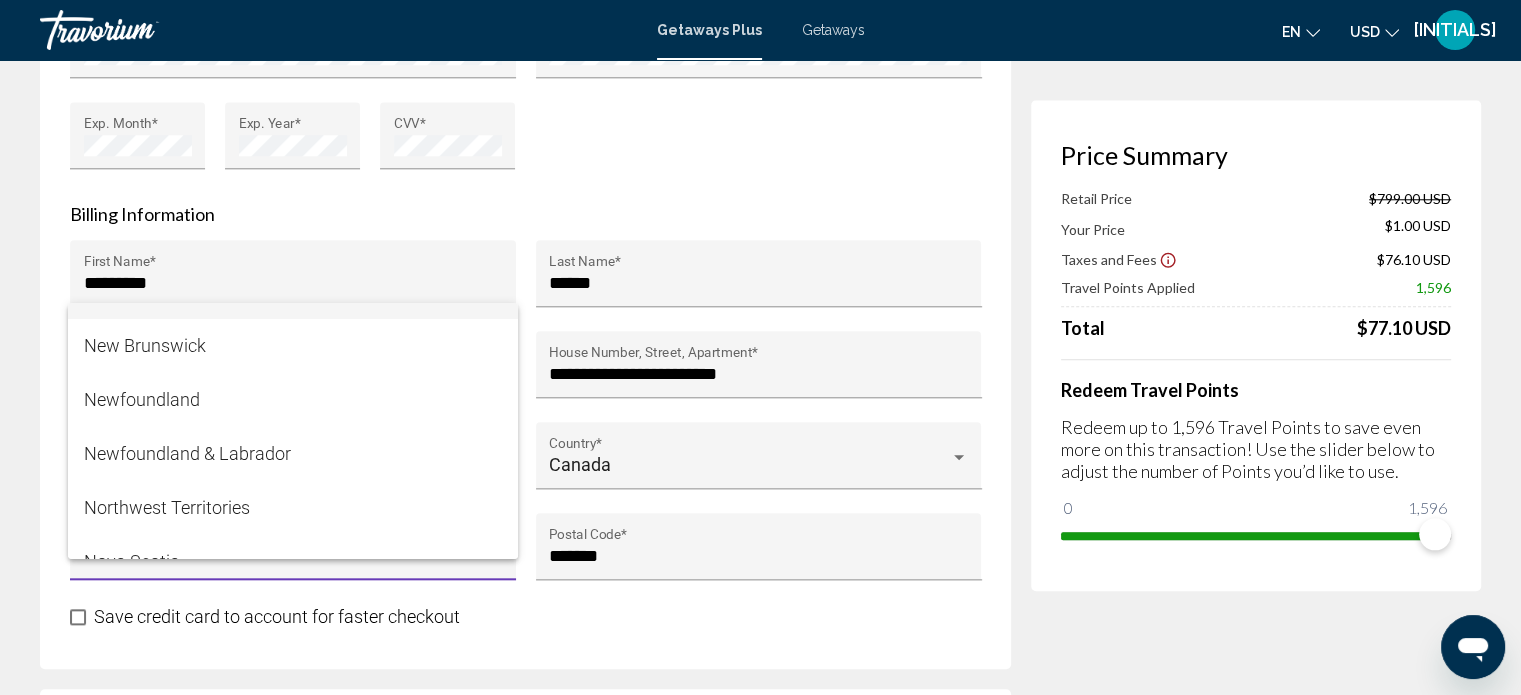scroll, scrollTop: 400, scrollLeft: 0, axis: vertical 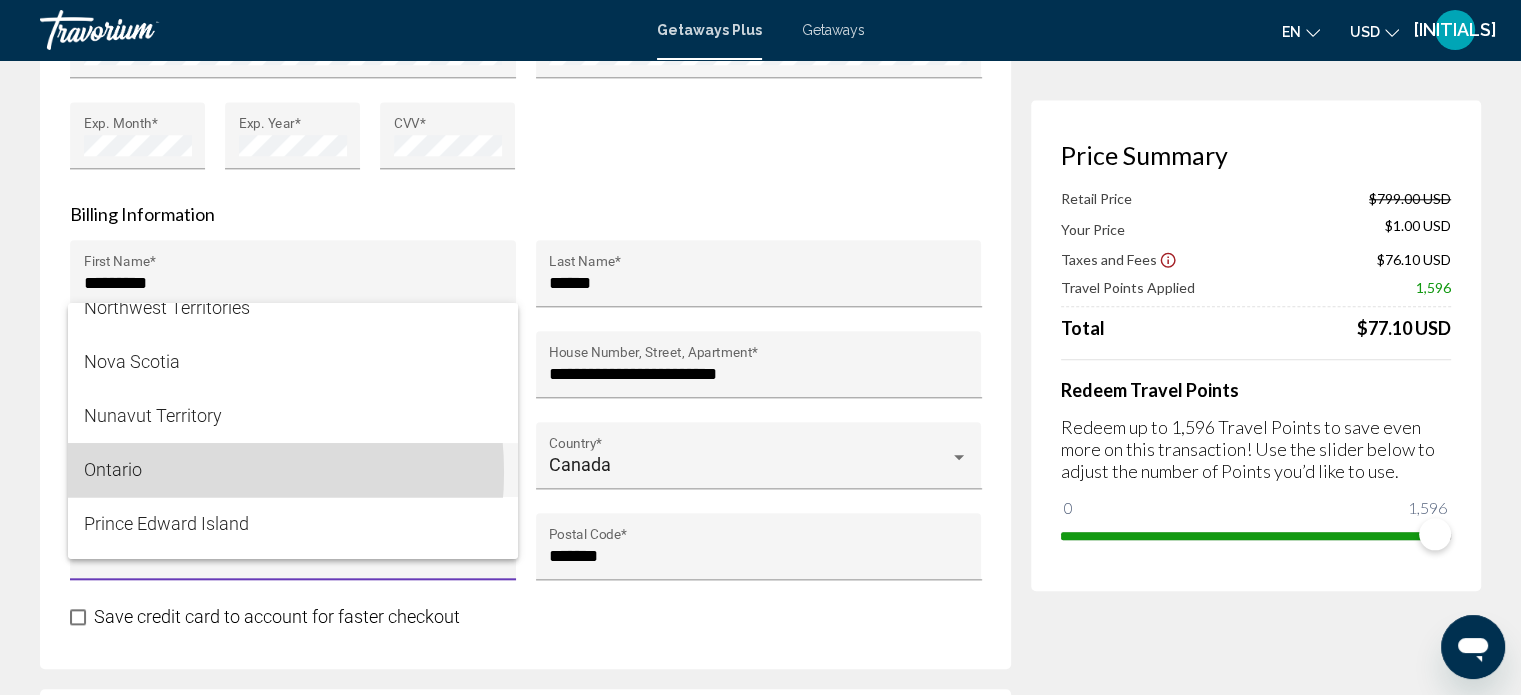click on "Ontario" at bounding box center (293, 470) 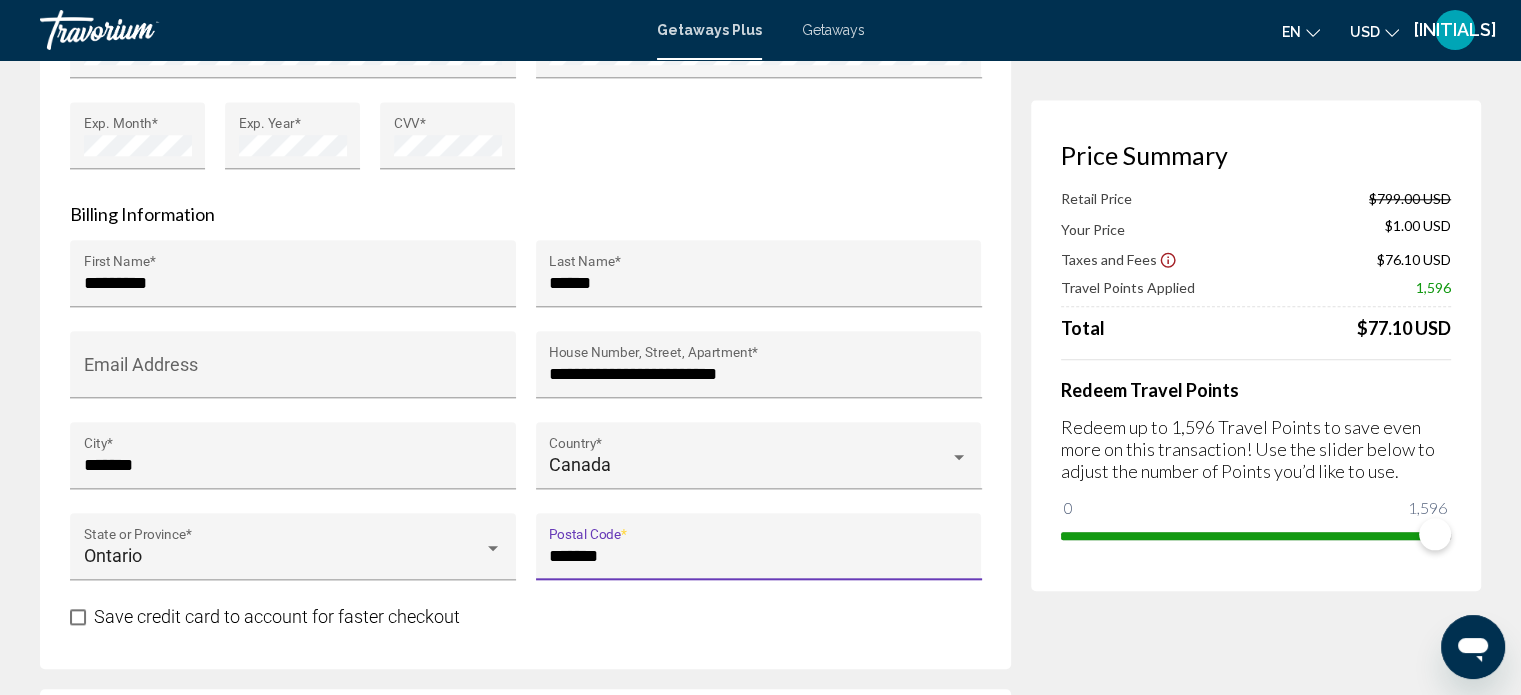 click on "*******" at bounding box center [758, 556] 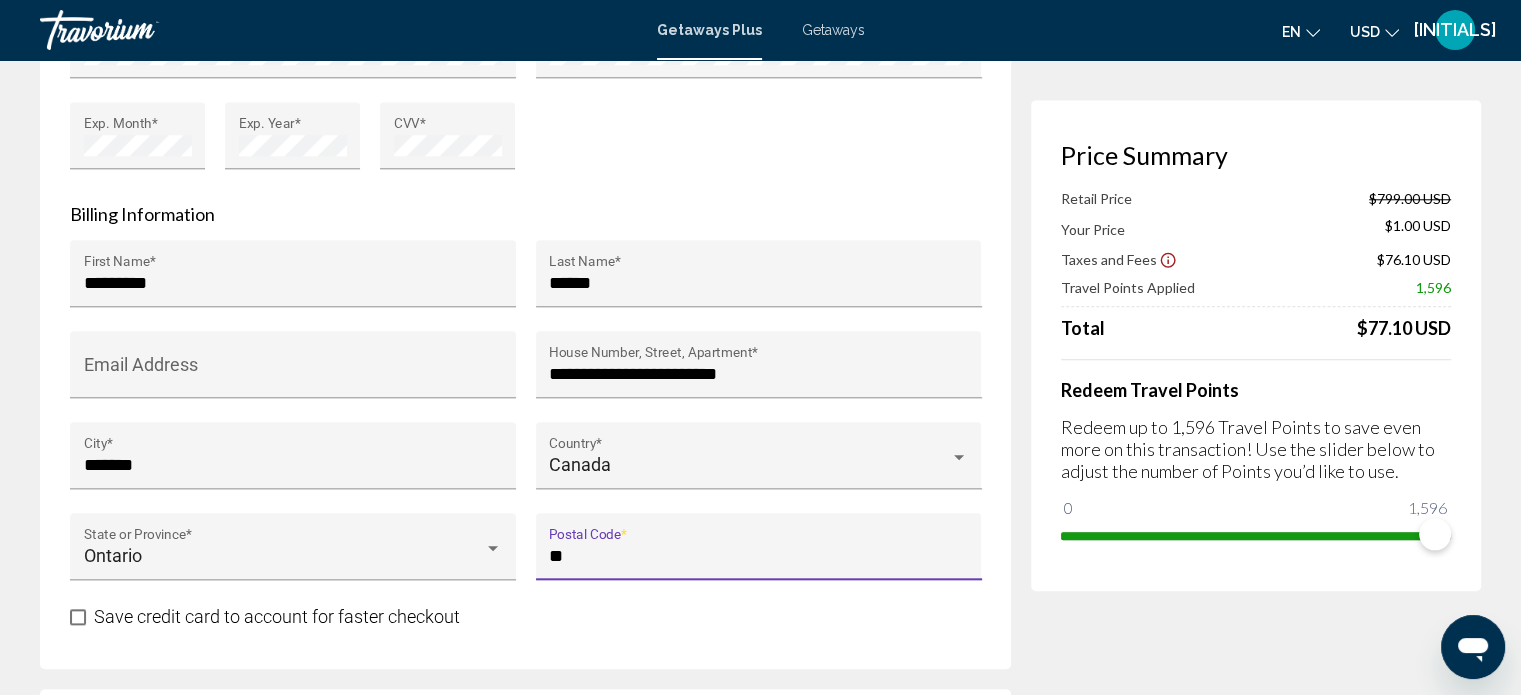 type on "*" 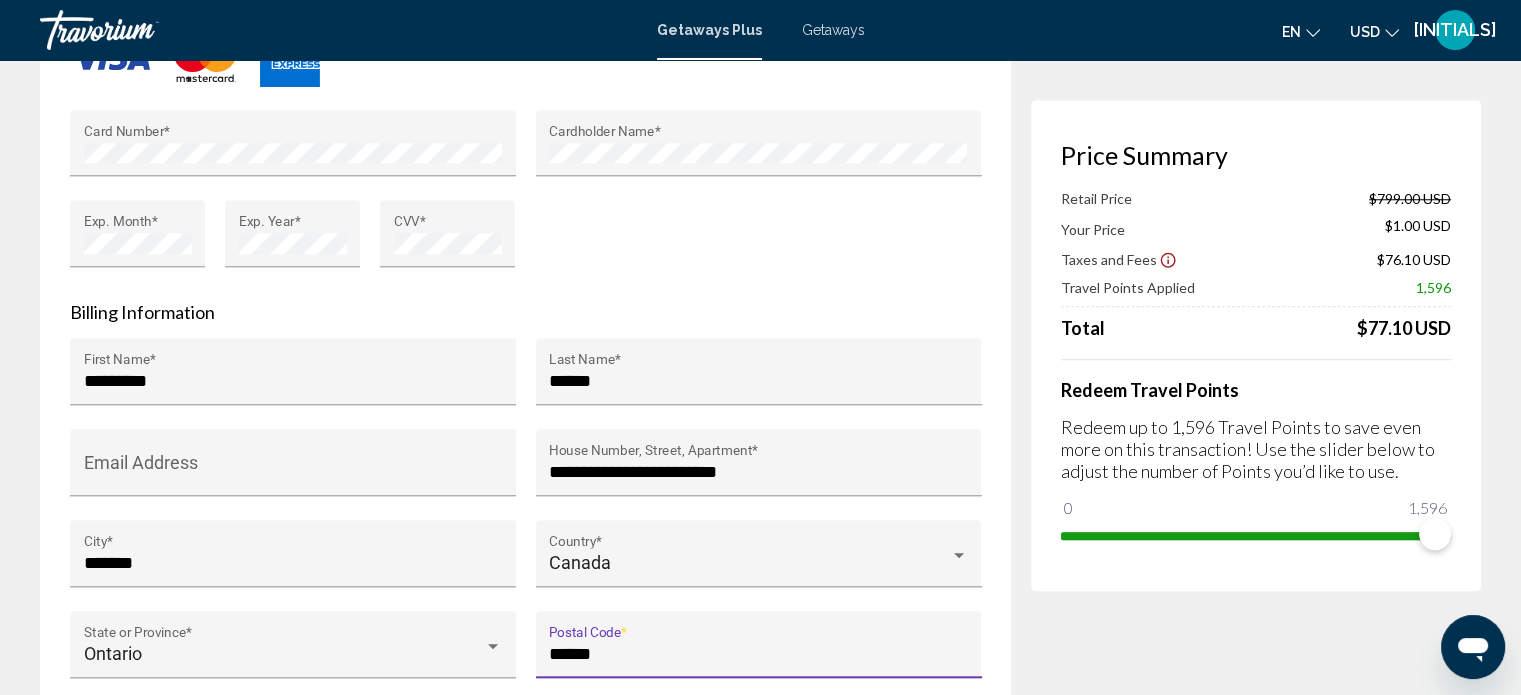 scroll, scrollTop: 1800, scrollLeft: 0, axis: vertical 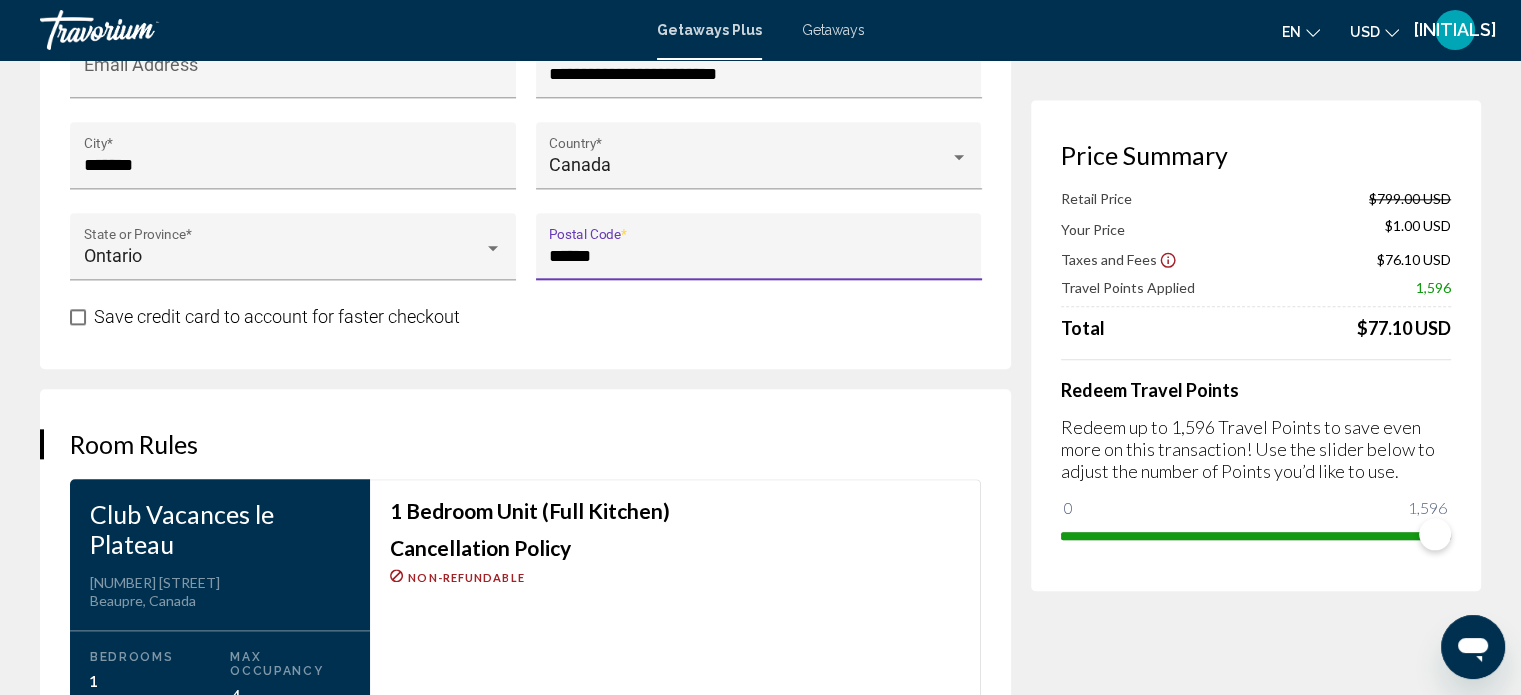 type on "******" 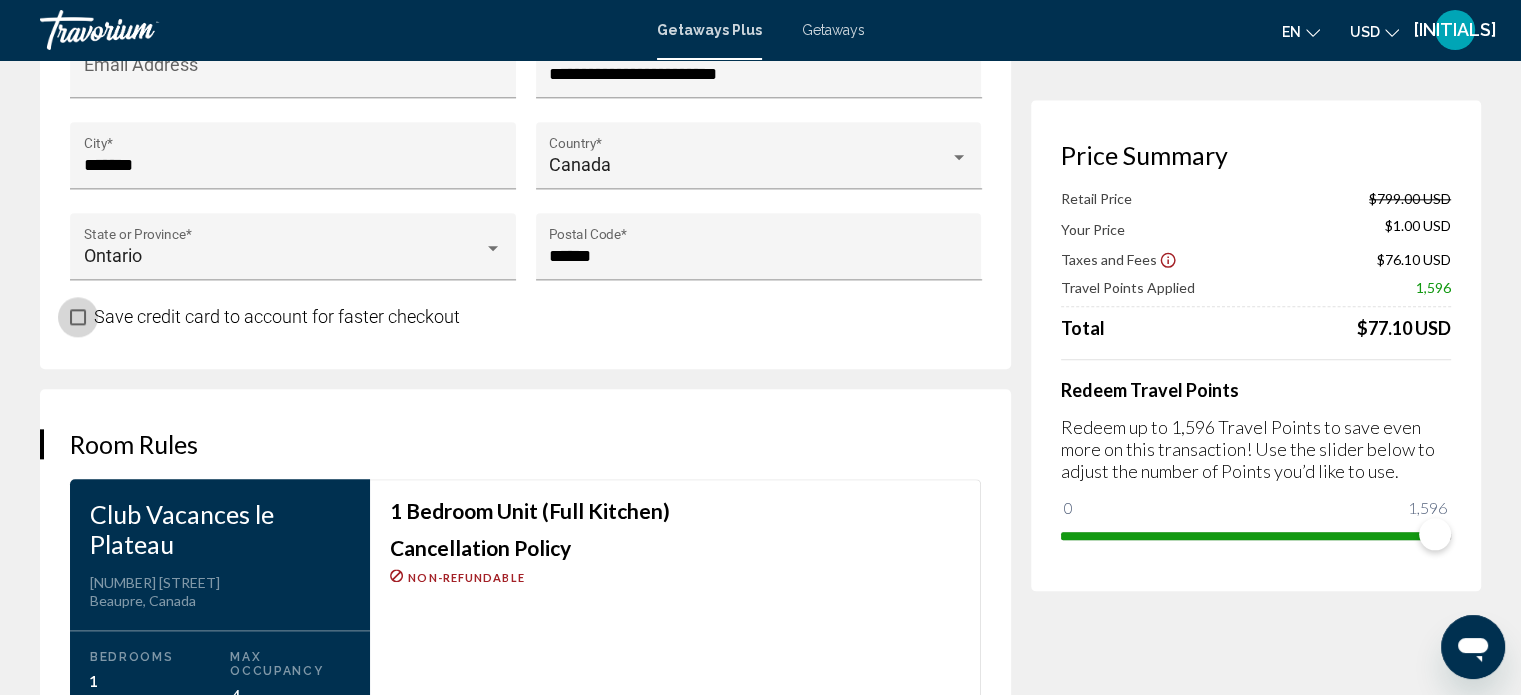 click at bounding box center (78, 317) 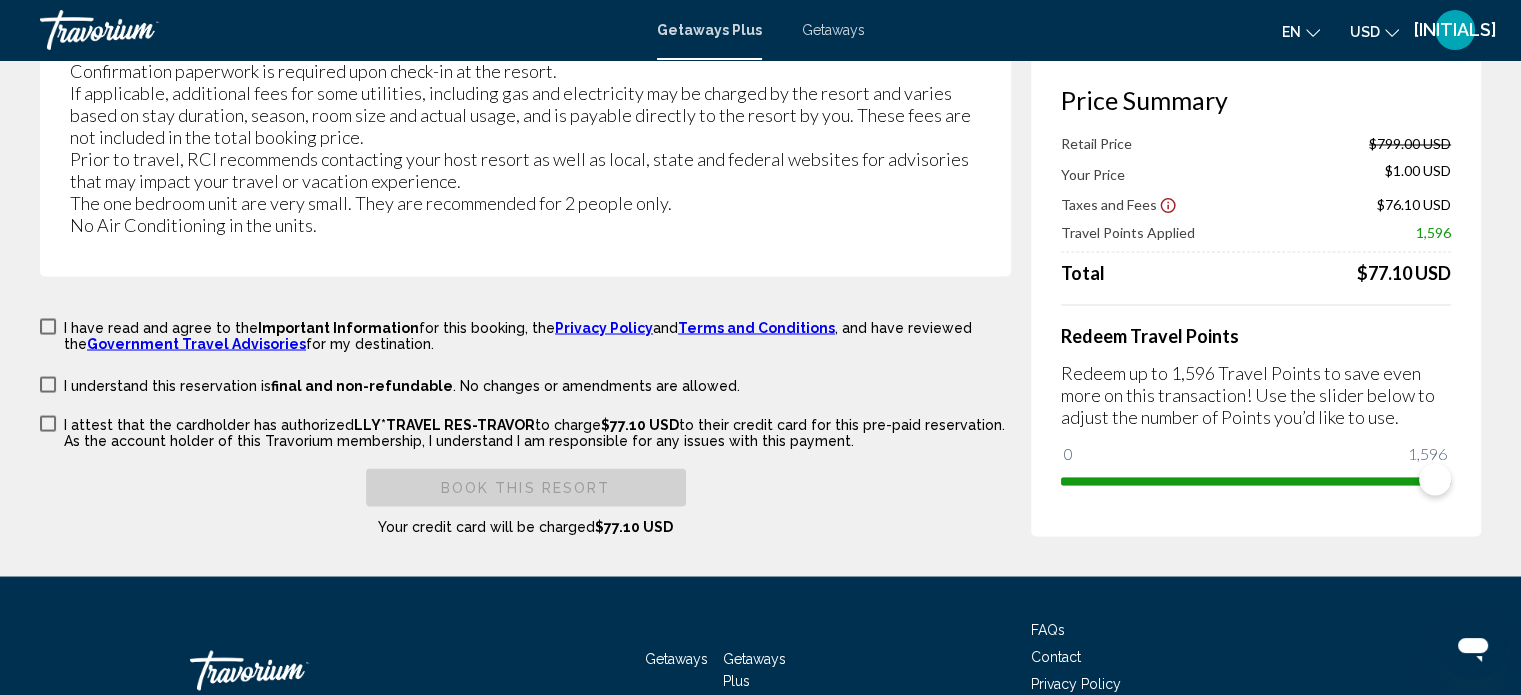 scroll, scrollTop: 3512, scrollLeft: 0, axis: vertical 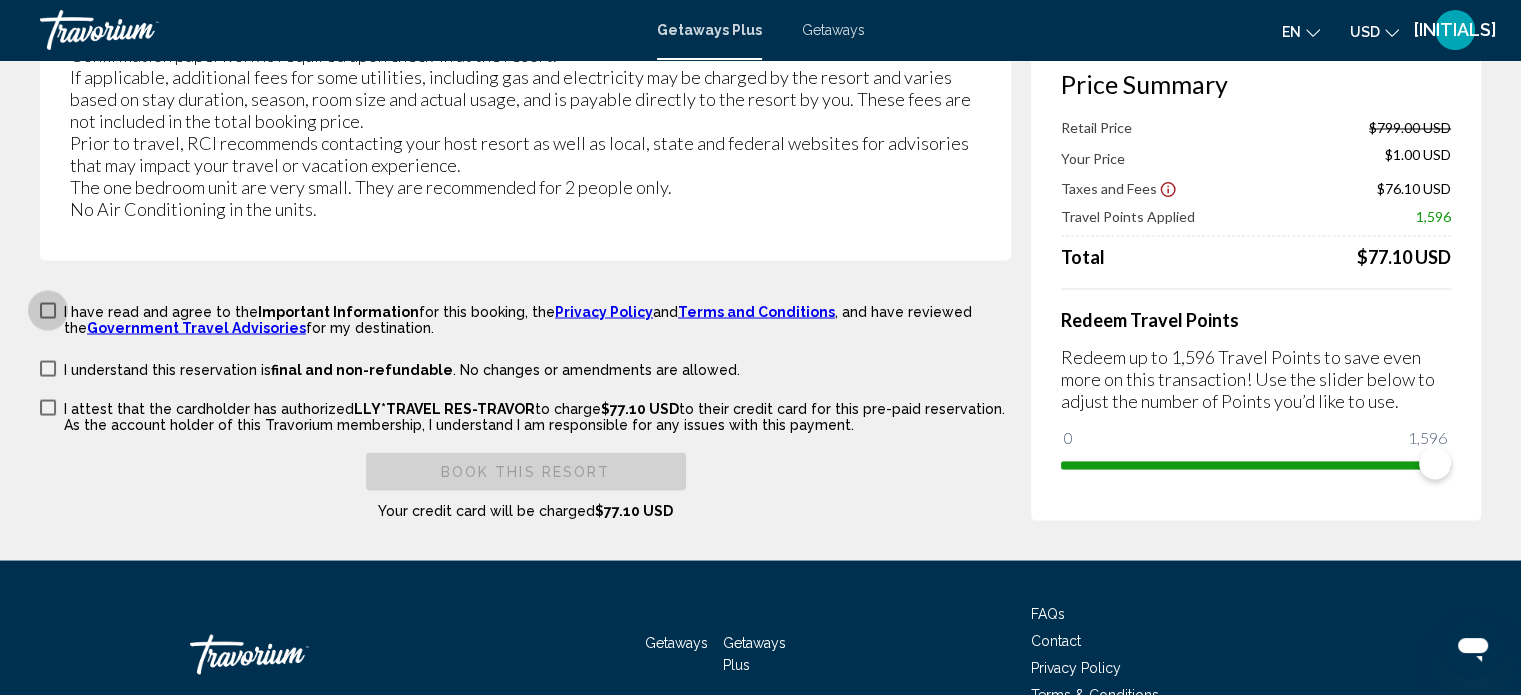 click at bounding box center (48, 310) 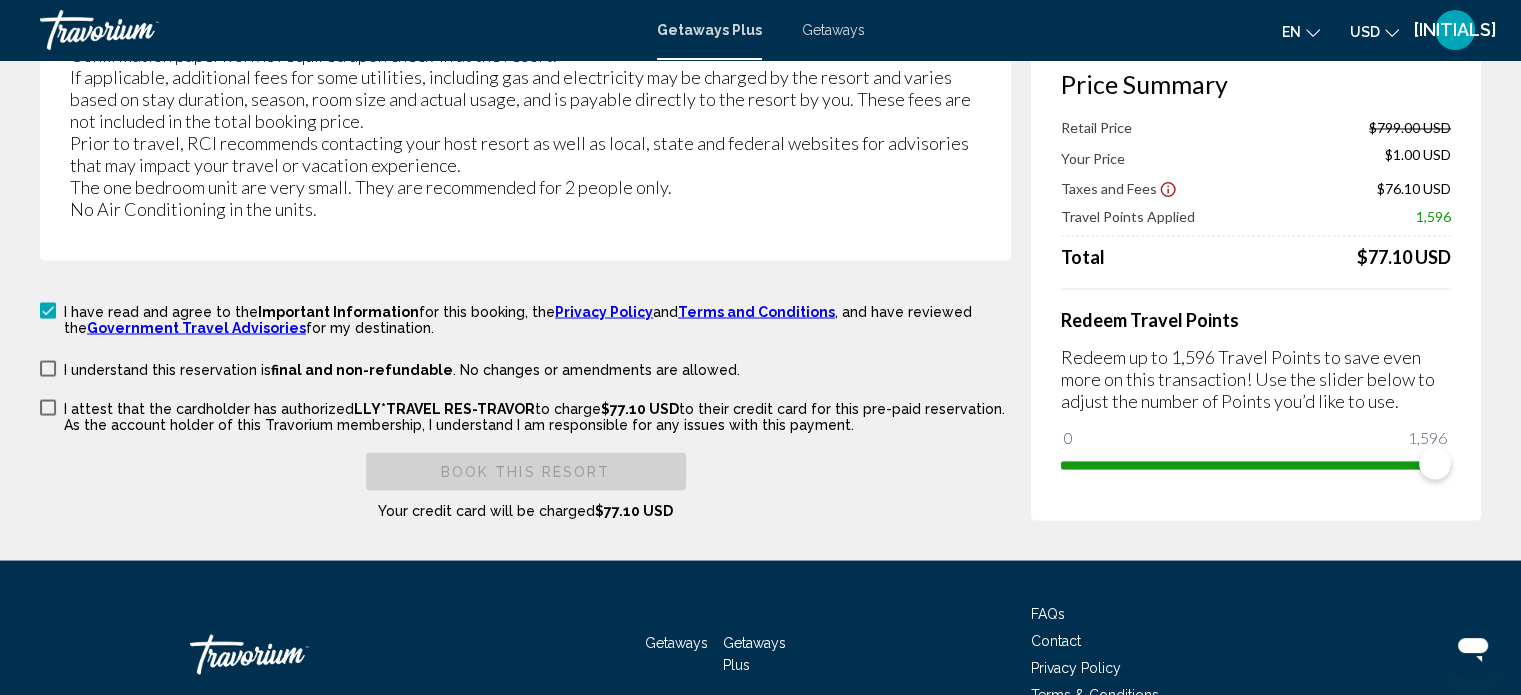 click at bounding box center (48, 368) 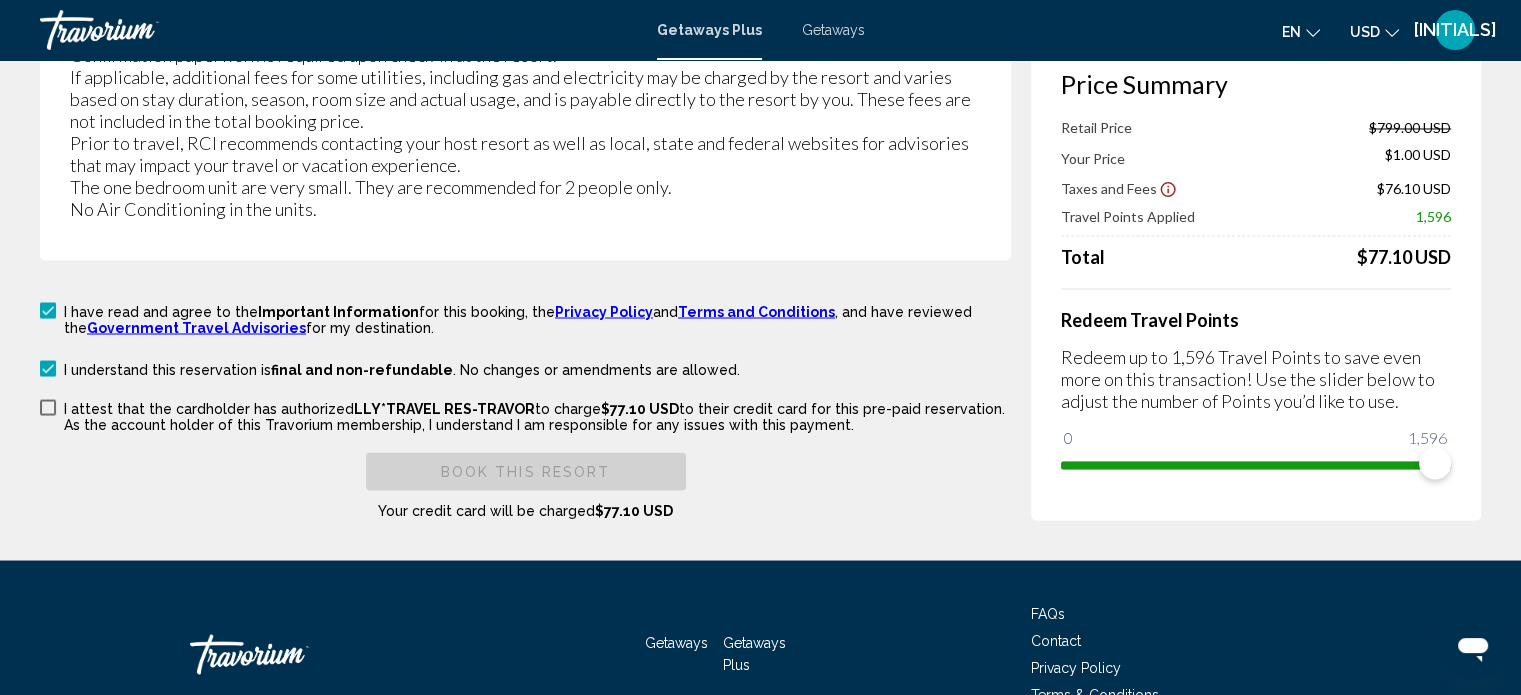 click at bounding box center (48, 407) 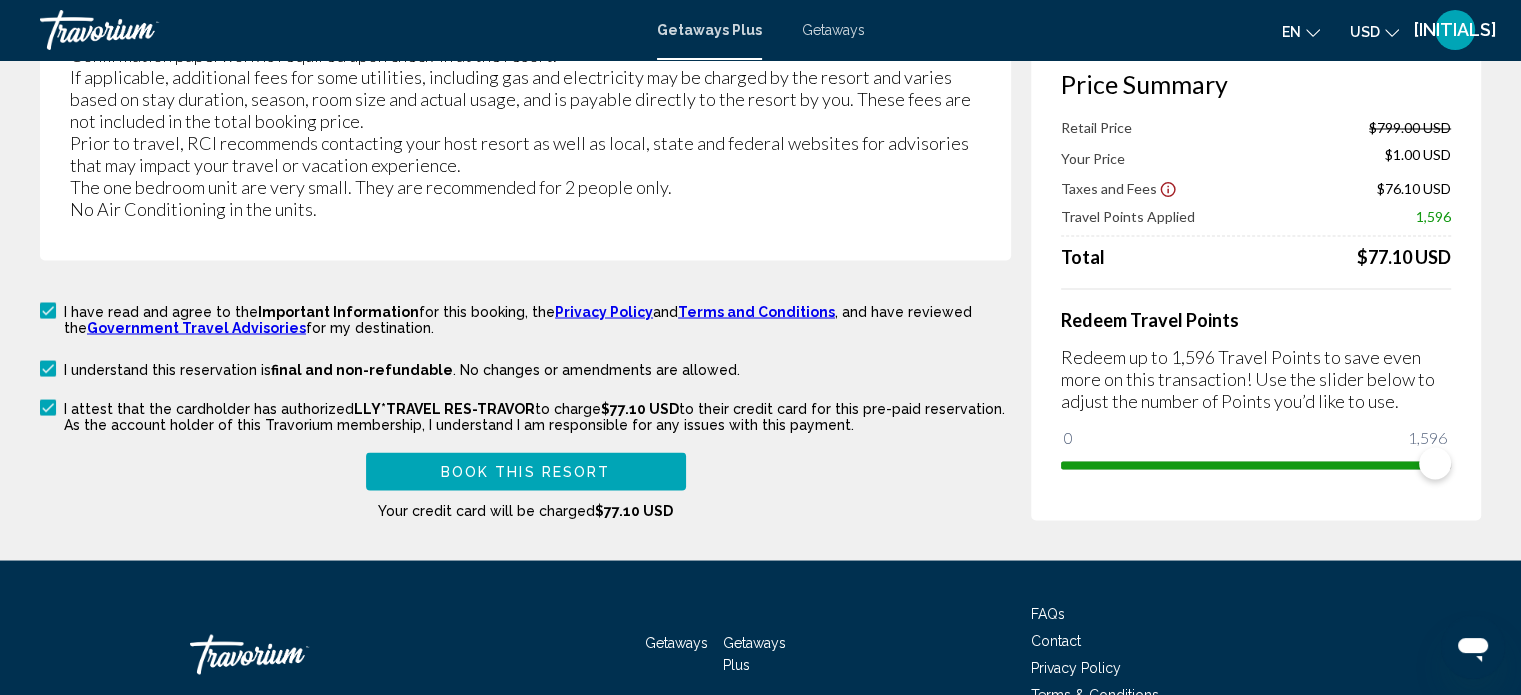 click on "Book this Resort" at bounding box center (526, 472) 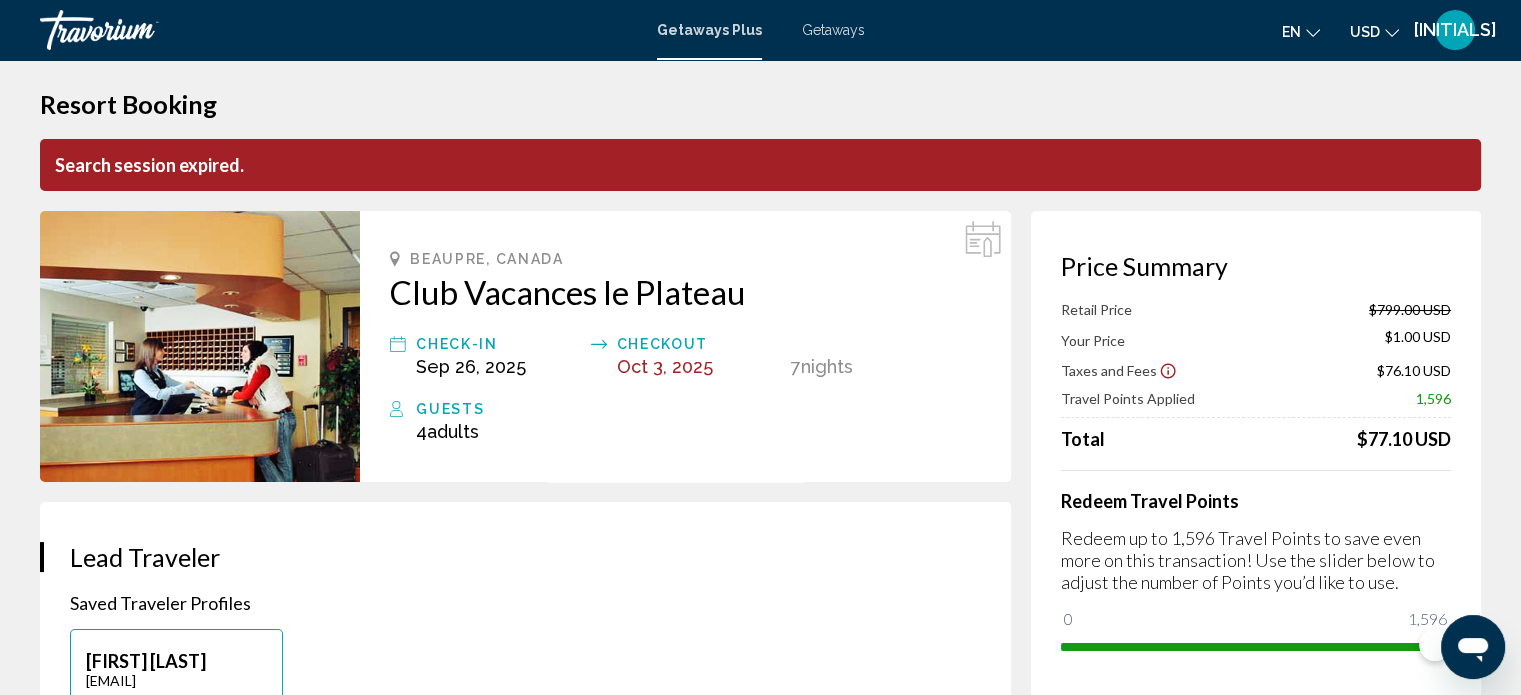 scroll, scrollTop: 0, scrollLeft: 0, axis: both 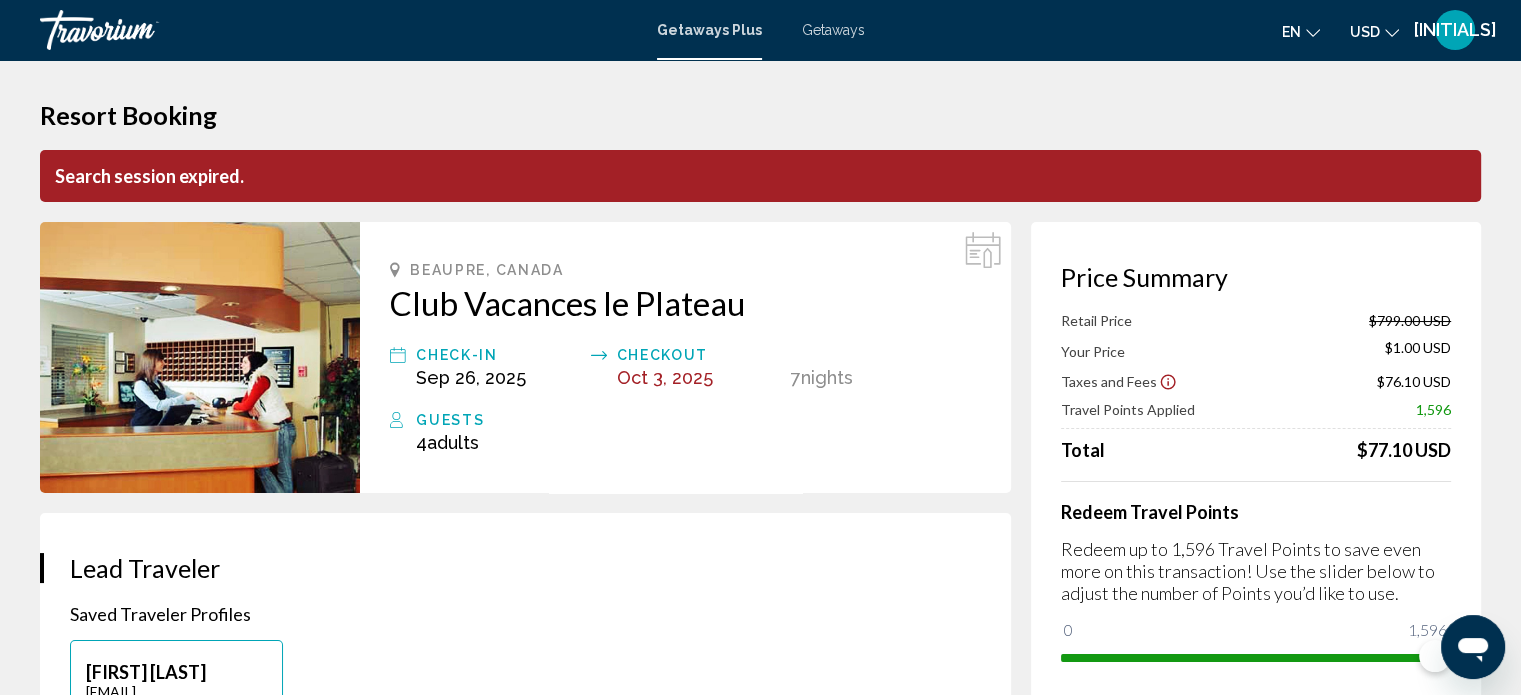 click on "Getaways" at bounding box center (833, 30) 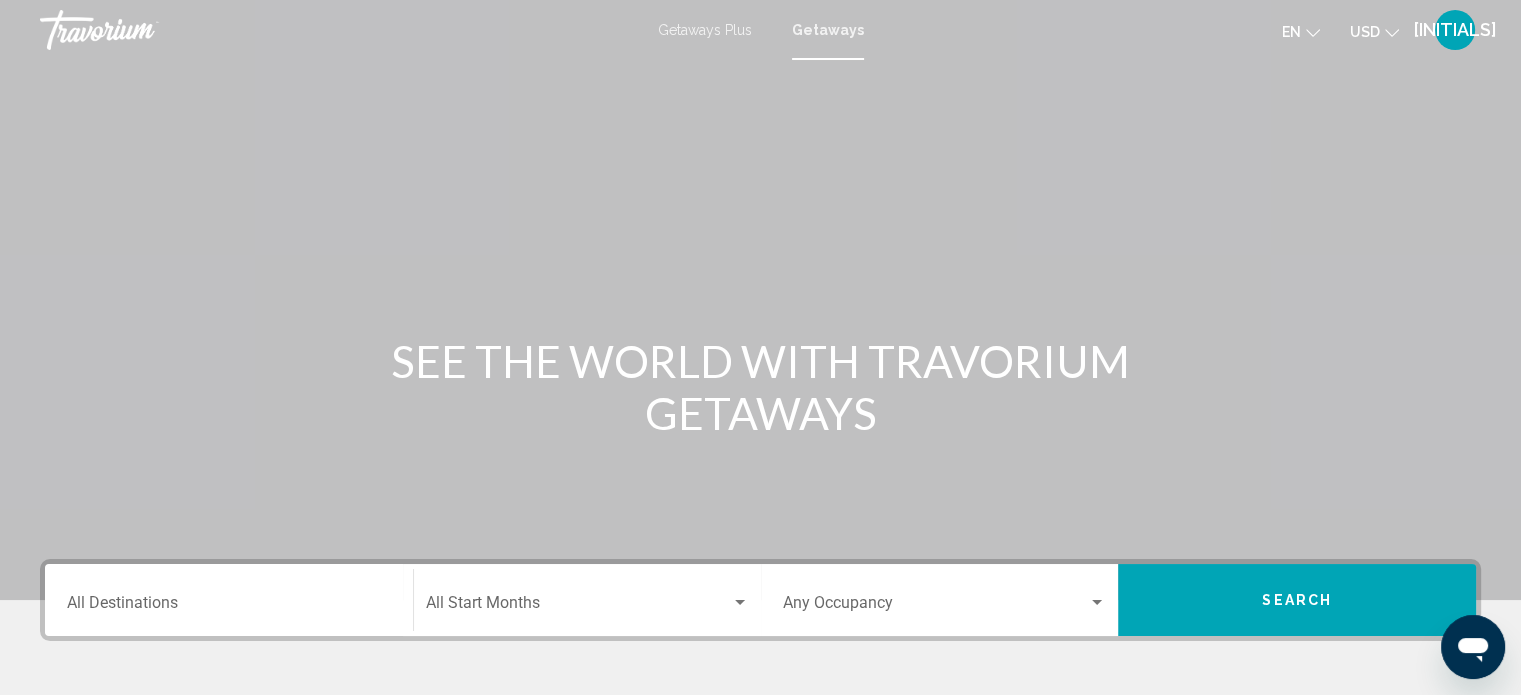 click on "Destination All Destinations" at bounding box center (229, 607) 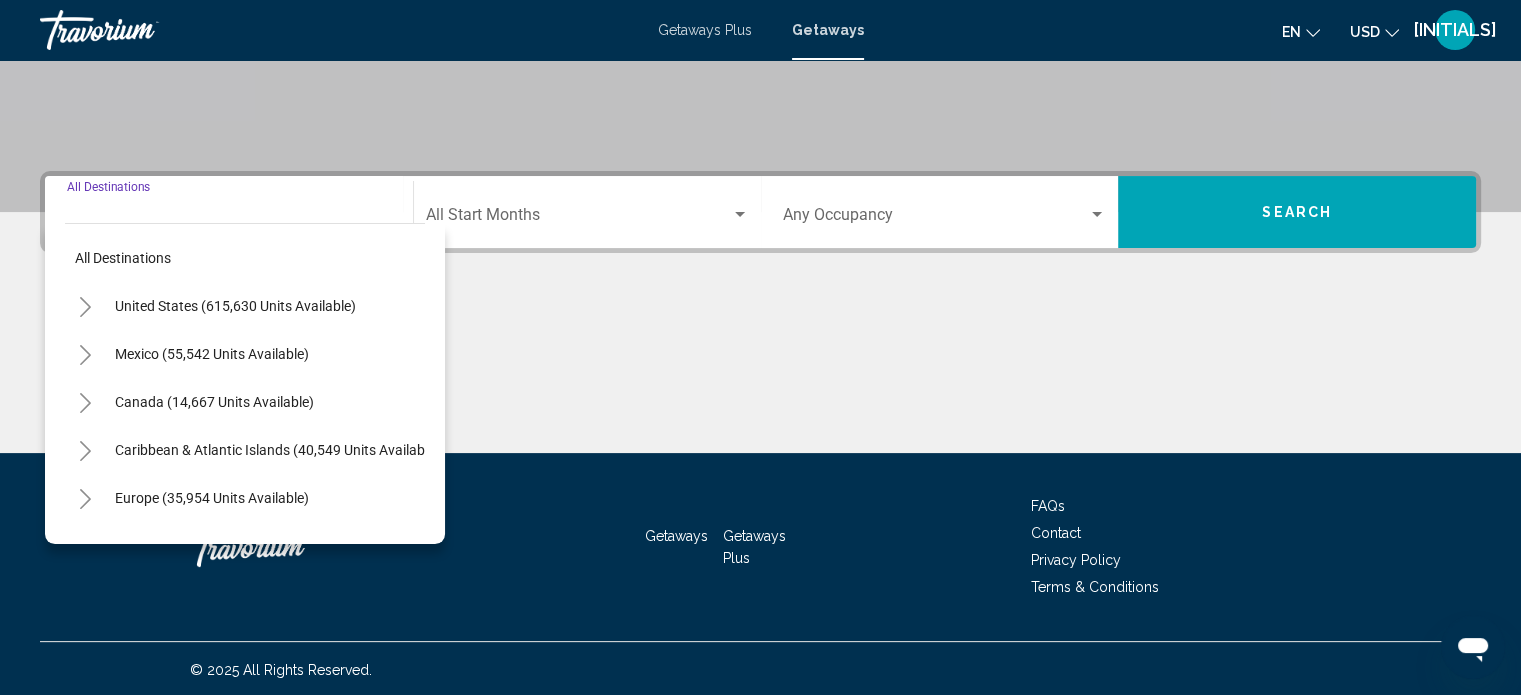 scroll, scrollTop: 390, scrollLeft: 0, axis: vertical 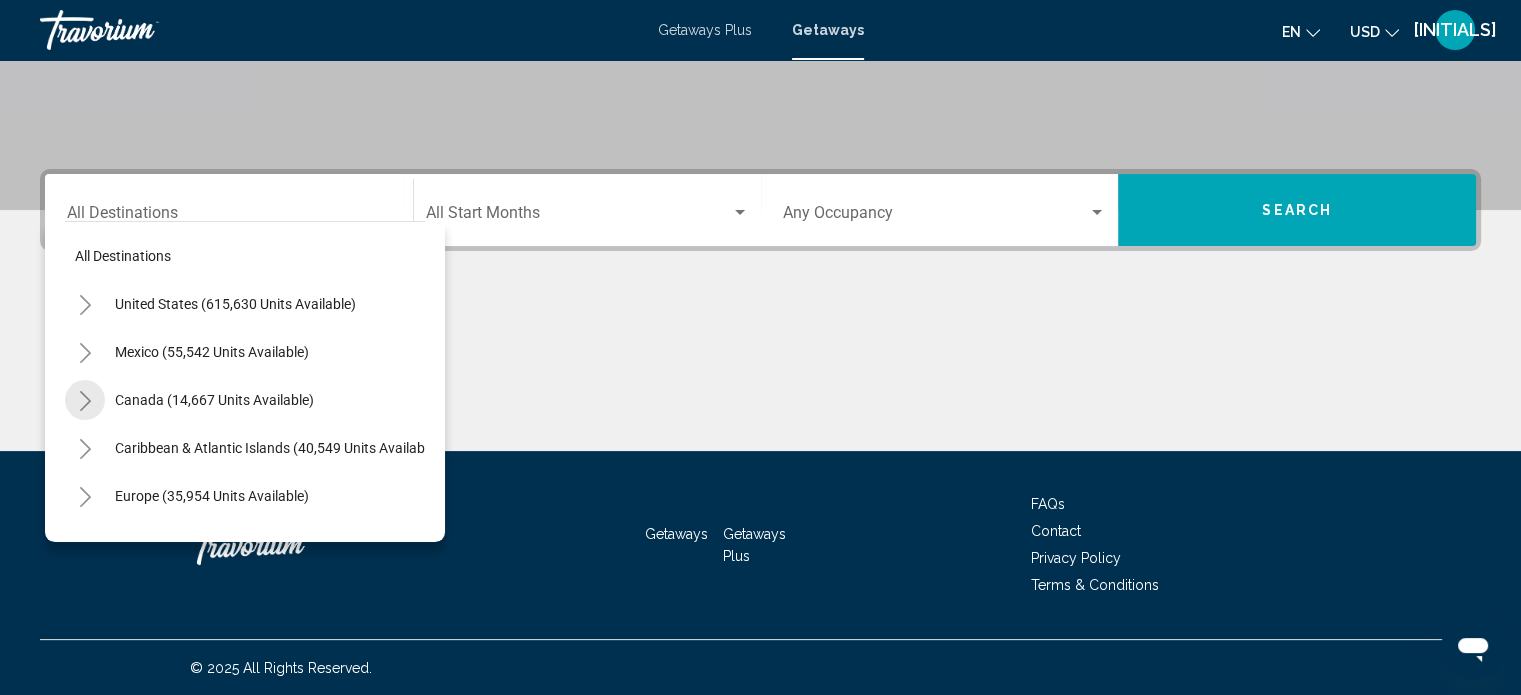 click 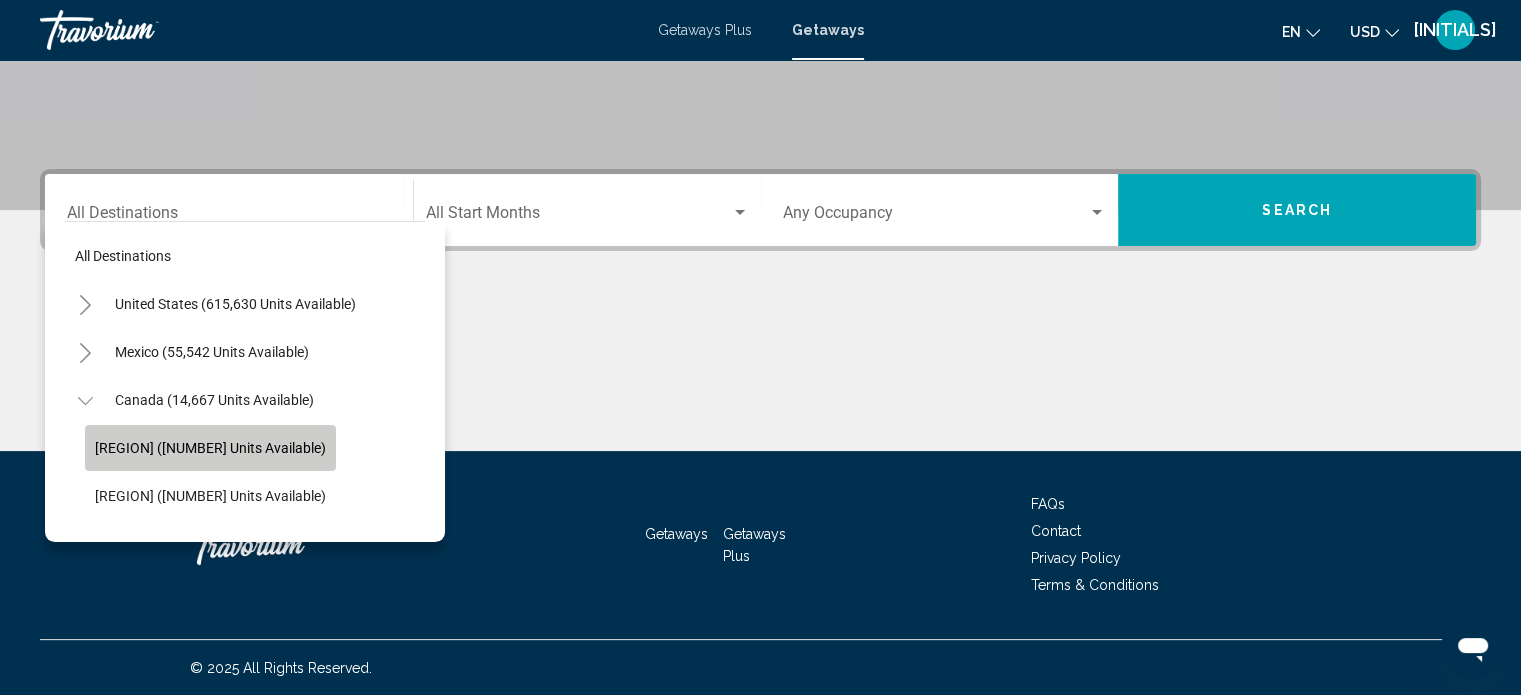 click on "[REGION] ([NUMBER] units available)" 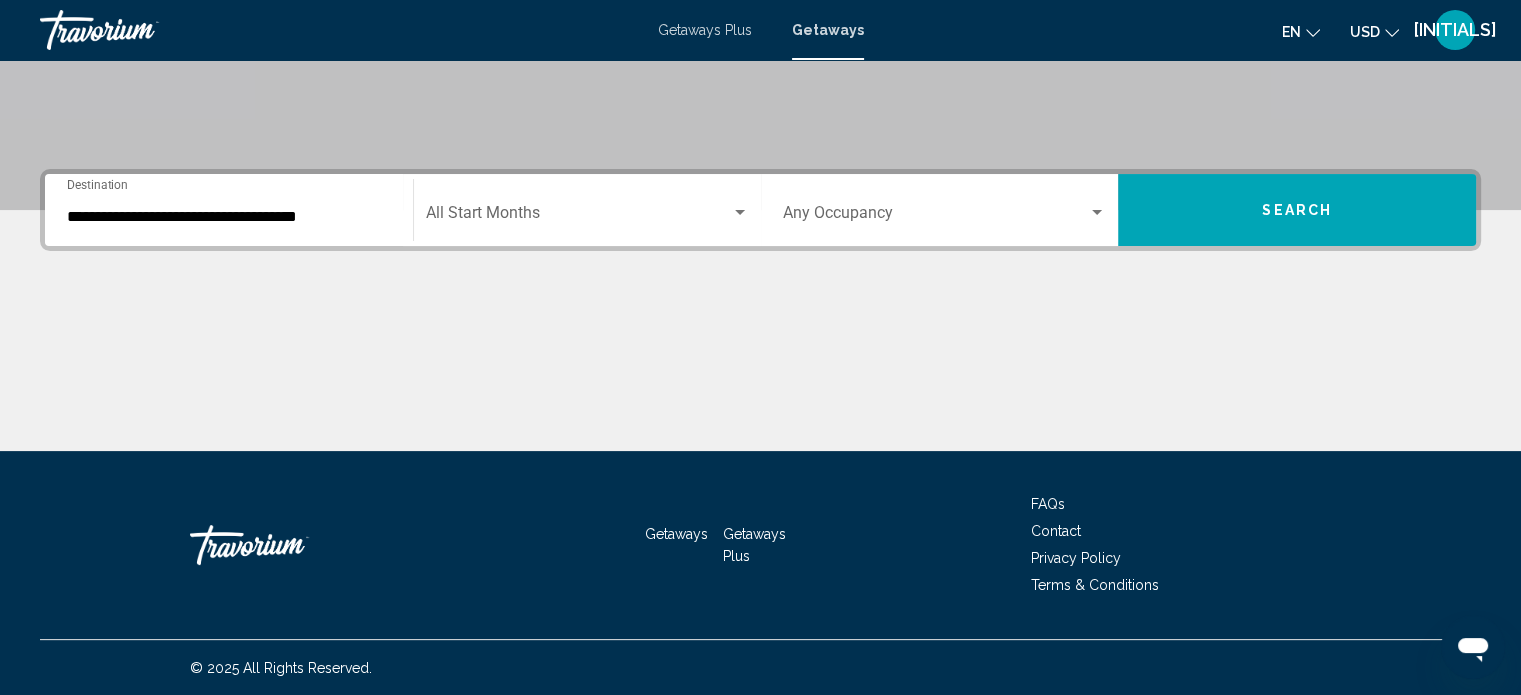 click on "Start Month All Start Months" 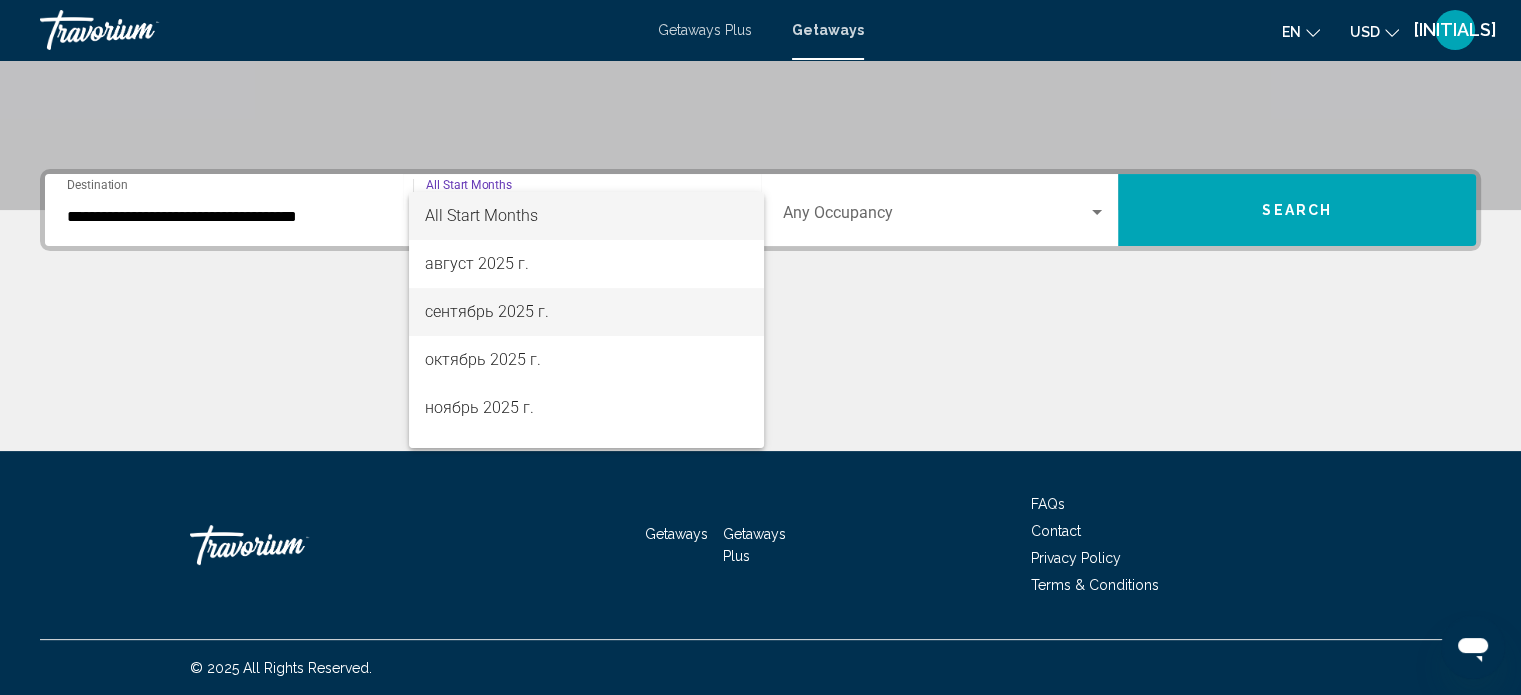 click on "сентябрь 2025 г." at bounding box center (586, 312) 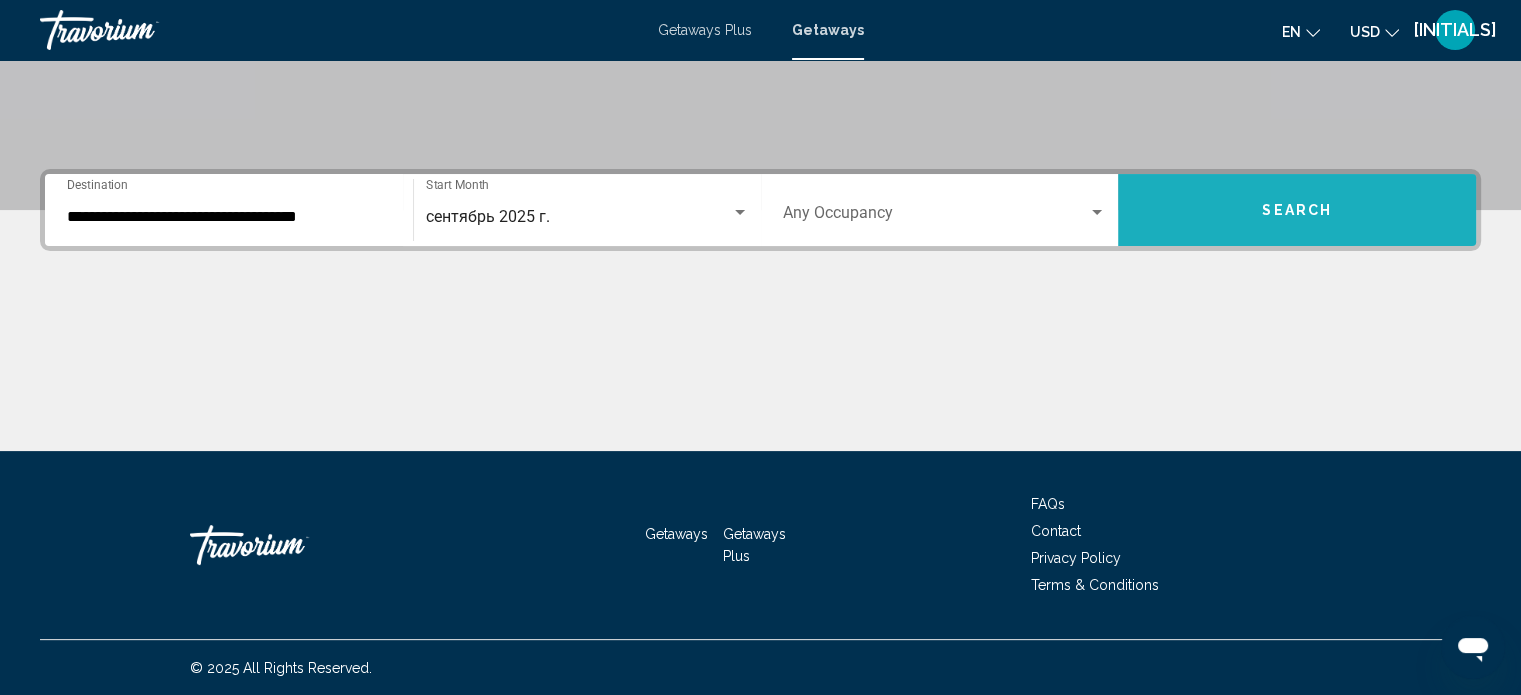 click on "Search" at bounding box center [1297, 210] 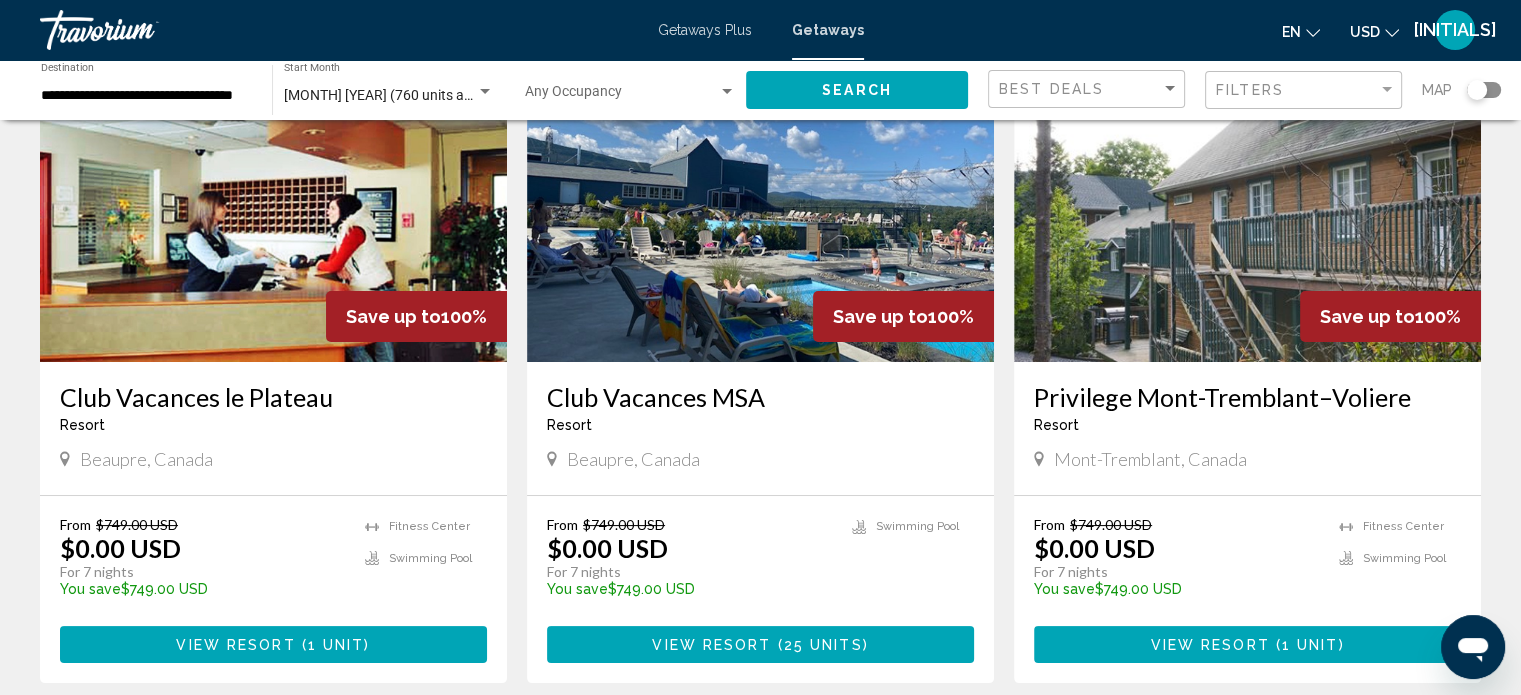 scroll, scrollTop: 200, scrollLeft: 0, axis: vertical 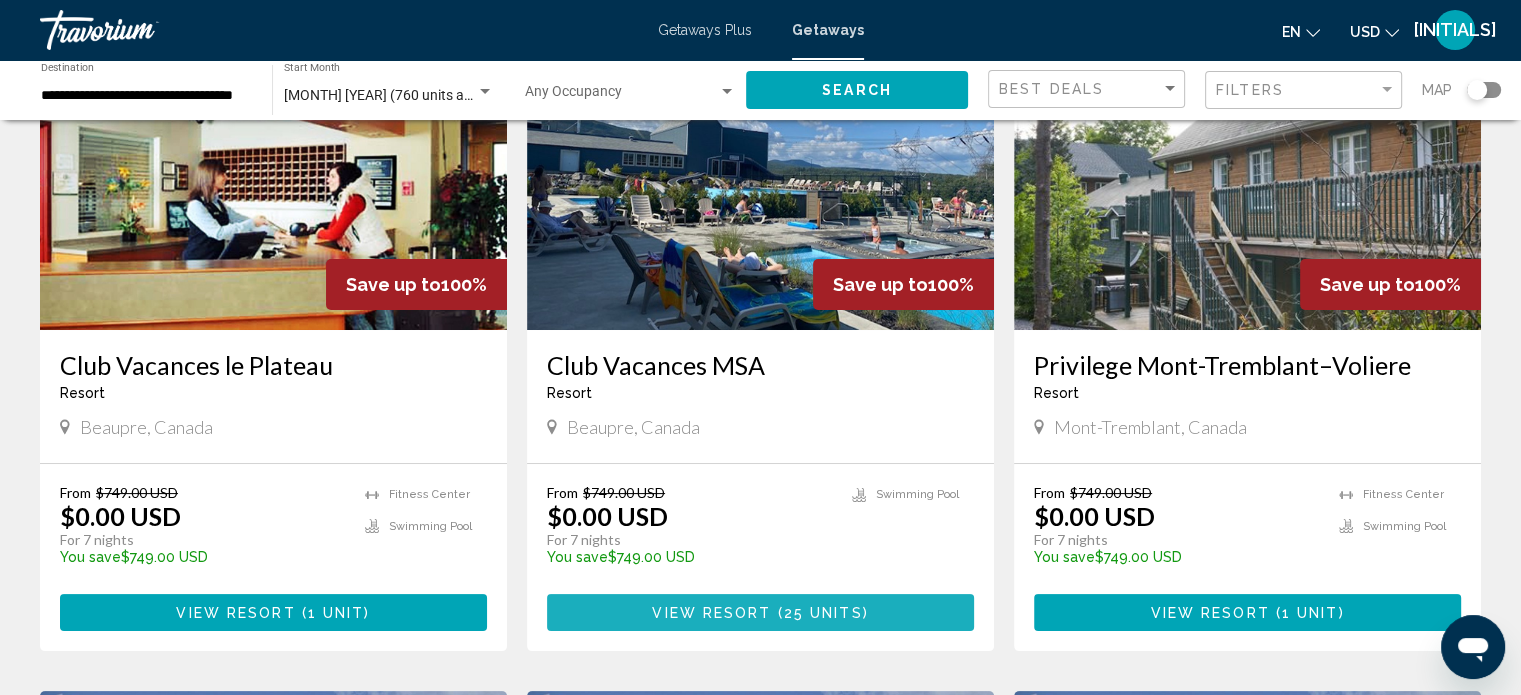 click on "View Resort" at bounding box center [711, 613] 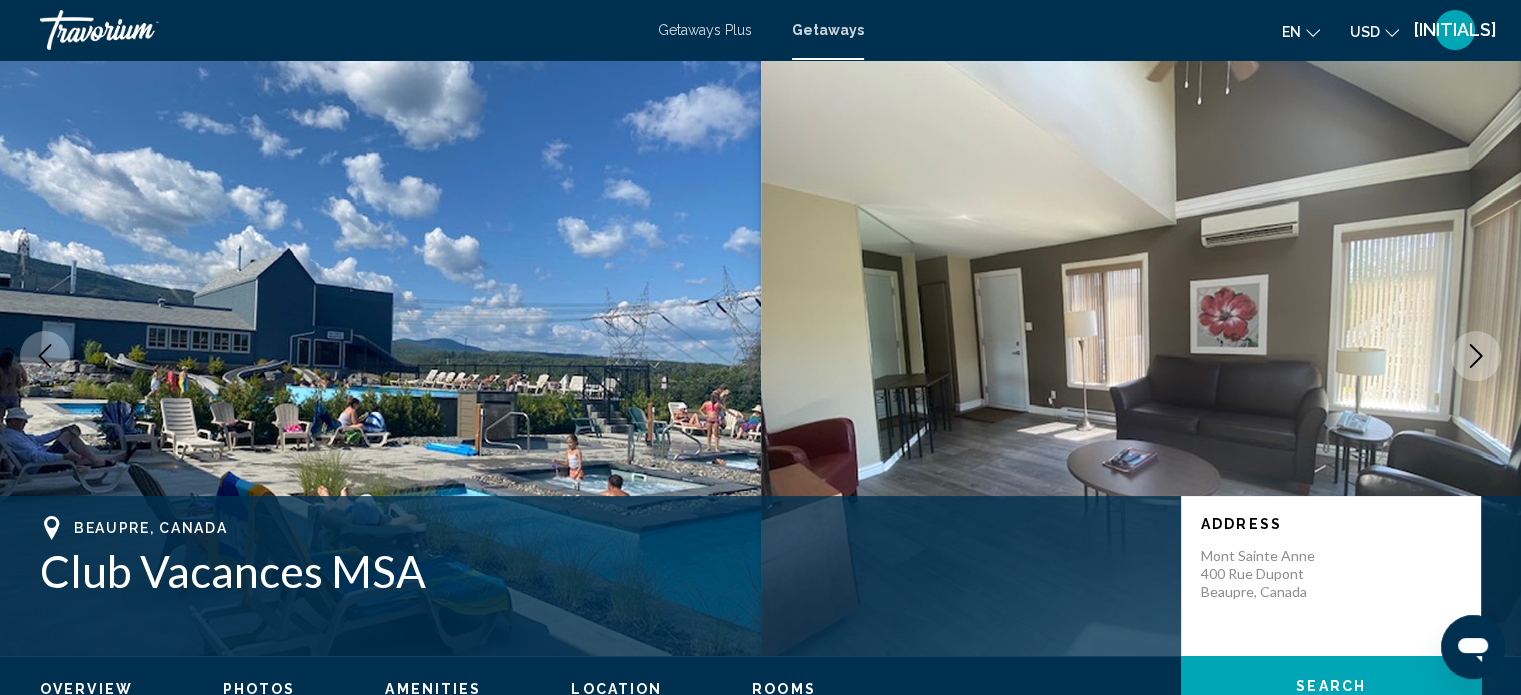 scroll, scrollTop: 0, scrollLeft: 0, axis: both 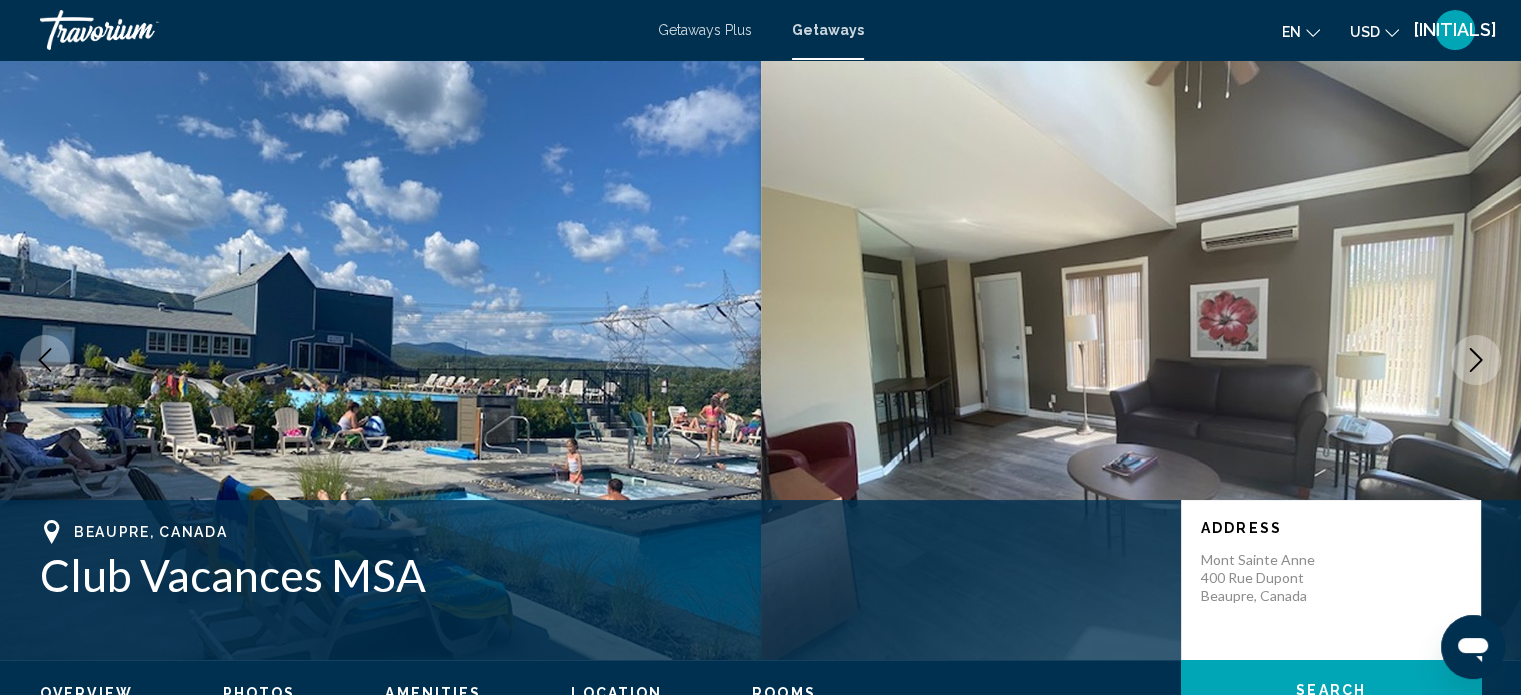 click at bounding box center [1476, 360] 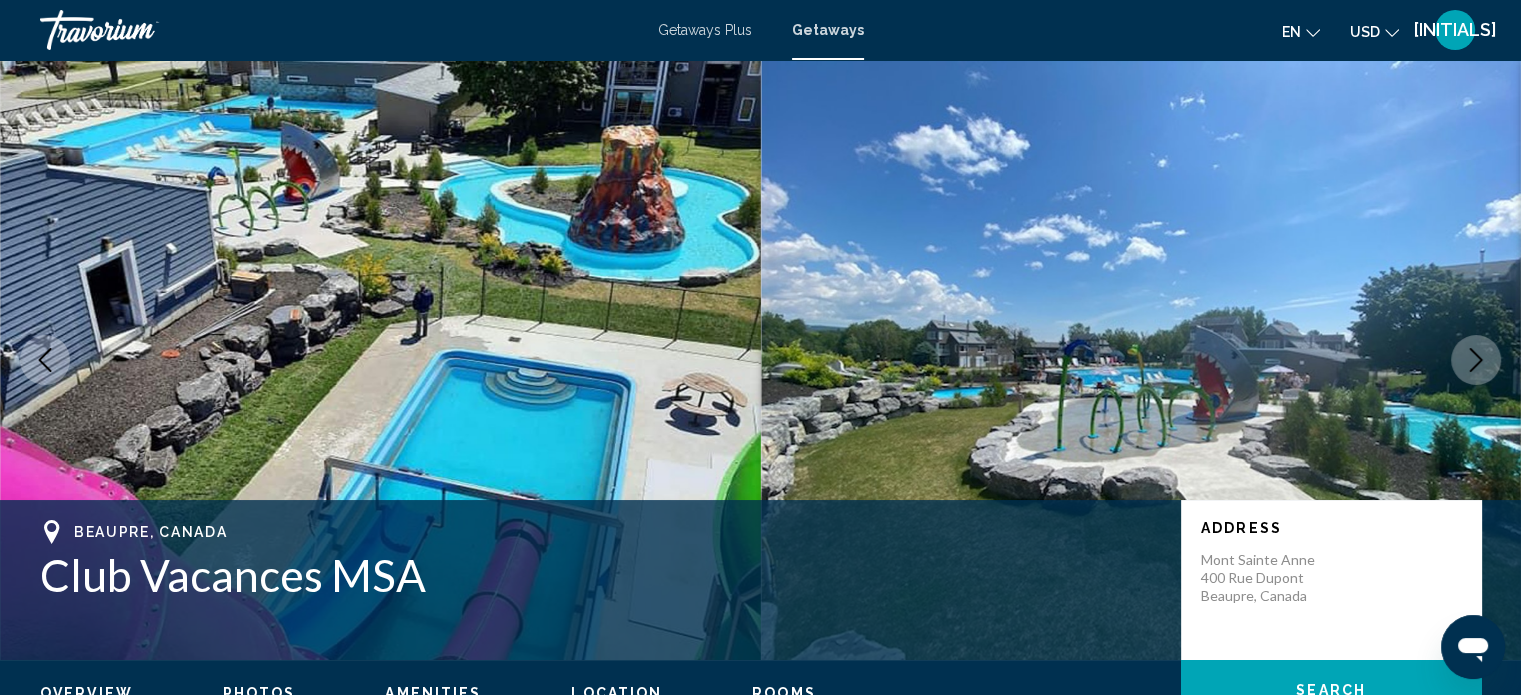 click at bounding box center [1476, 360] 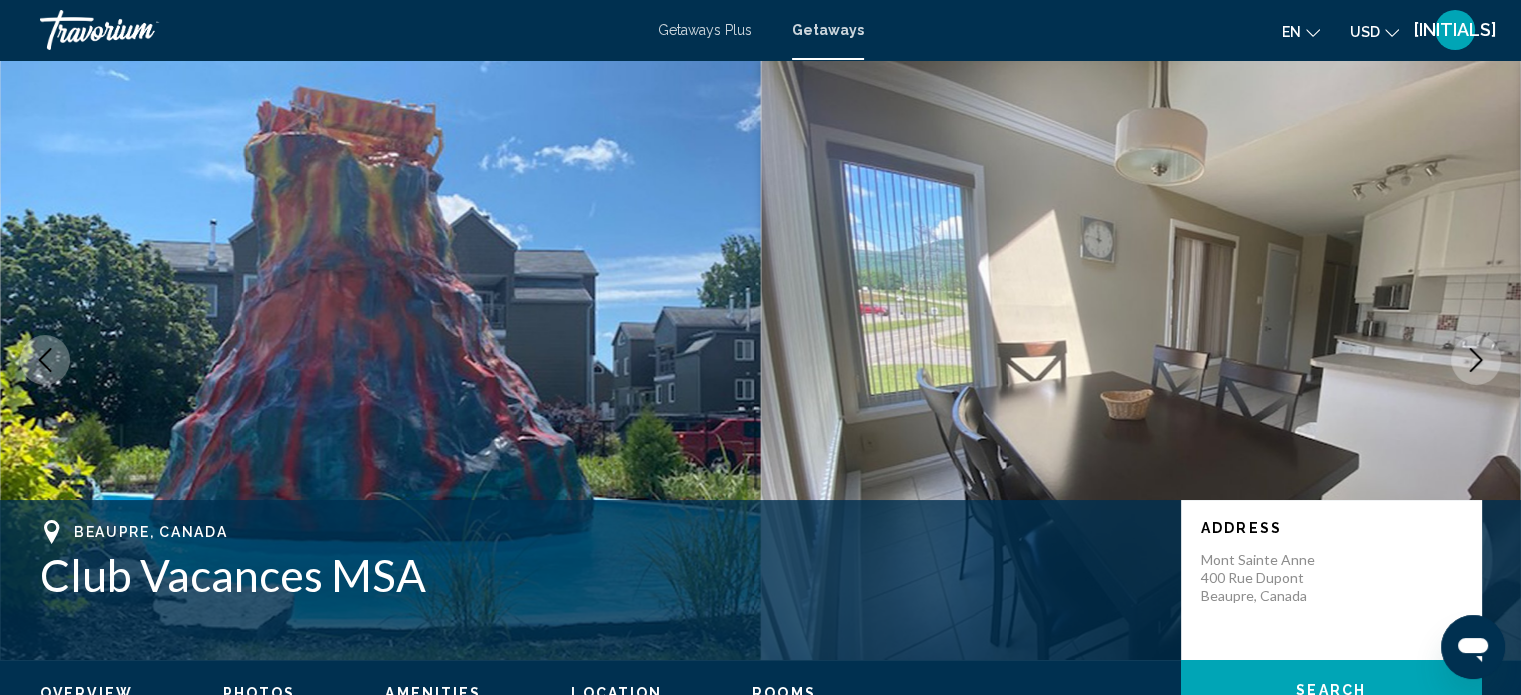 click at bounding box center [1476, 360] 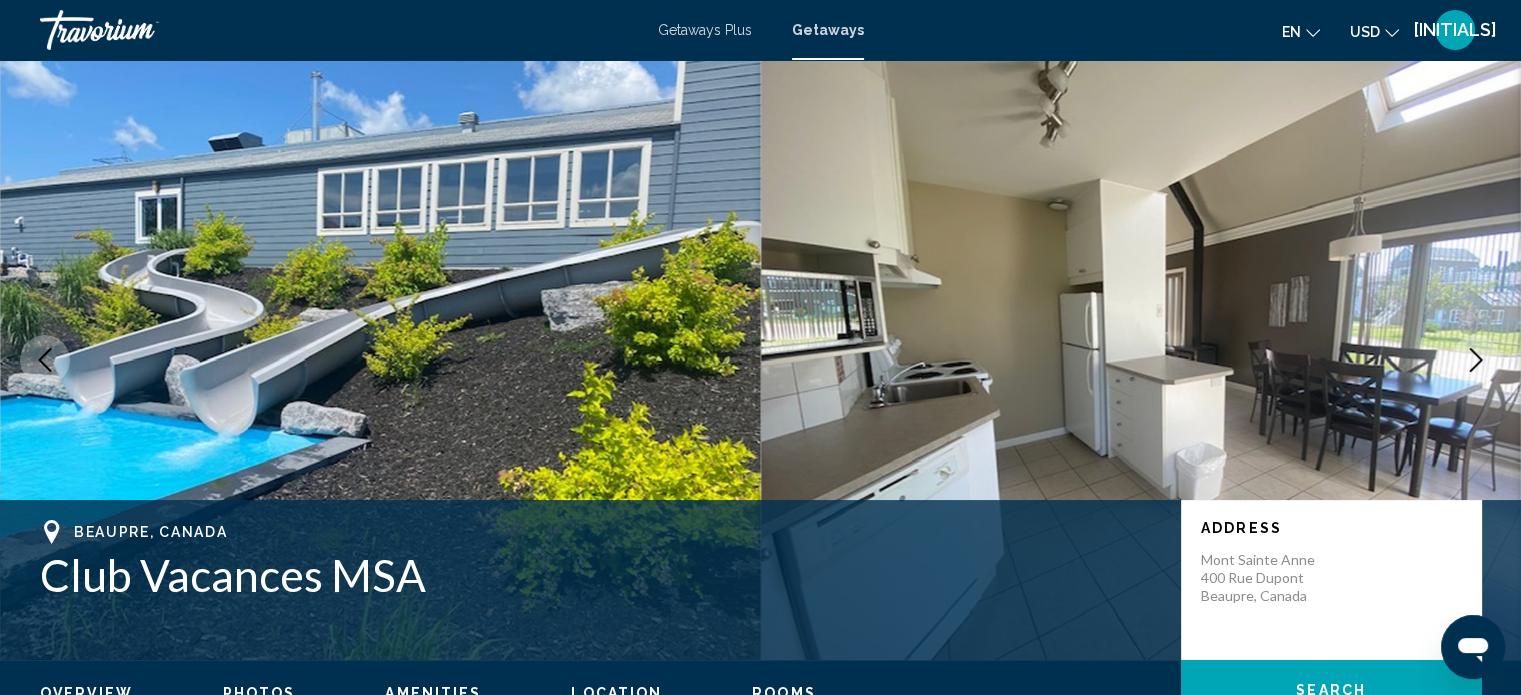 click at bounding box center (1476, 360) 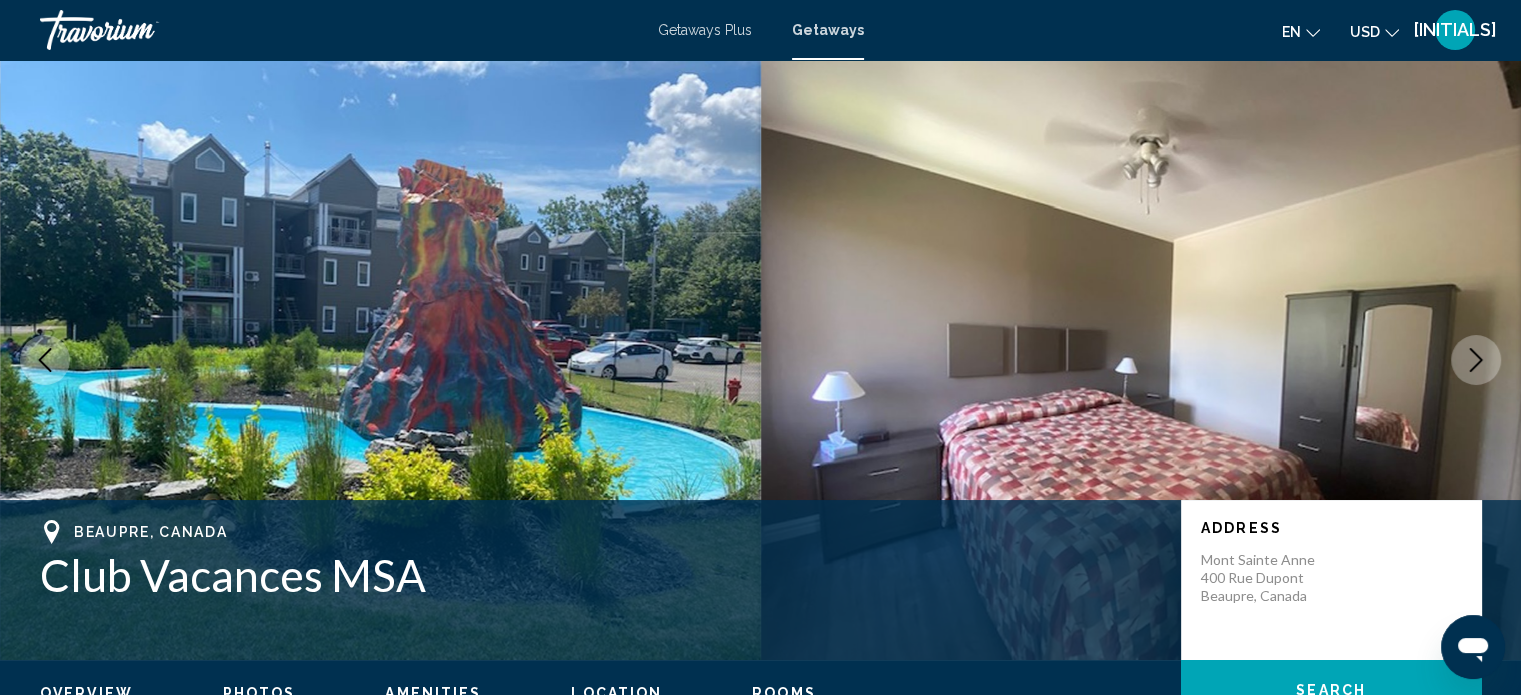 click 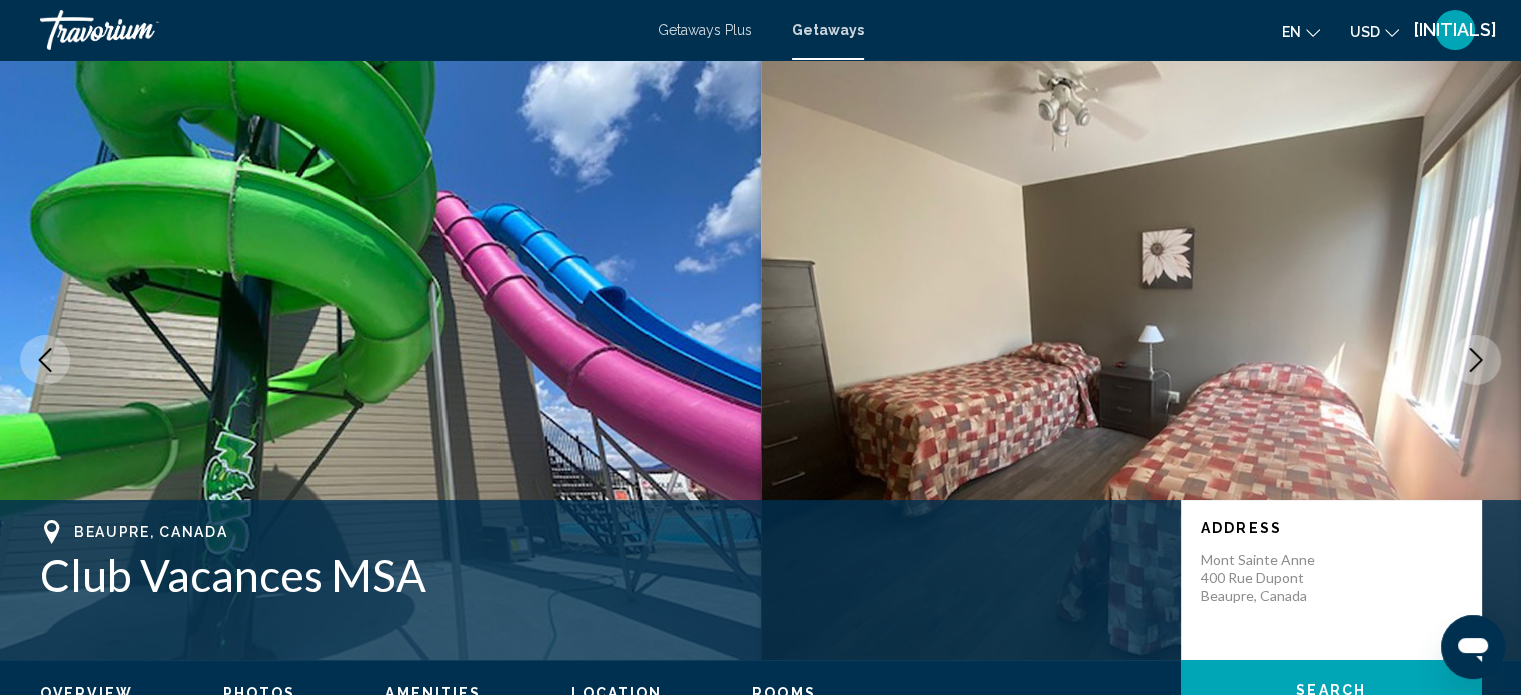 click 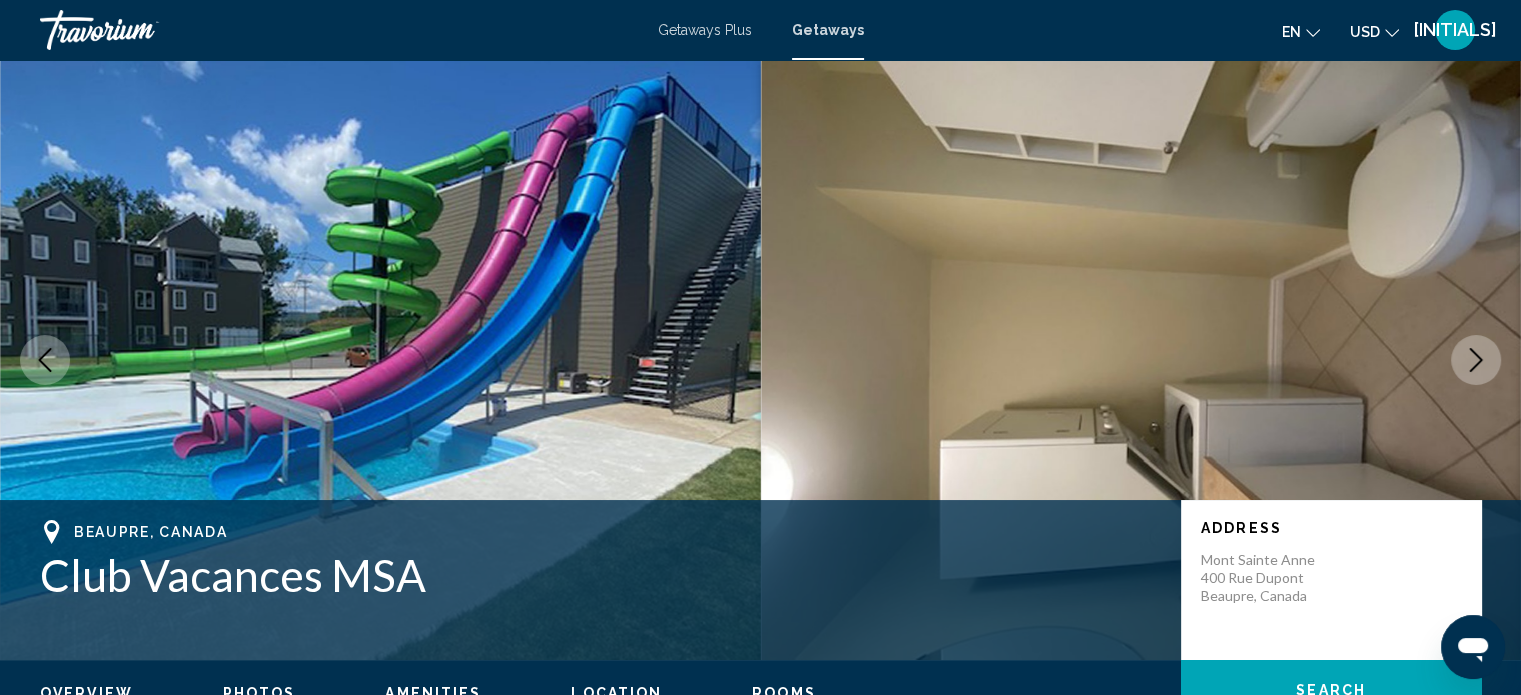 click 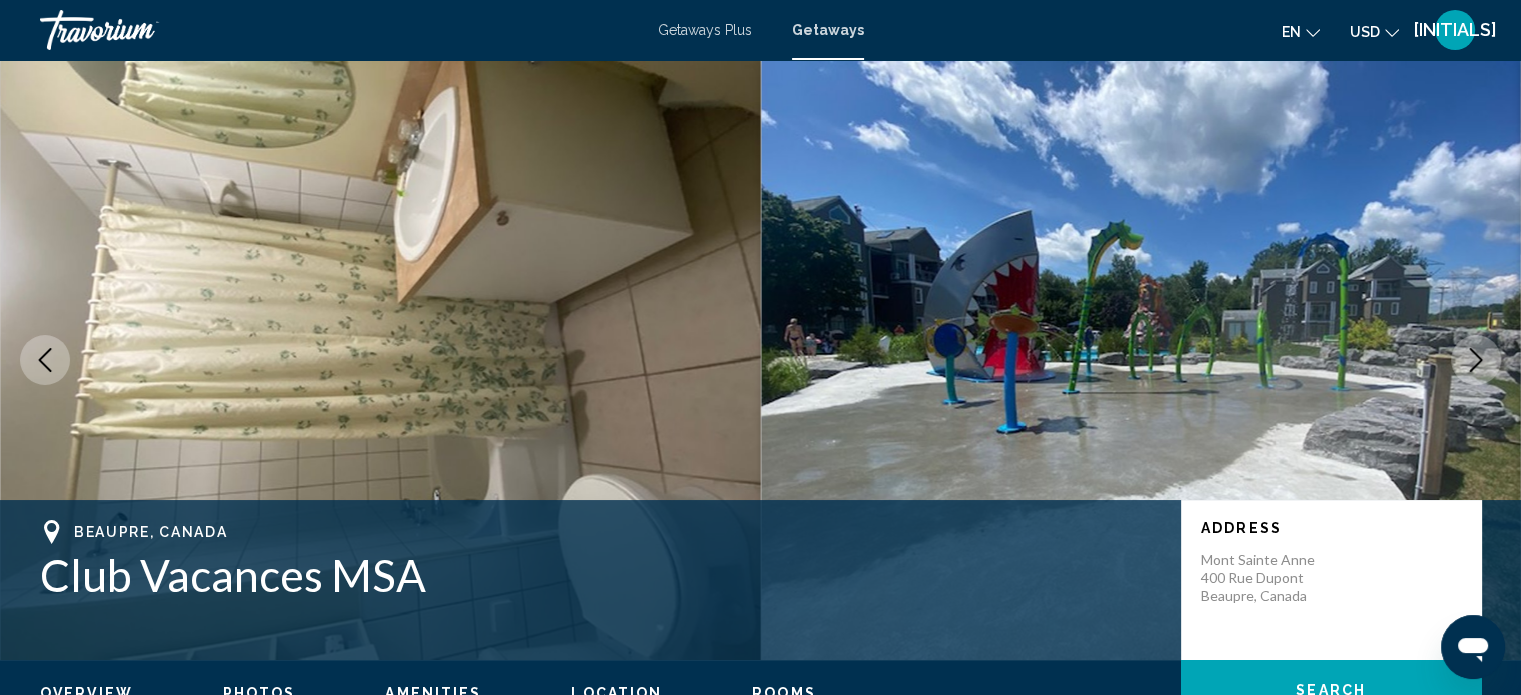click 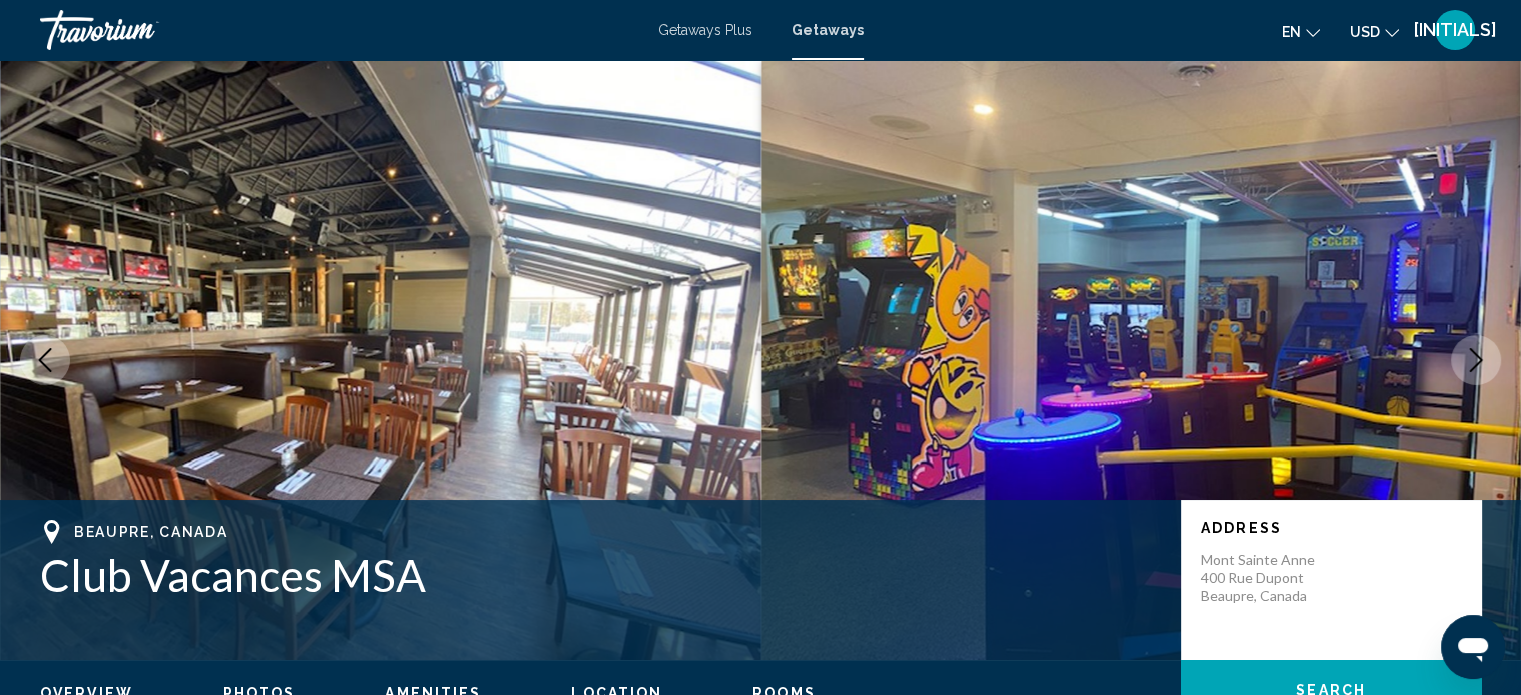 click 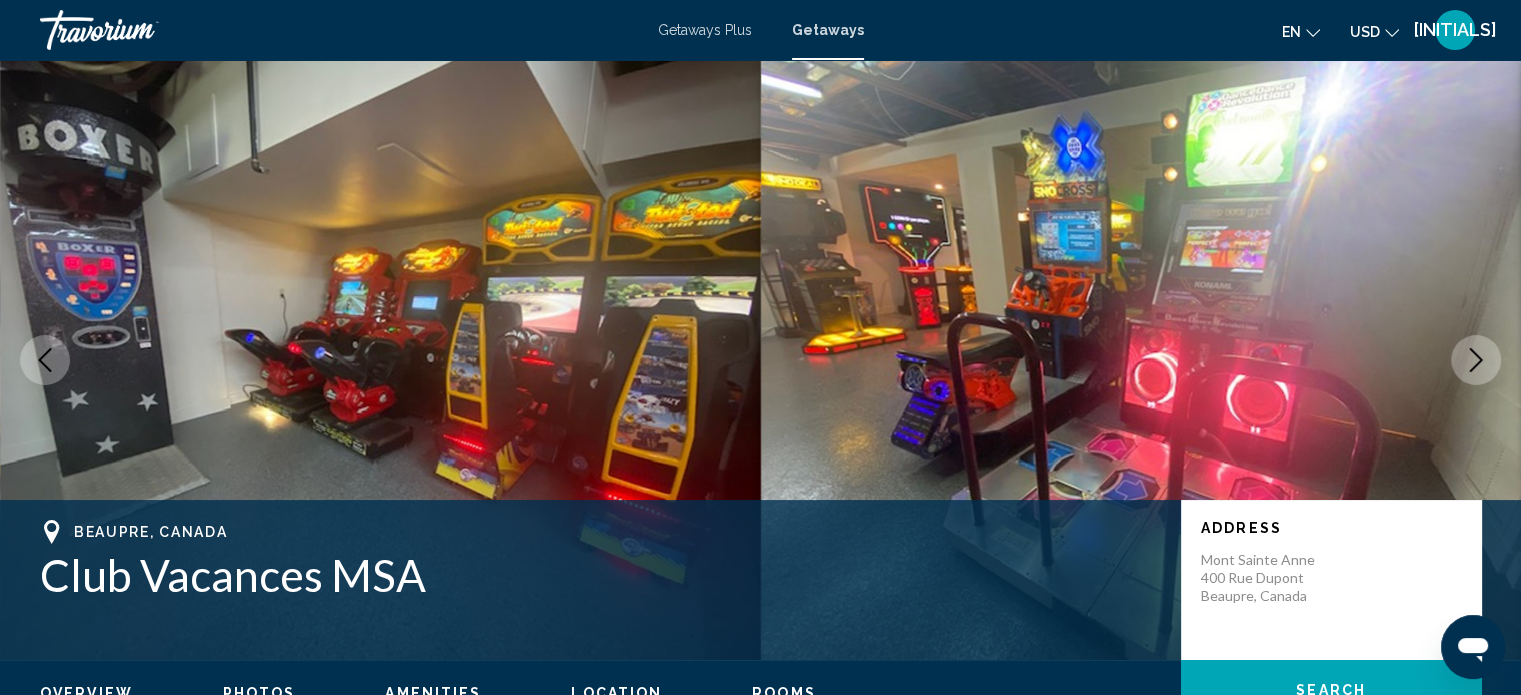 click at bounding box center [45, 360] 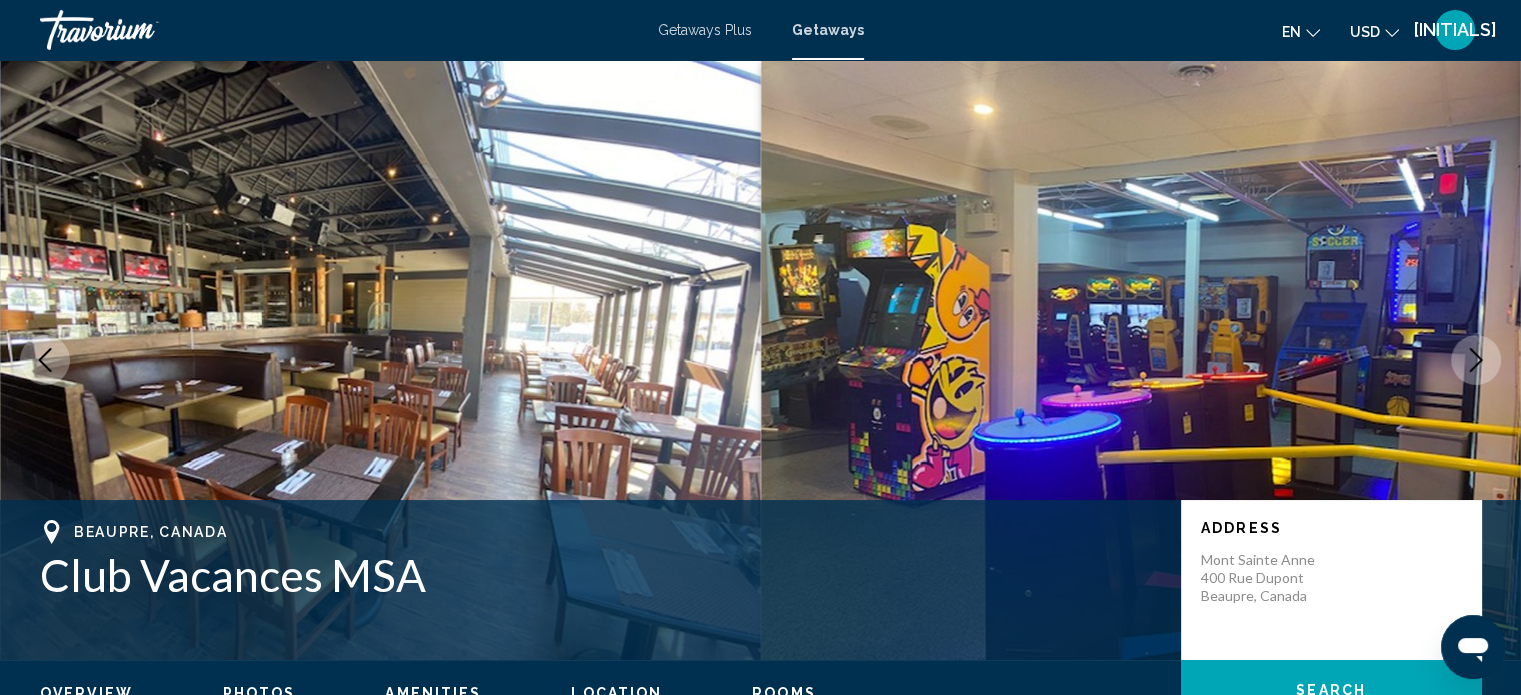 click 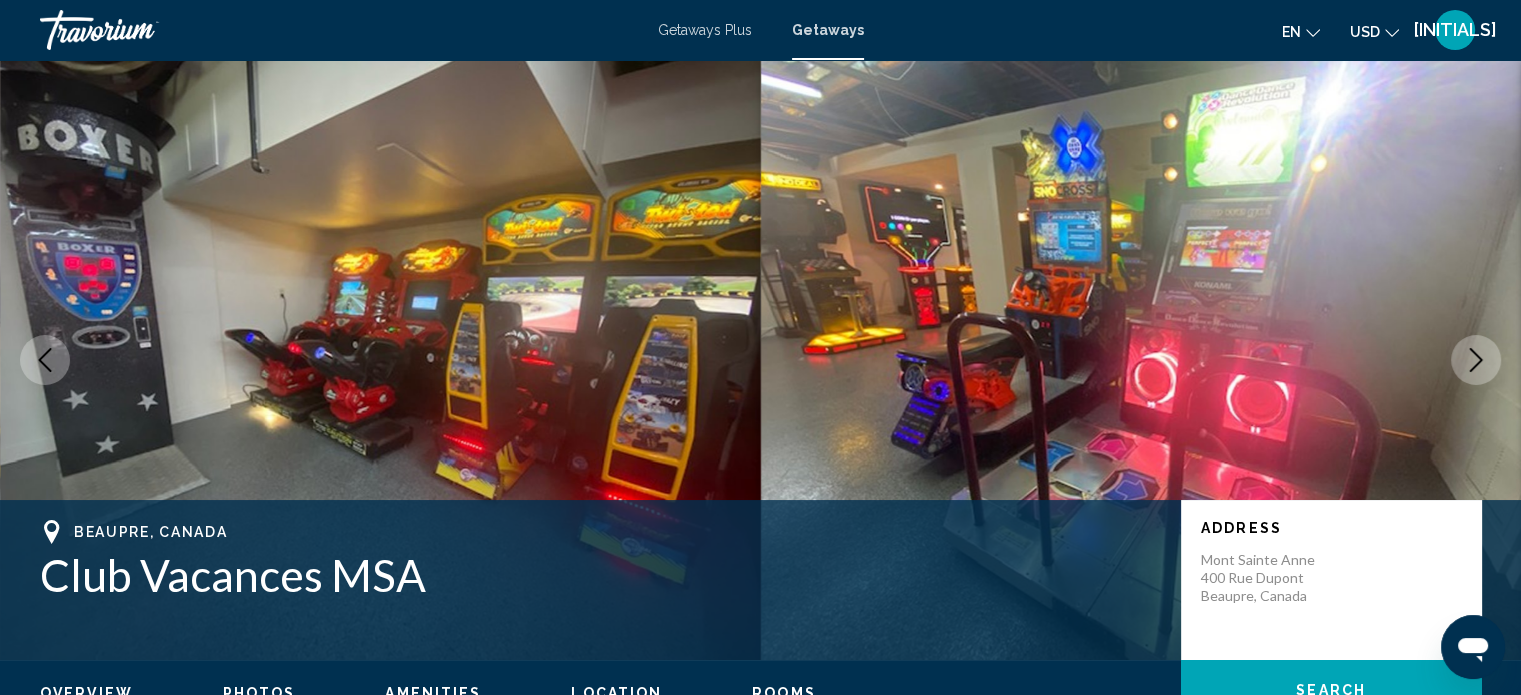 click 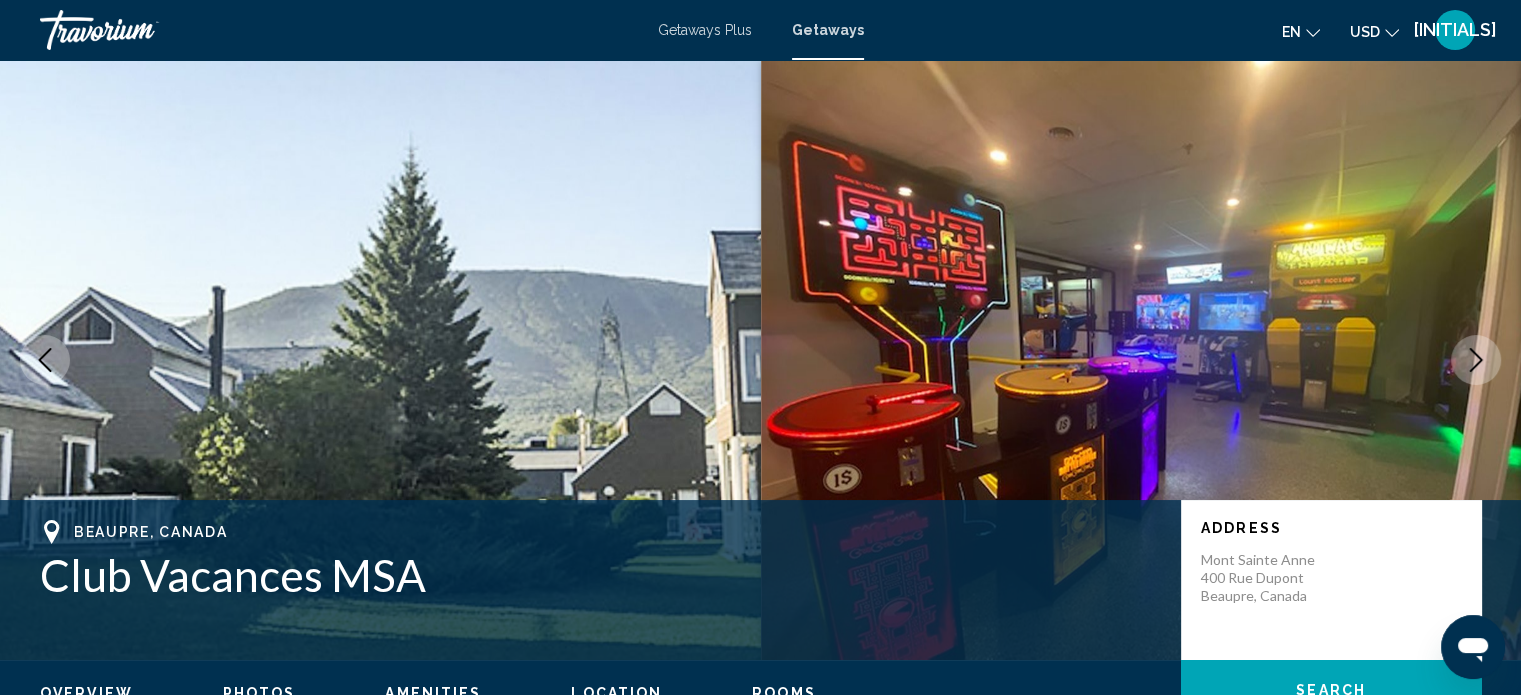 click 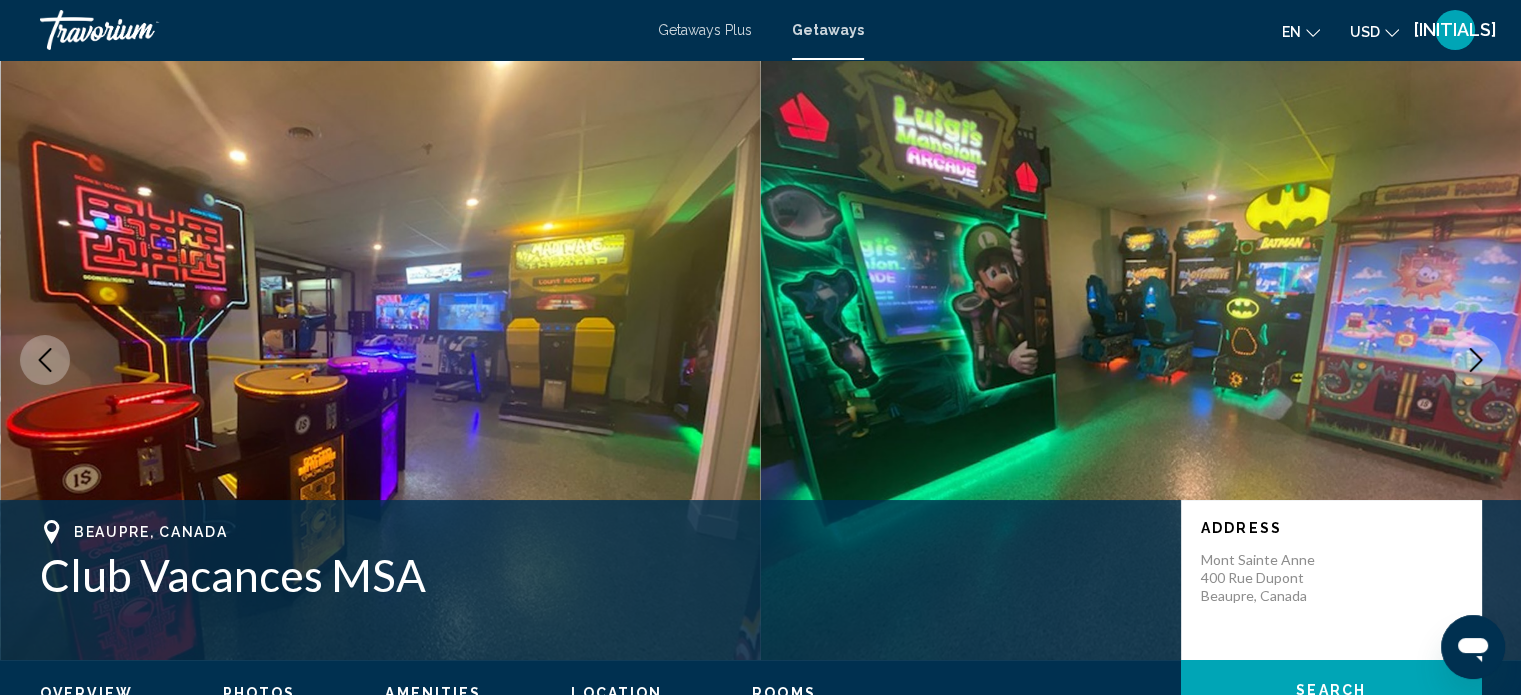 click 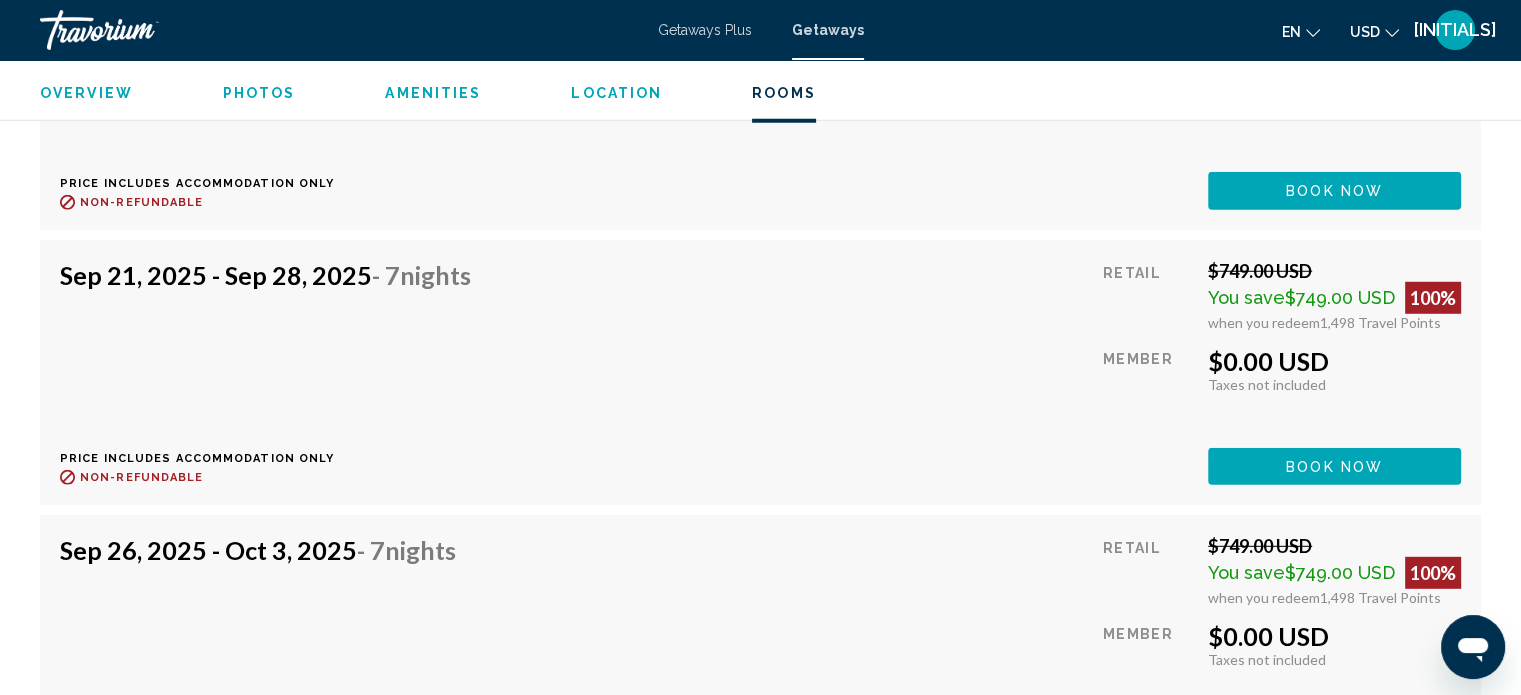 scroll, scrollTop: 5600, scrollLeft: 0, axis: vertical 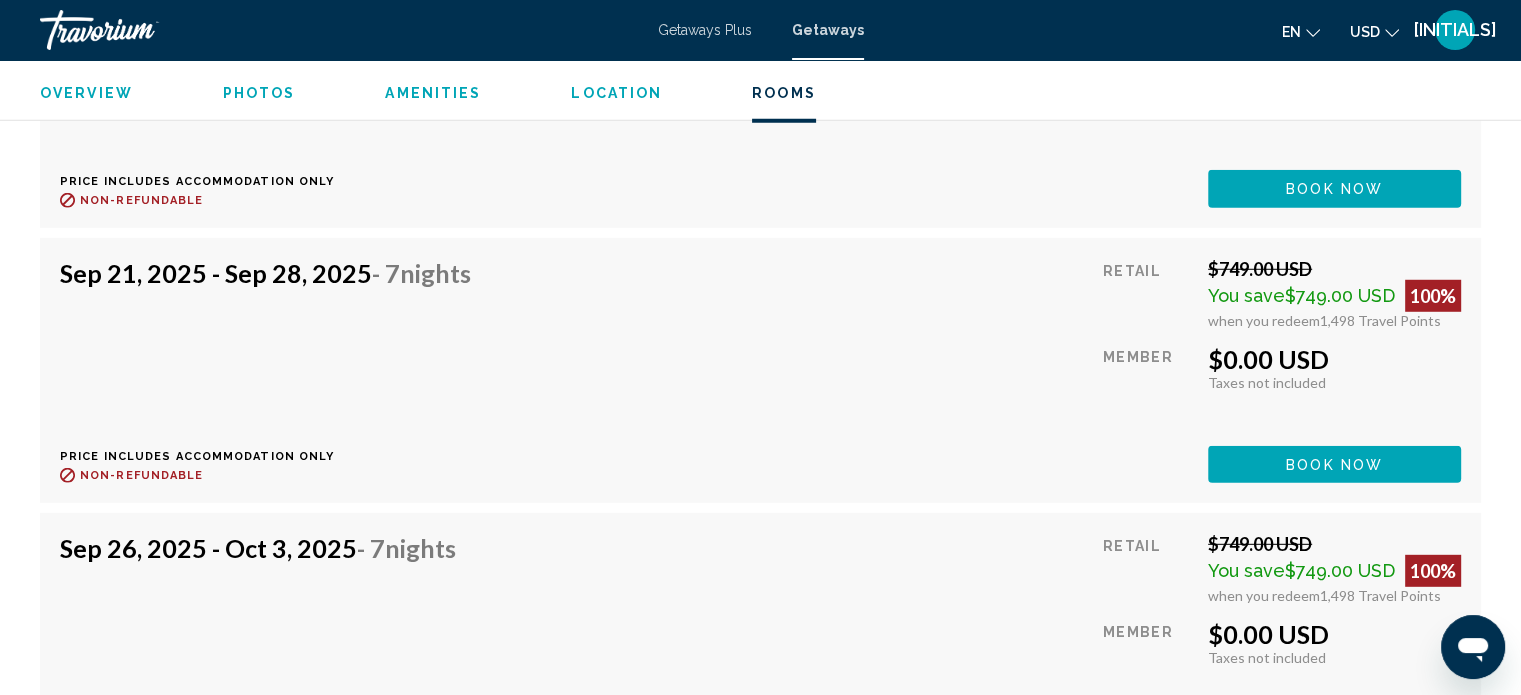 click on "Book now" at bounding box center (1334, -912) 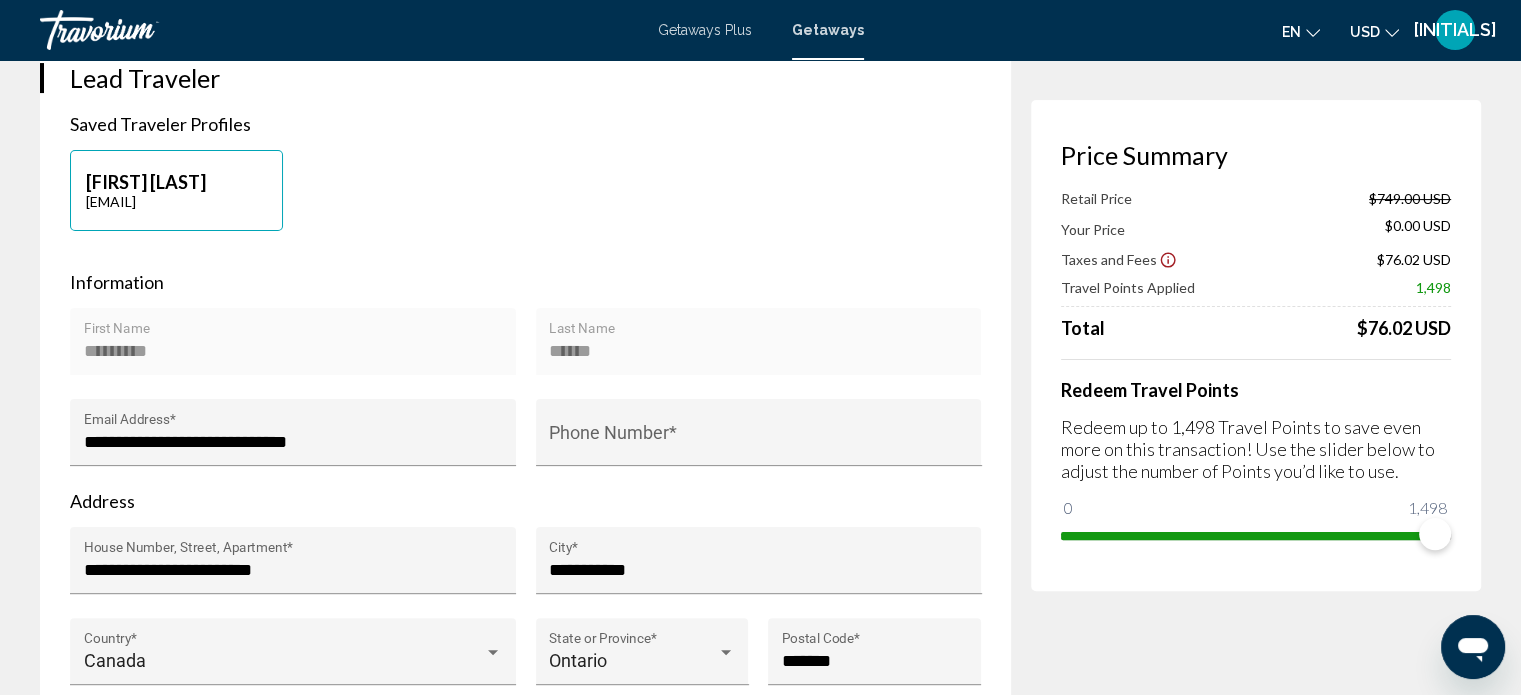scroll, scrollTop: 400, scrollLeft: 0, axis: vertical 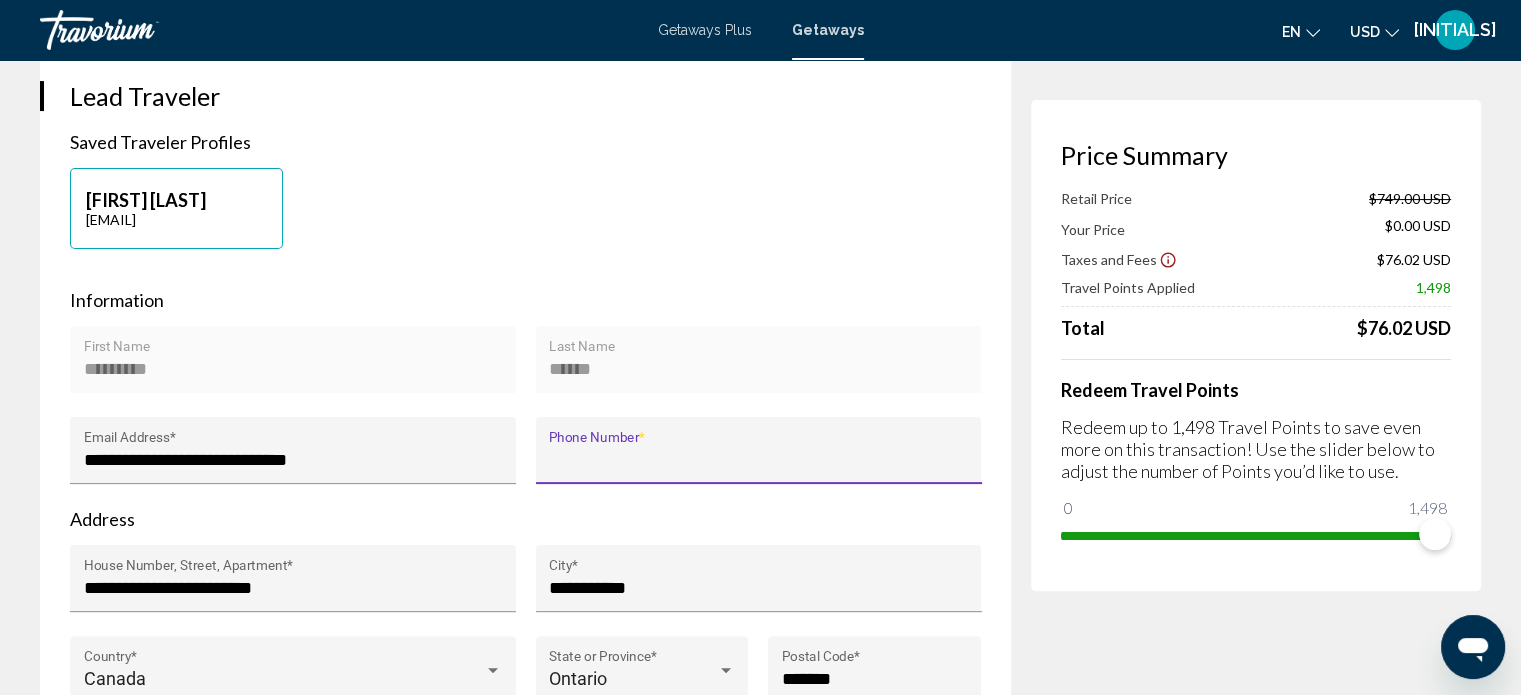 click on "Phone Number  *" at bounding box center [758, 460] 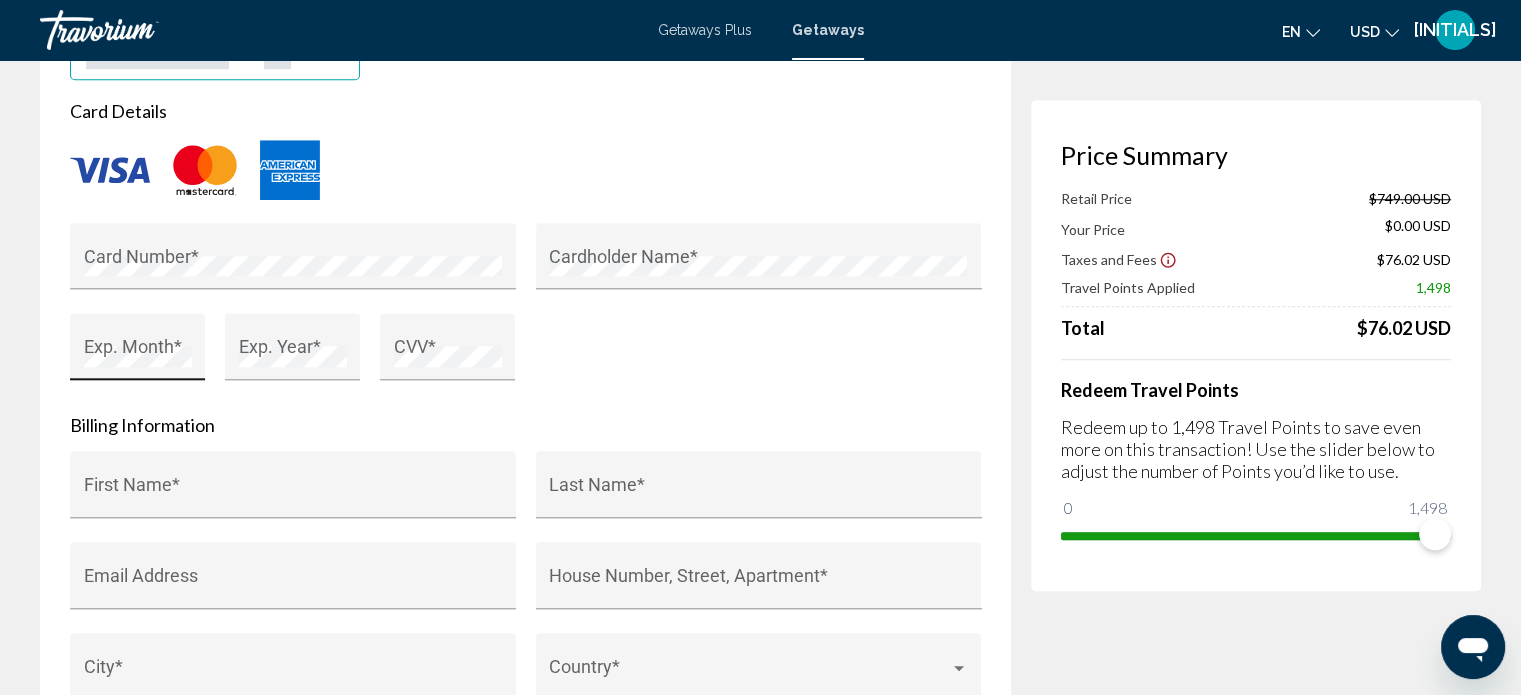 scroll, scrollTop: 1700, scrollLeft: 0, axis: vertical 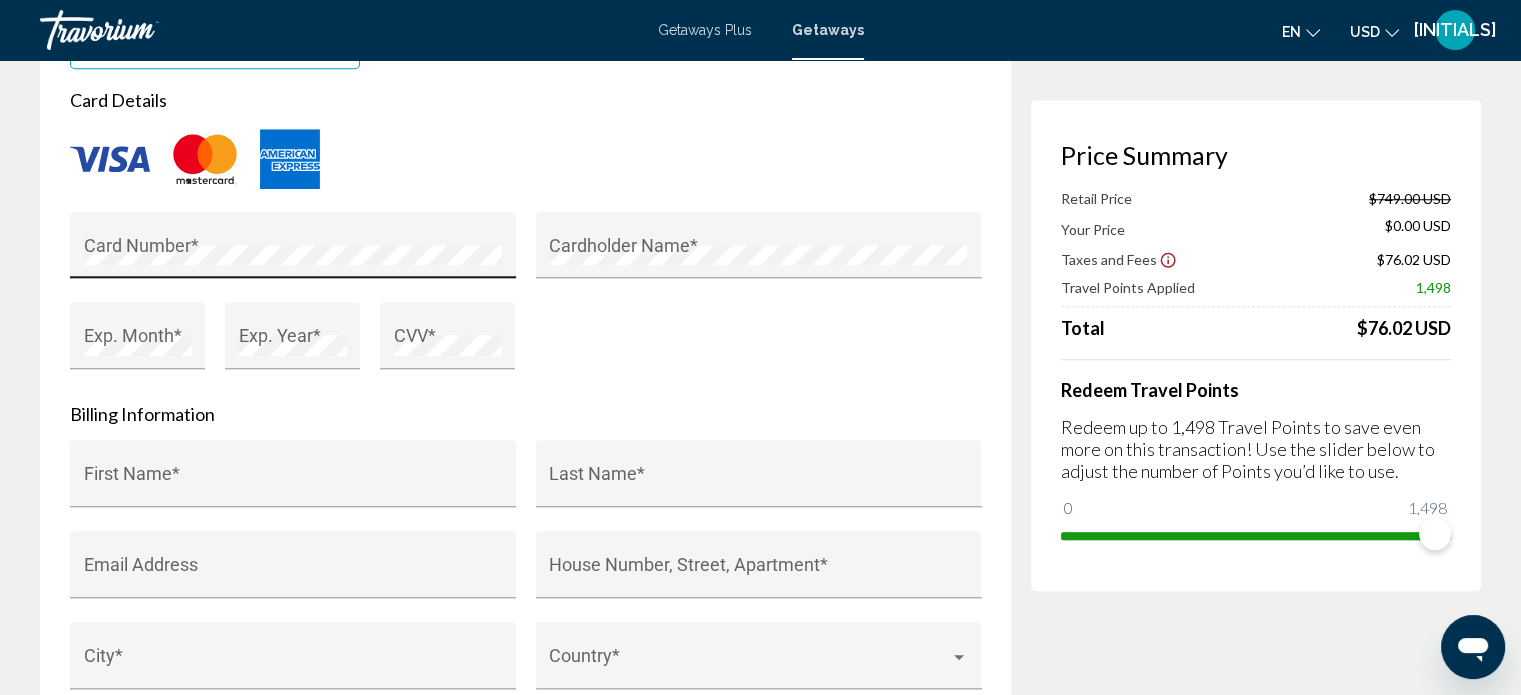 type on "**********" 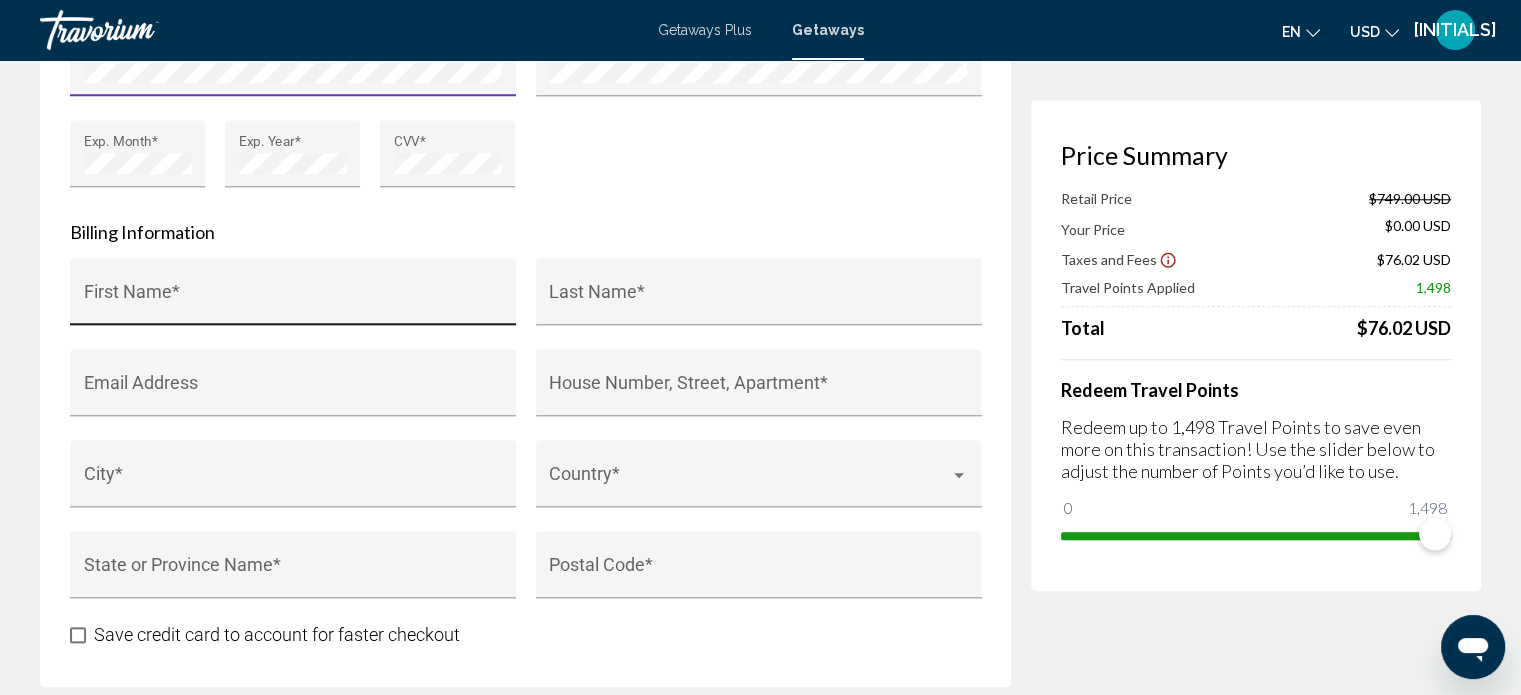 scroll, scrollTop: 1900, scrollLeft: 0, axis: vertical 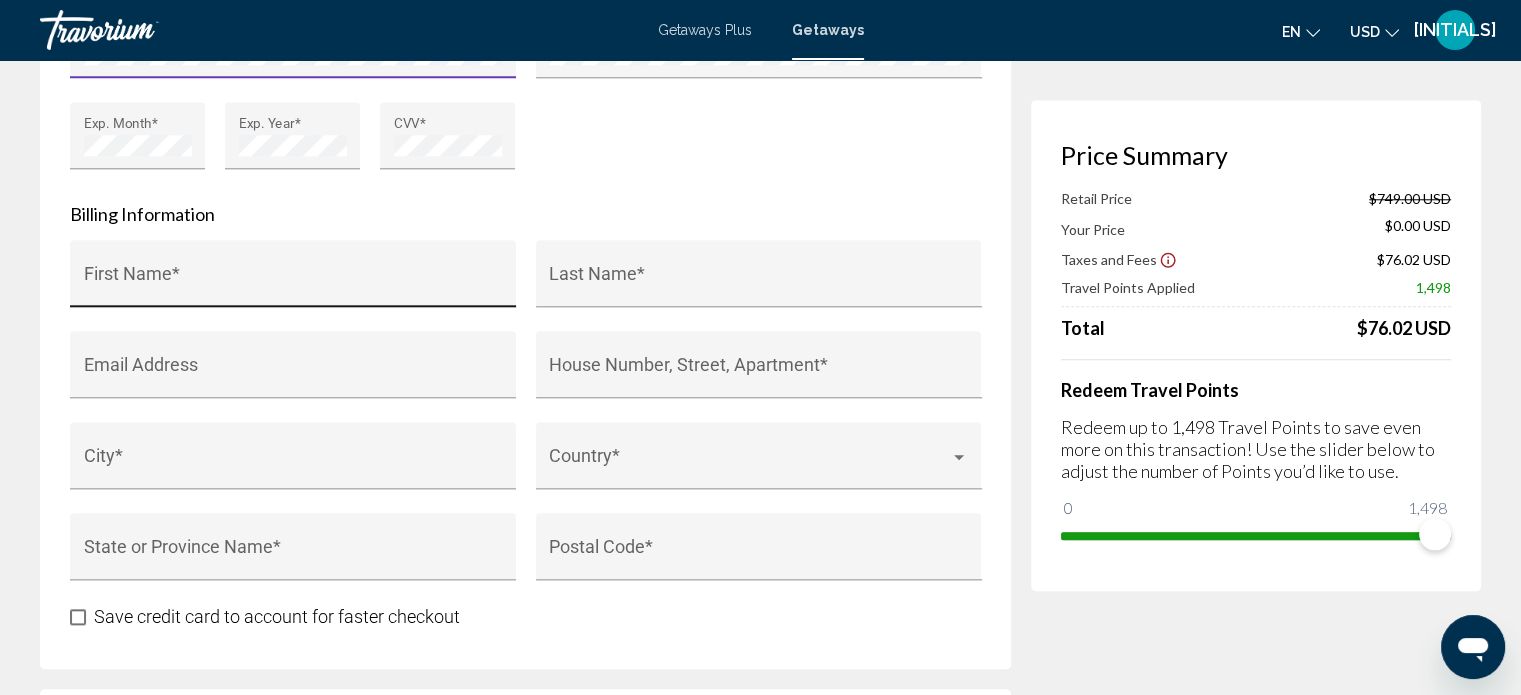 click on "First Name  *" at bounding box center (293, 283) 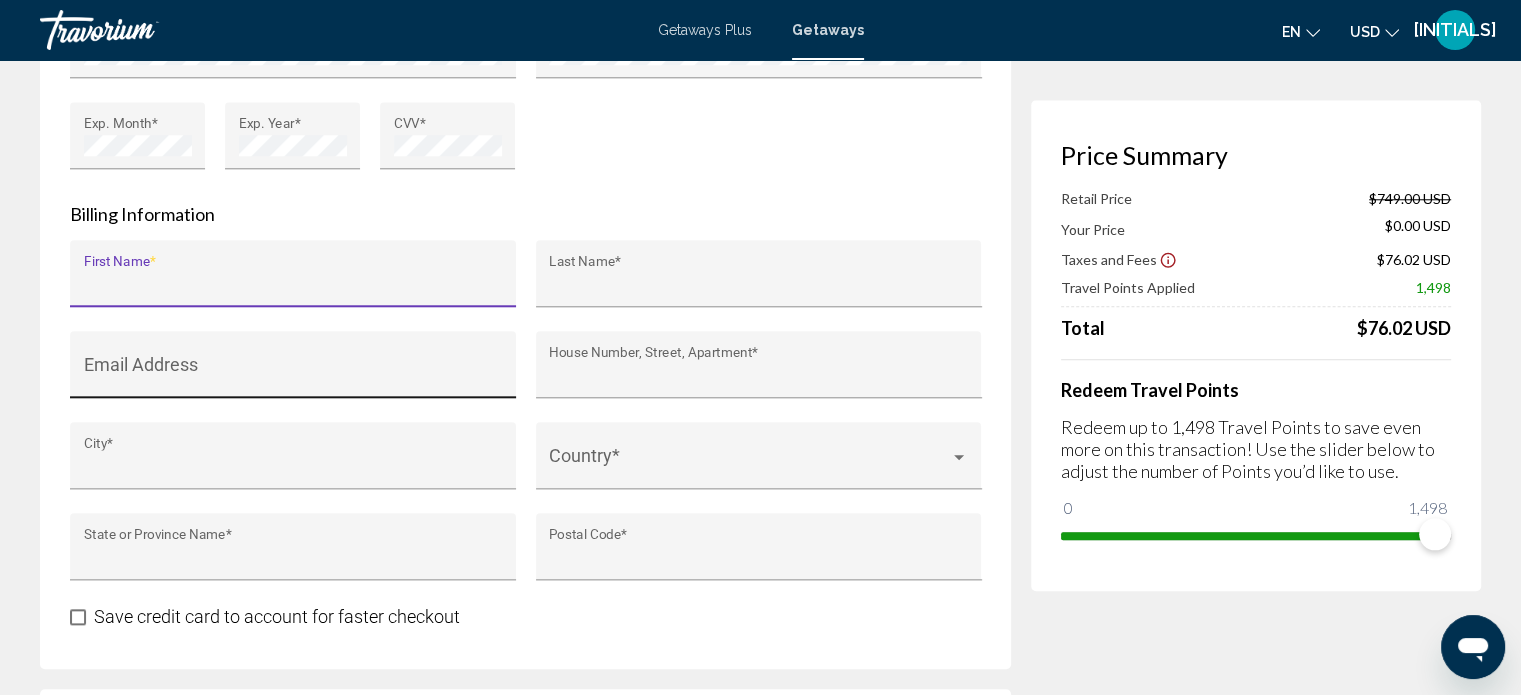 type on "*********" 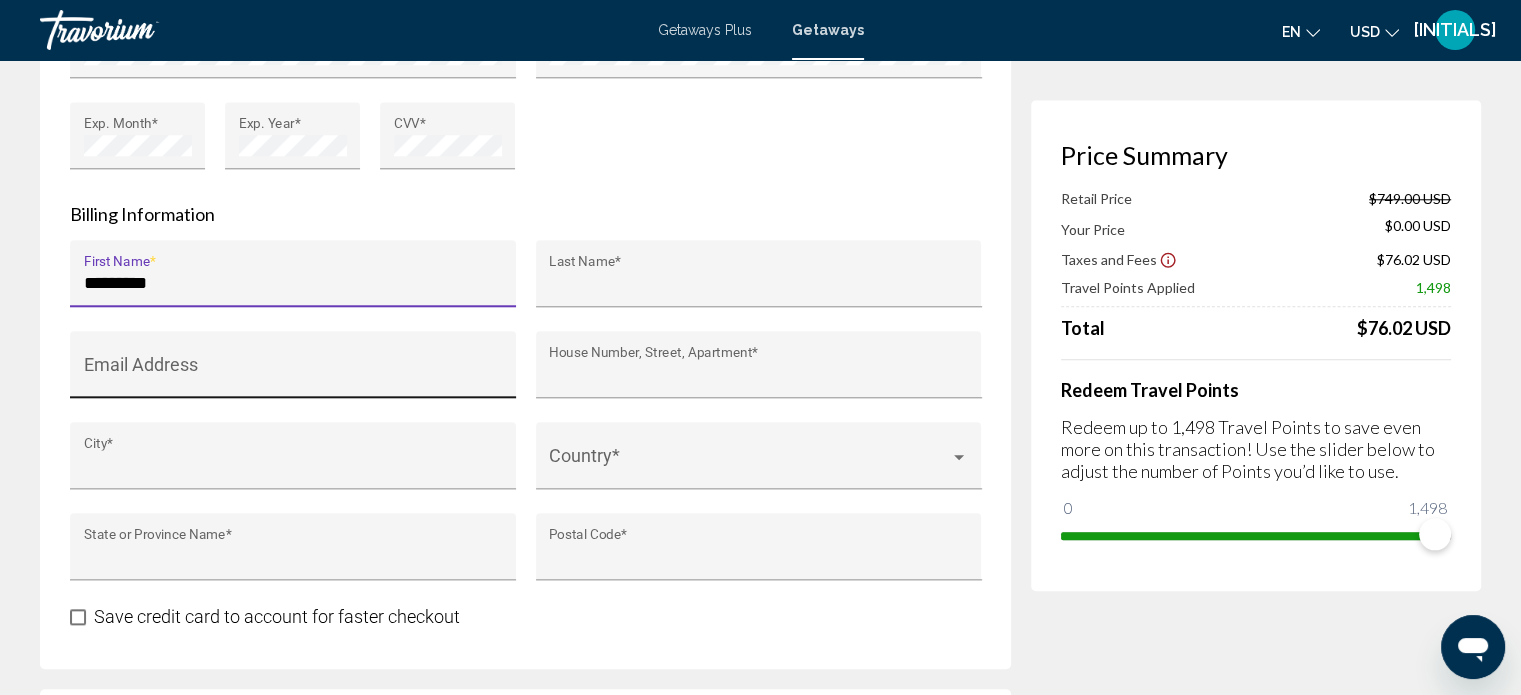 type on "******" 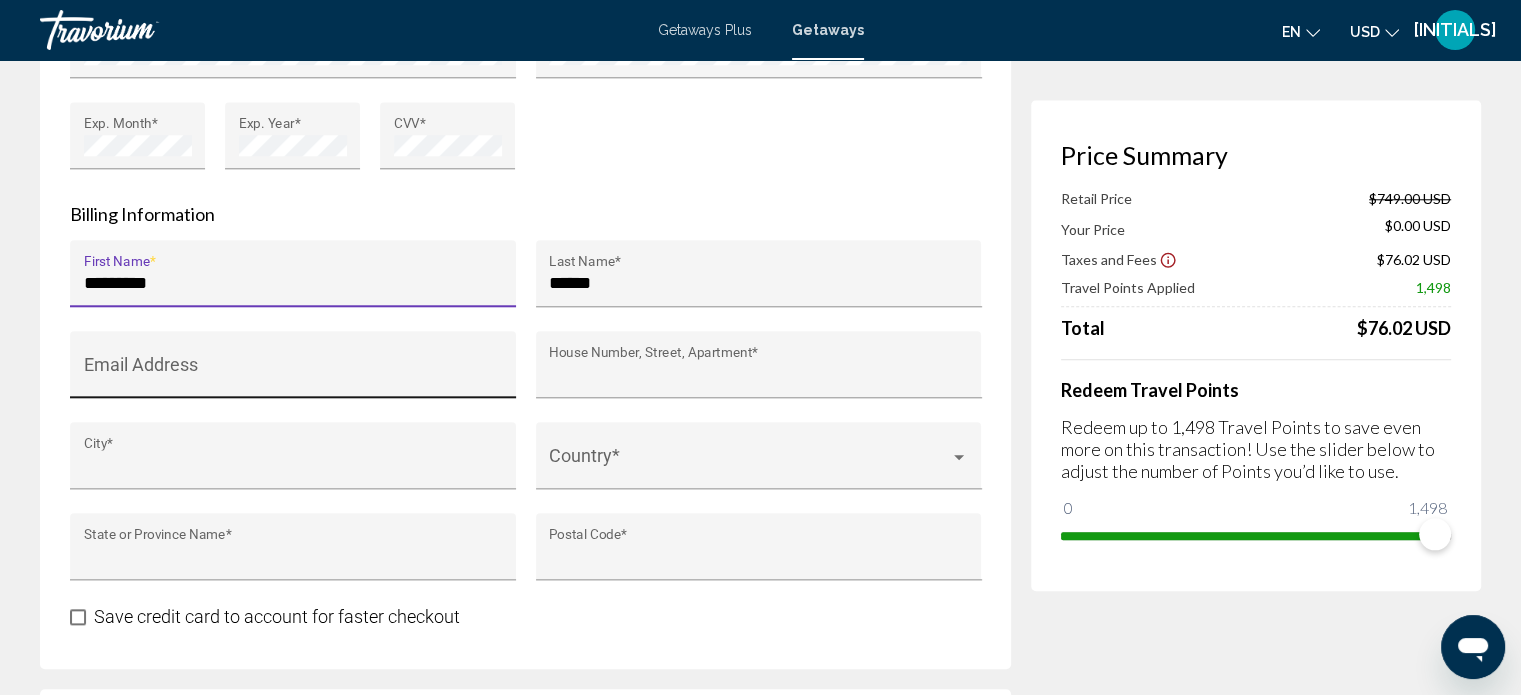 type on "**********" 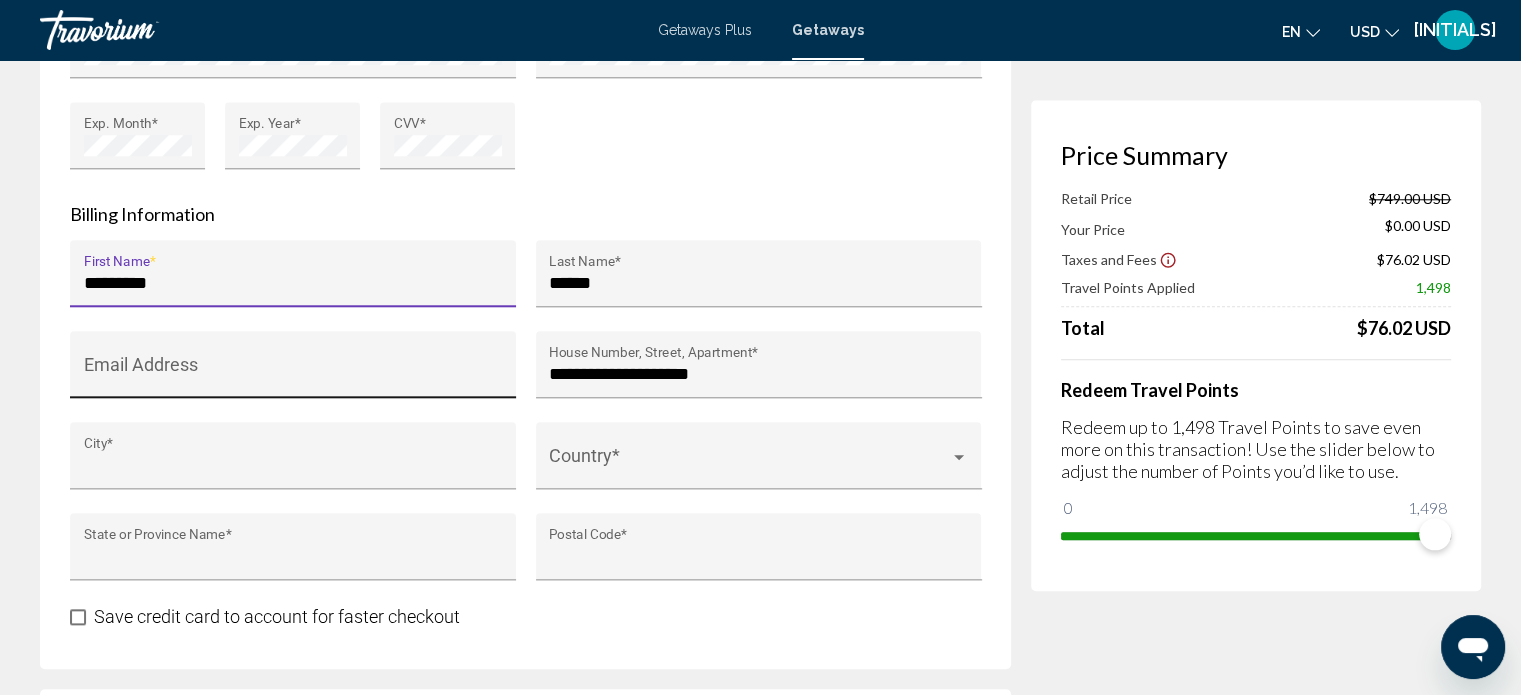 type on "*******" 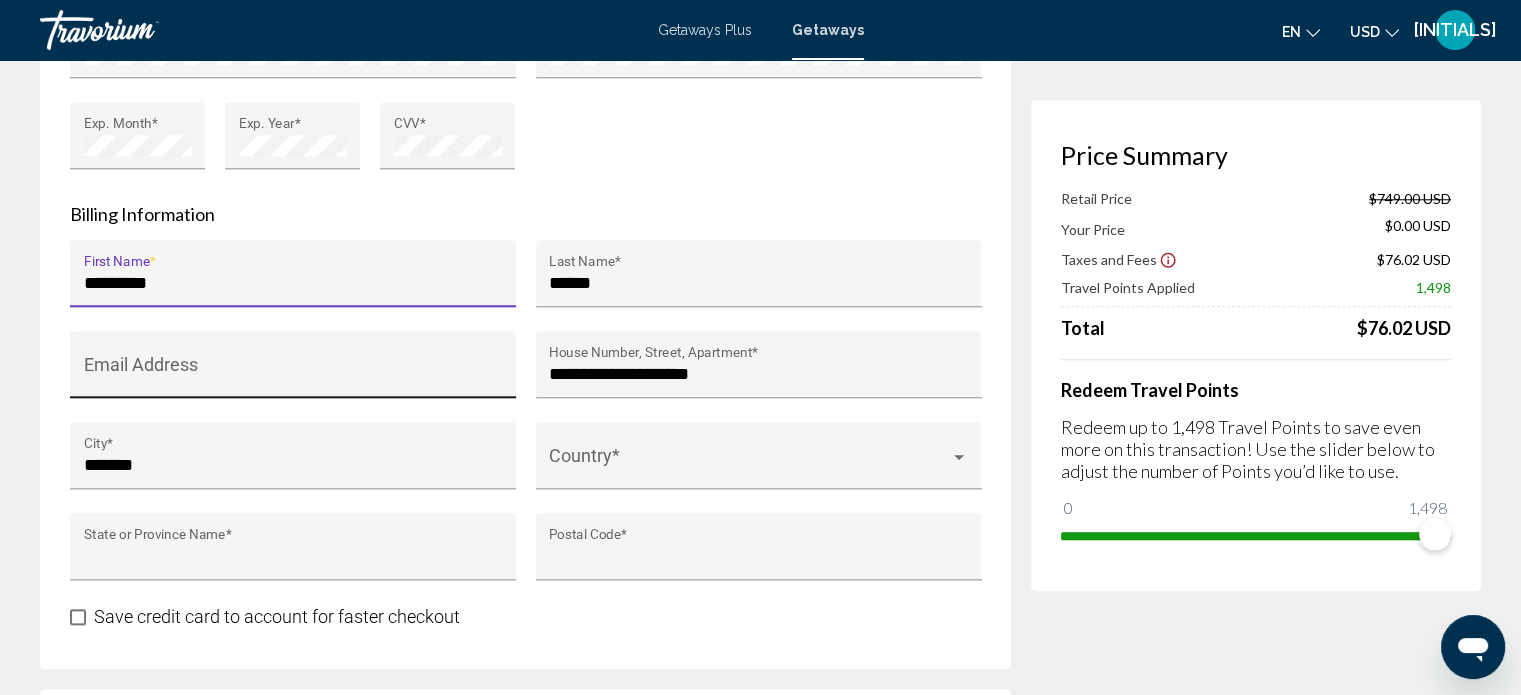 type on "*******" 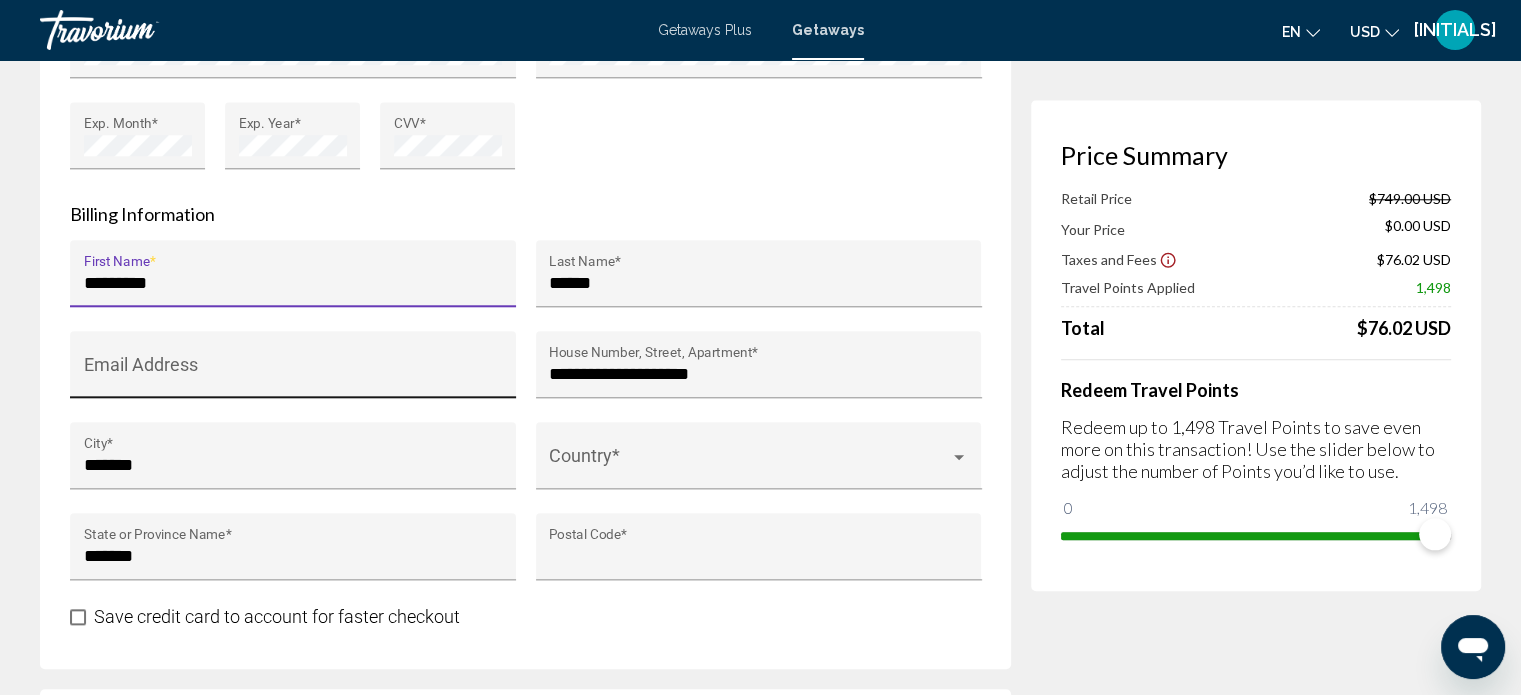 type on "*******" 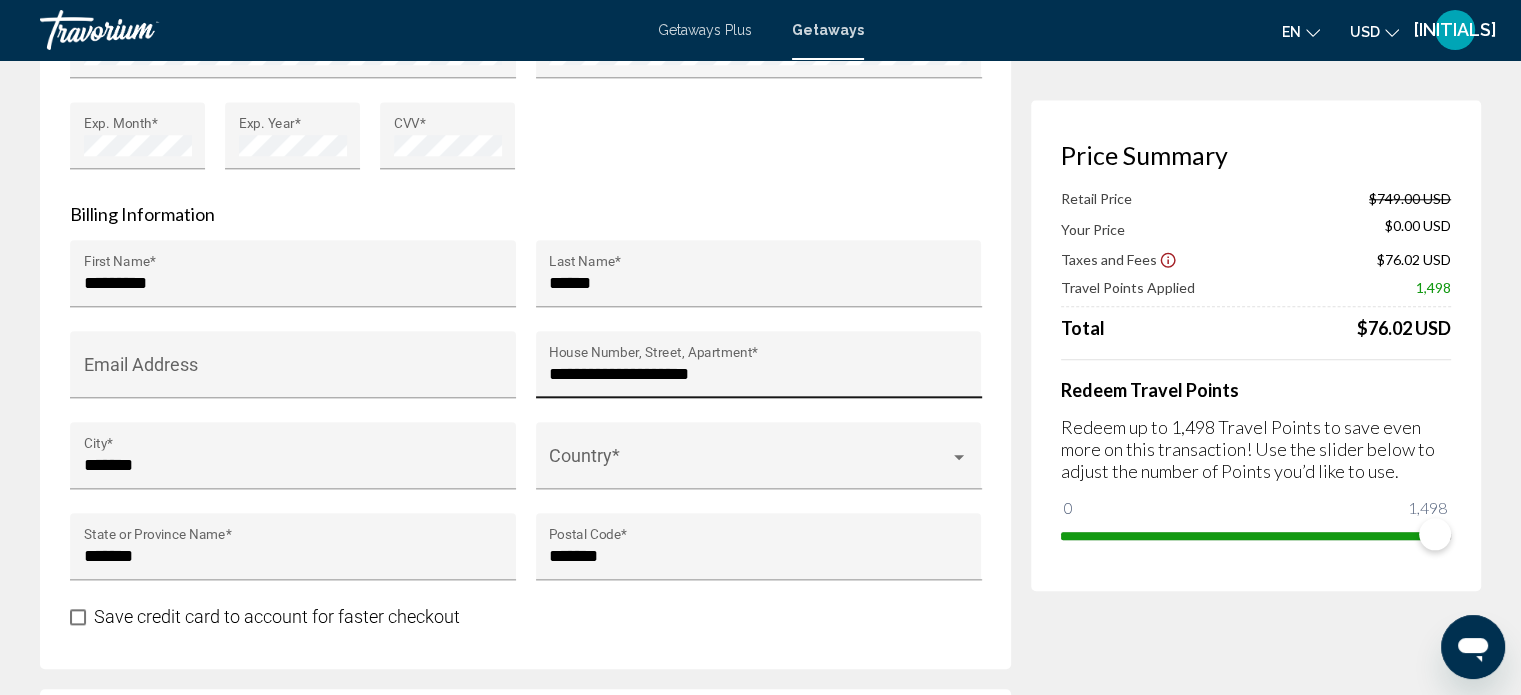 click on "**********" at bounding box center (758, 371) 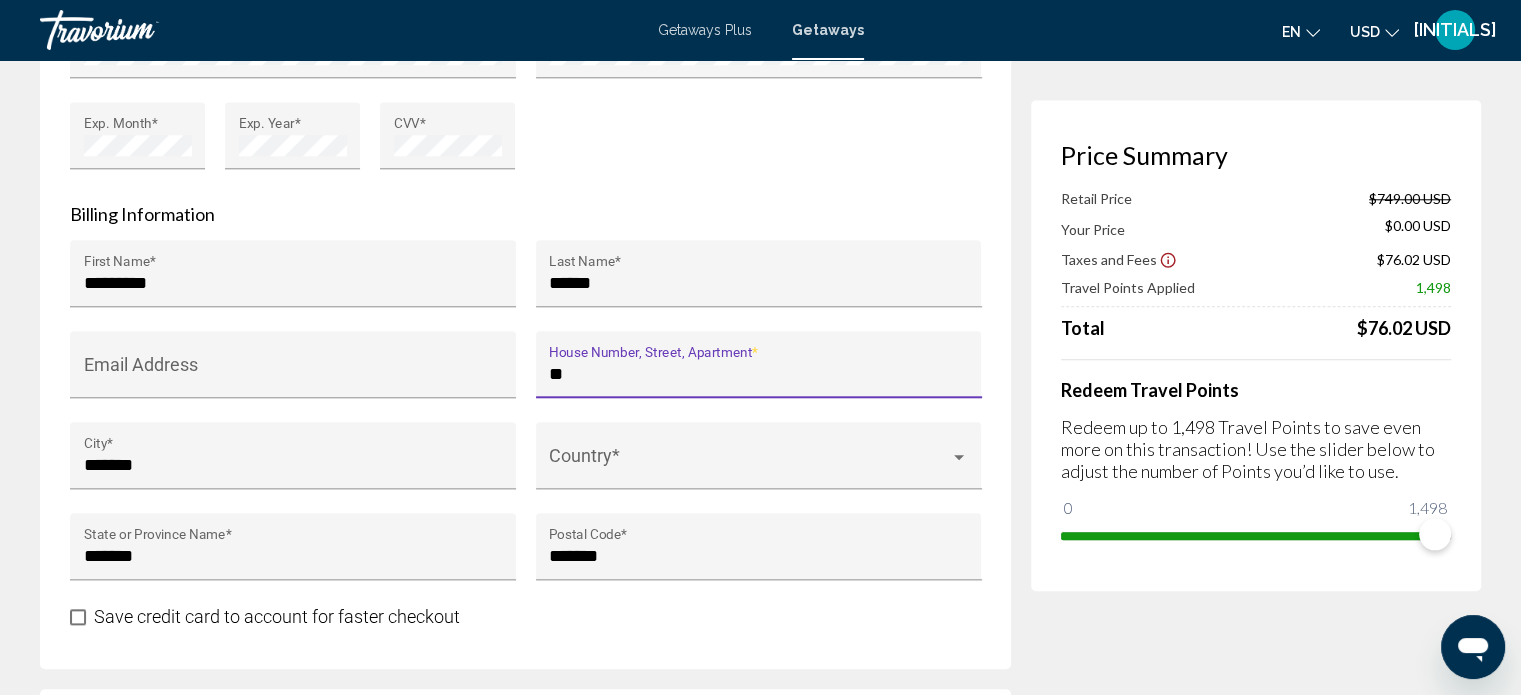 type on "*" 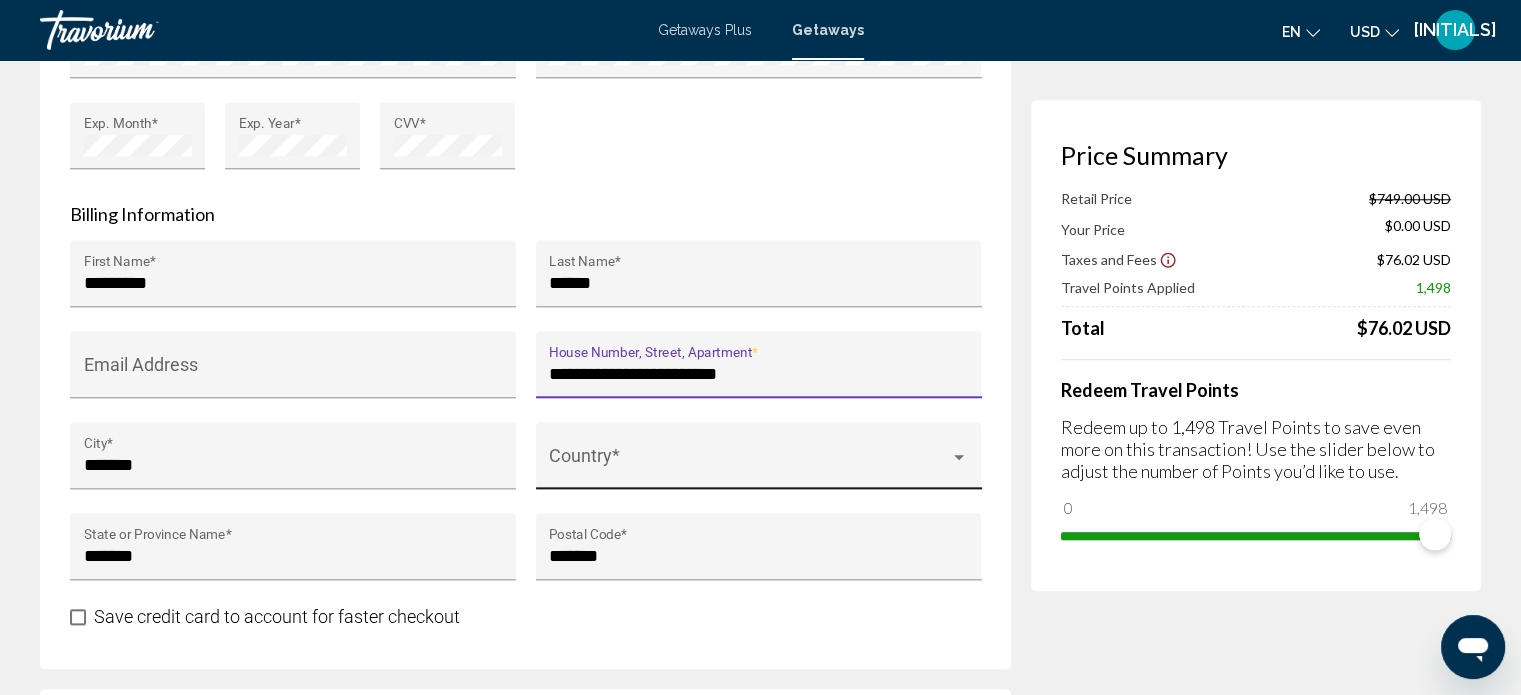 type on "**********" 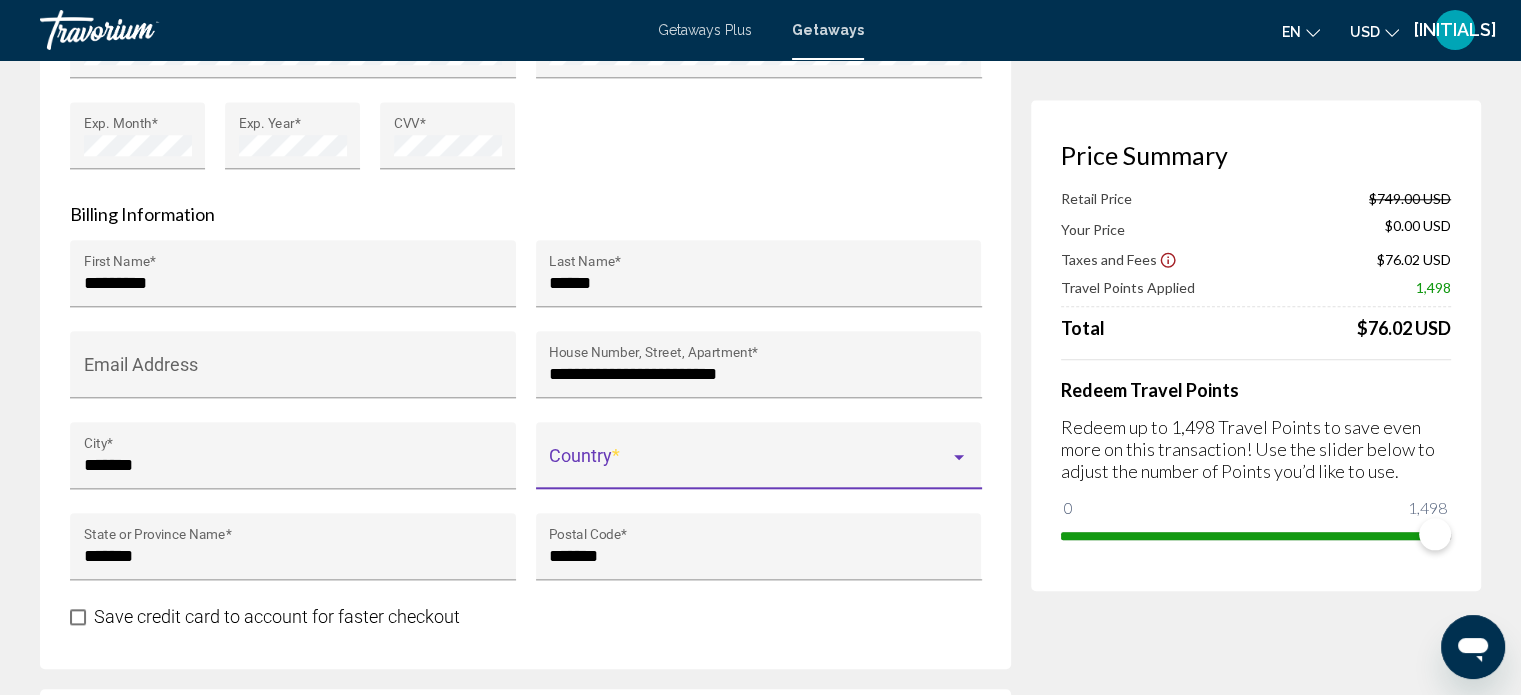 click at bounding box center (749, 465) 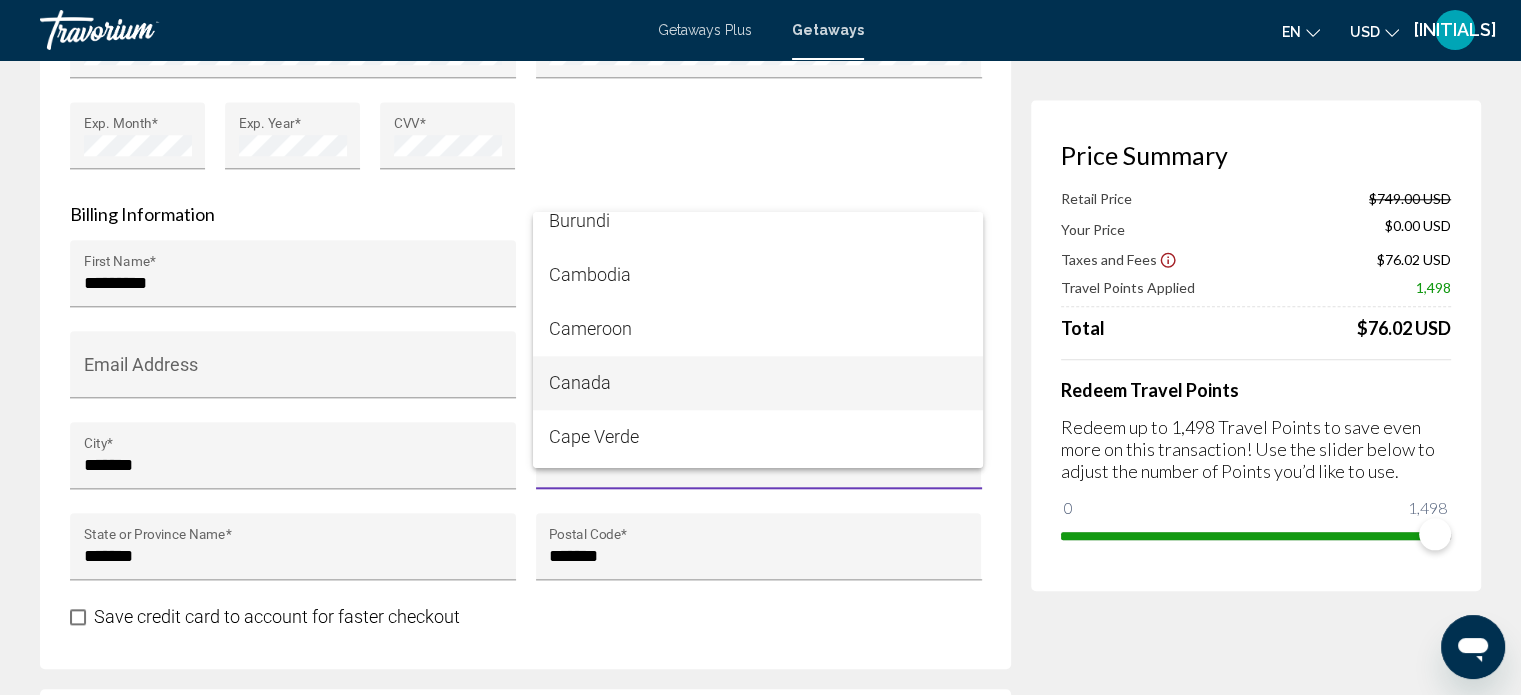 scroll, scrollTop: 2100, scrollLeft: 0, axis: vertical 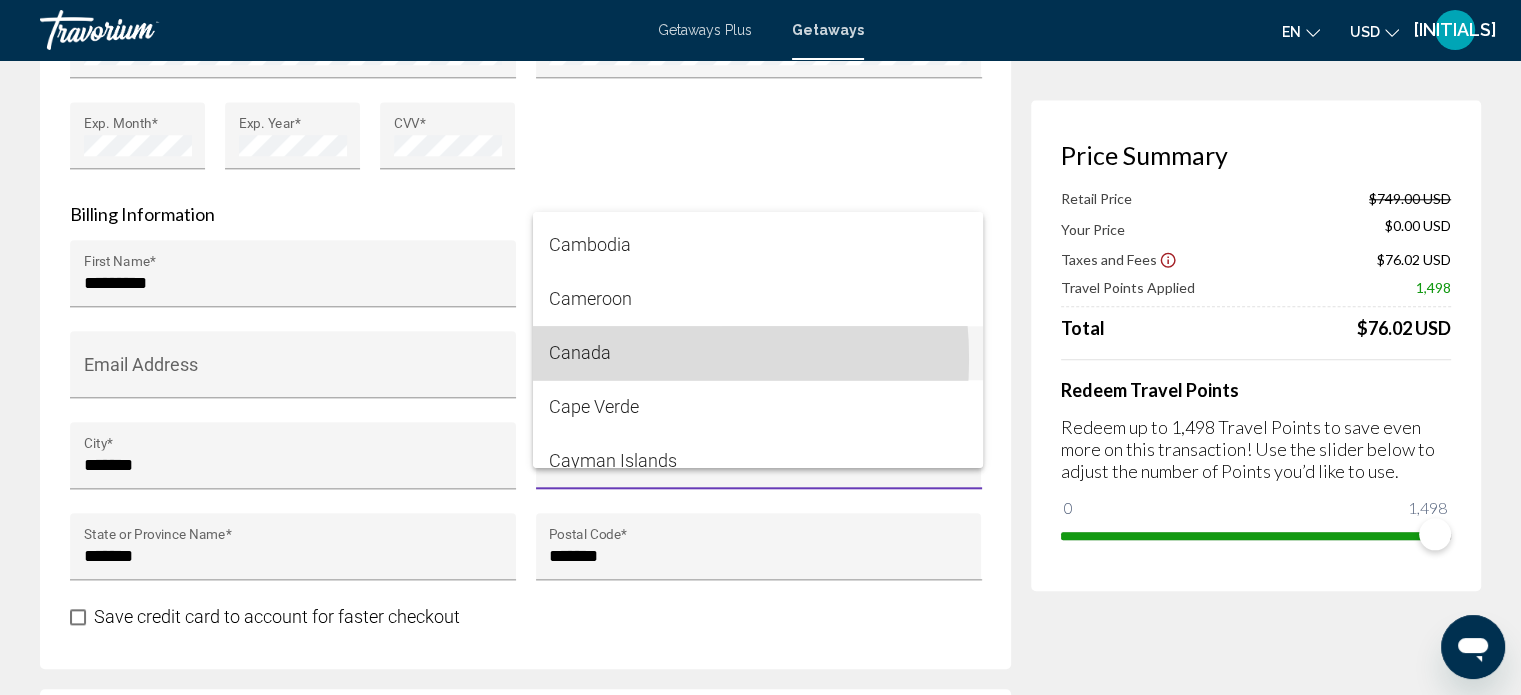 click on "Canada" at bounding box center (758, 353) 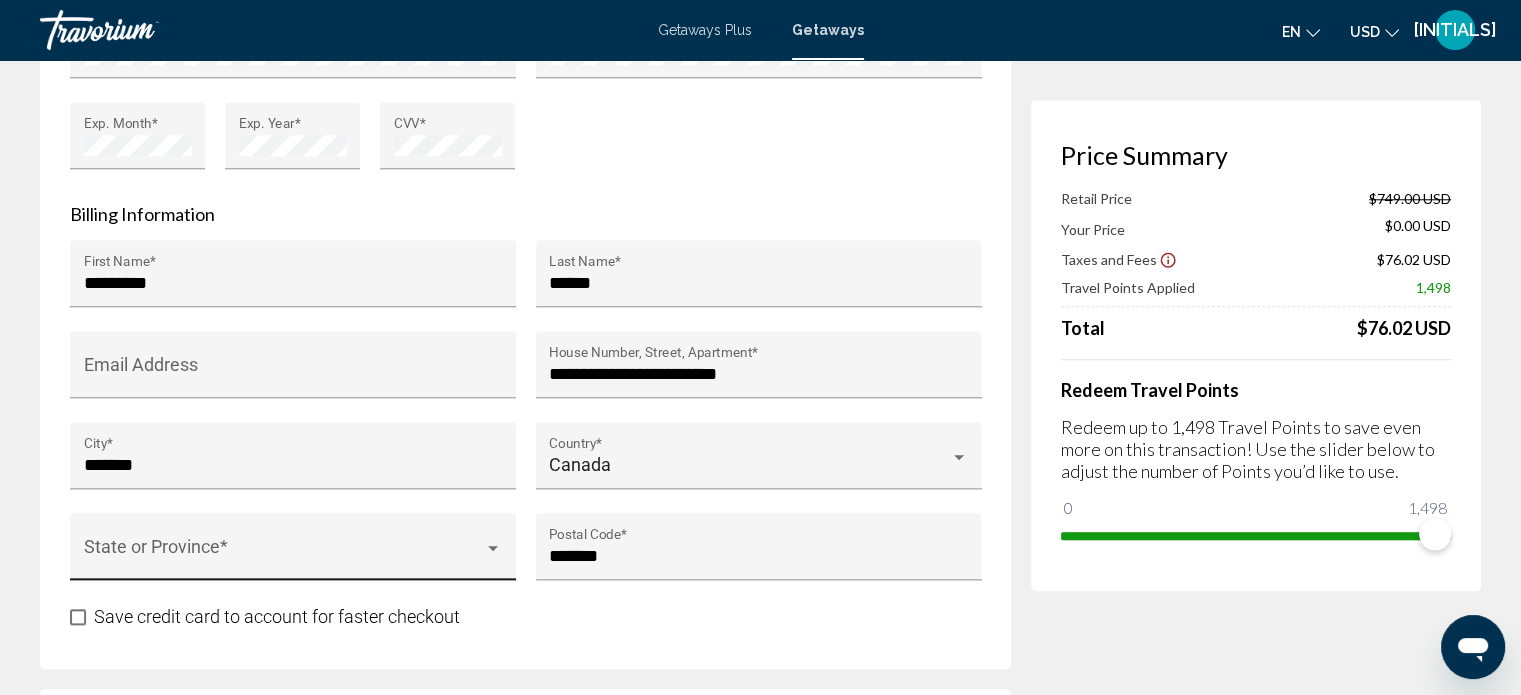 click on "State or Province  *" at bounding box center (293, 553) 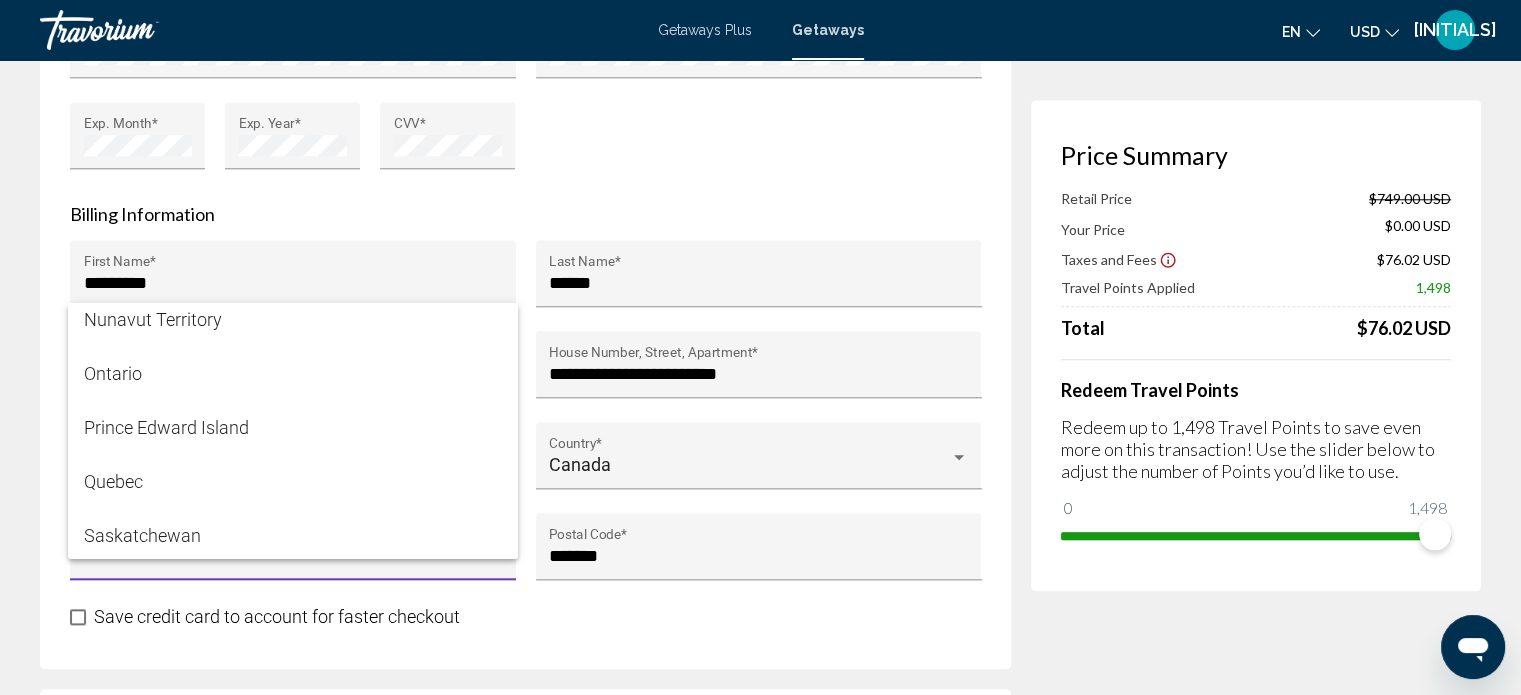 scroll, scrollTop: 500, scrollLeft: 0, axis: vertical 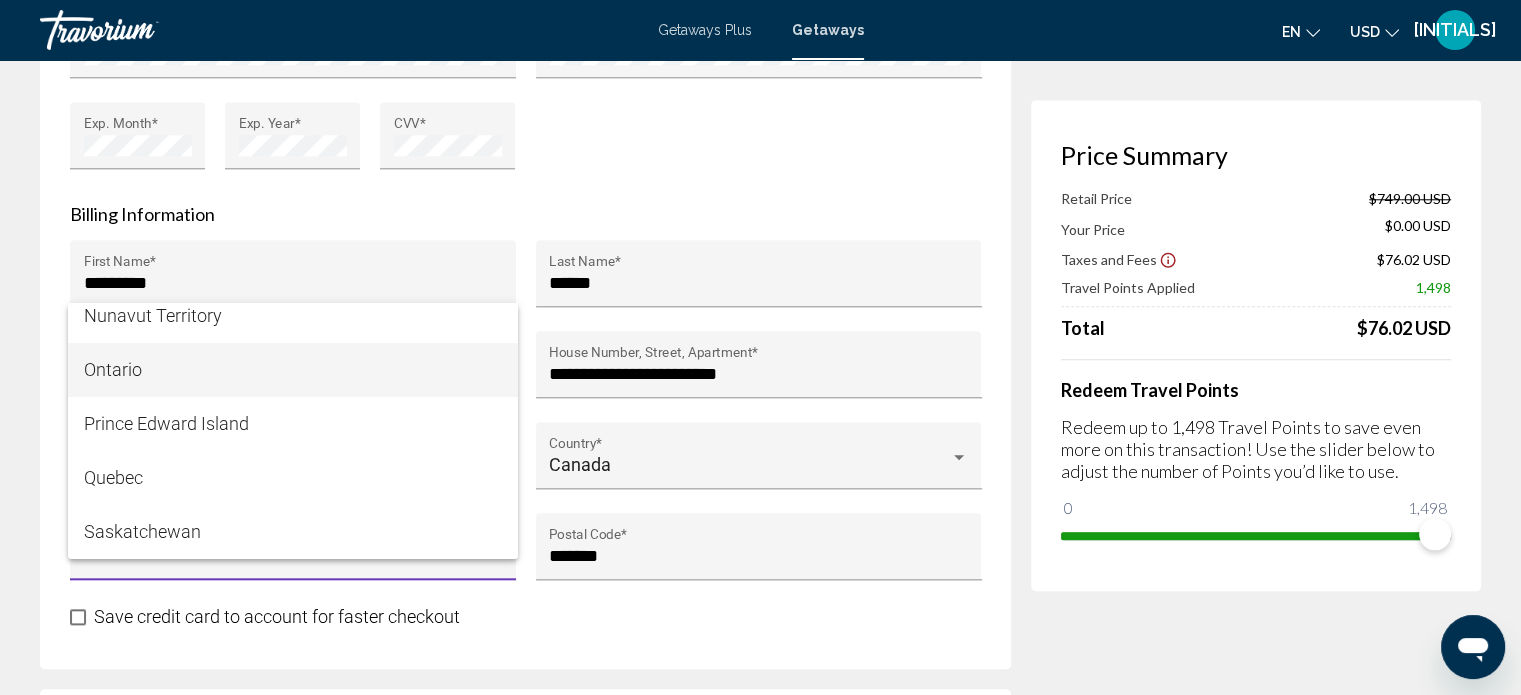 click on "Ontario" at bounding box center [293, 370] 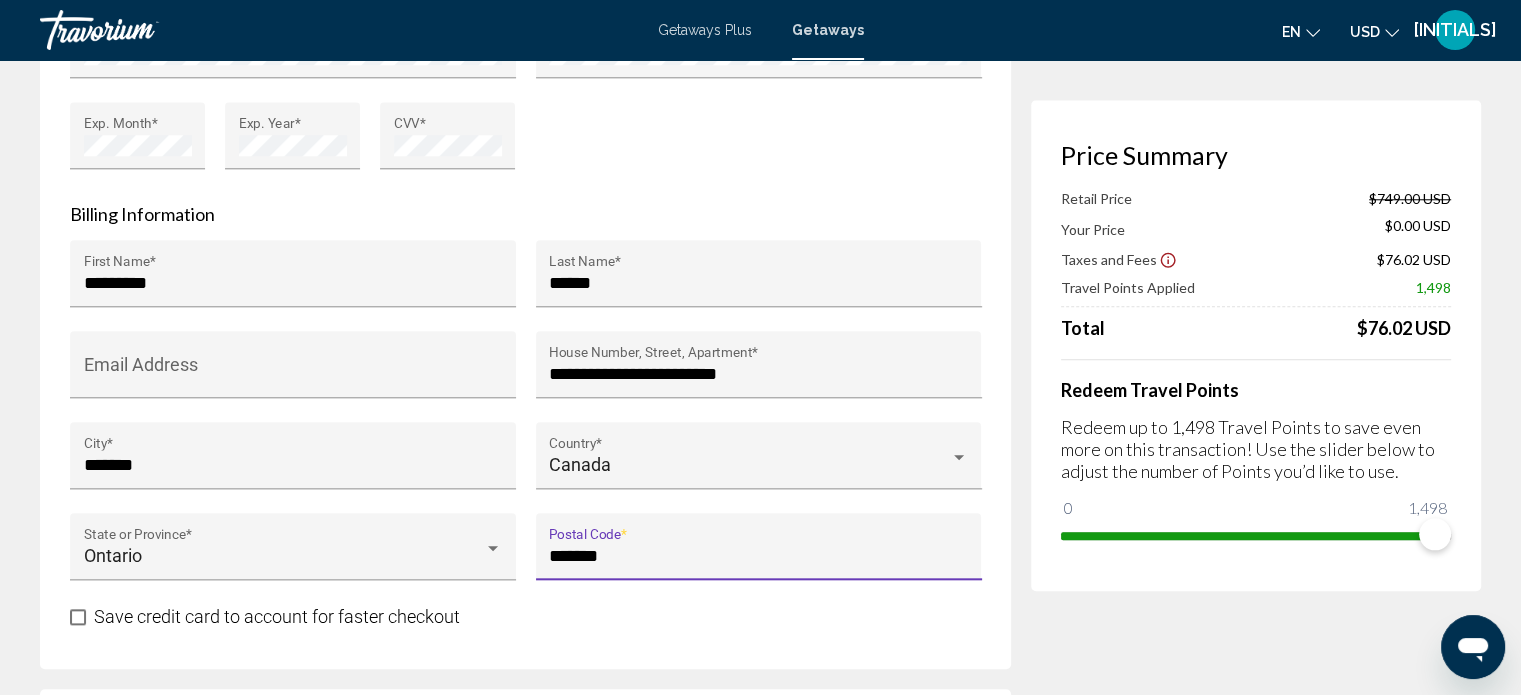 click on "*******" at bounding box center (758, 556) 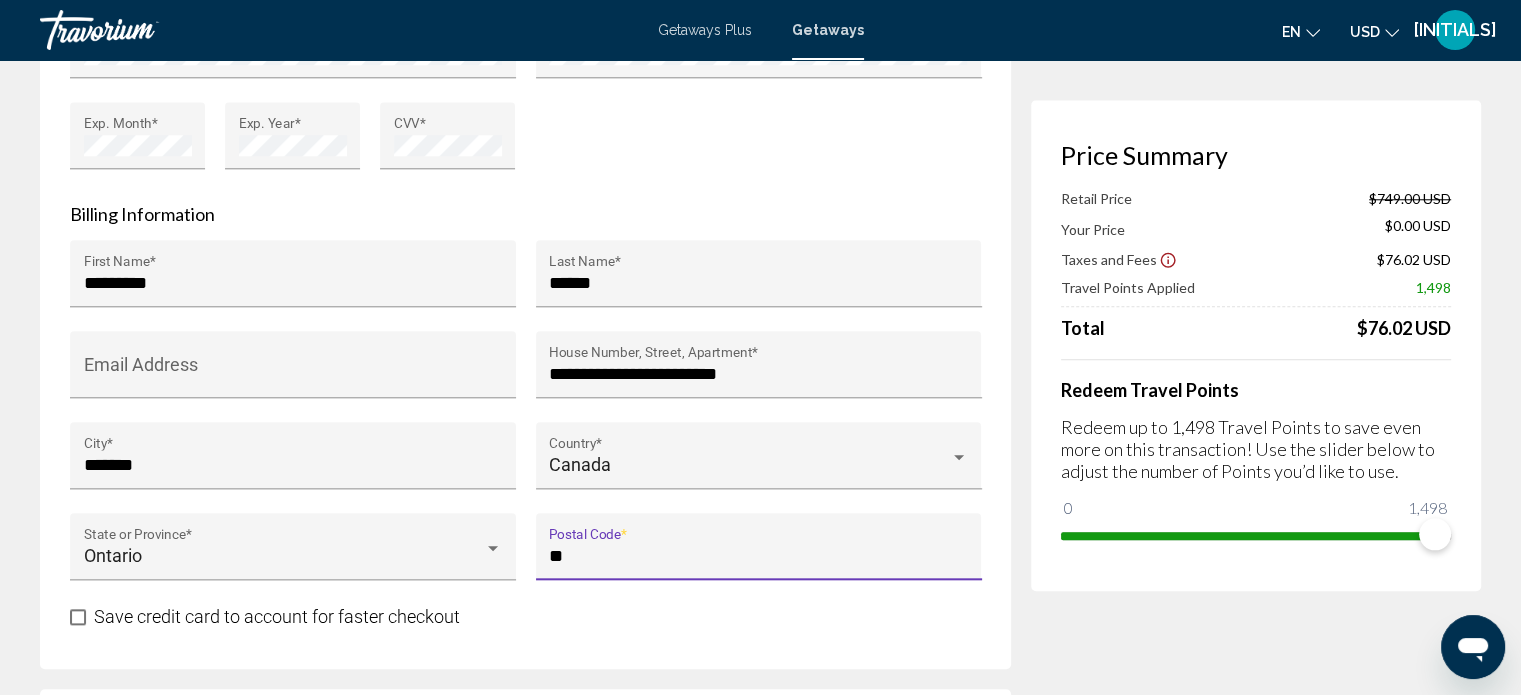 type on "*" 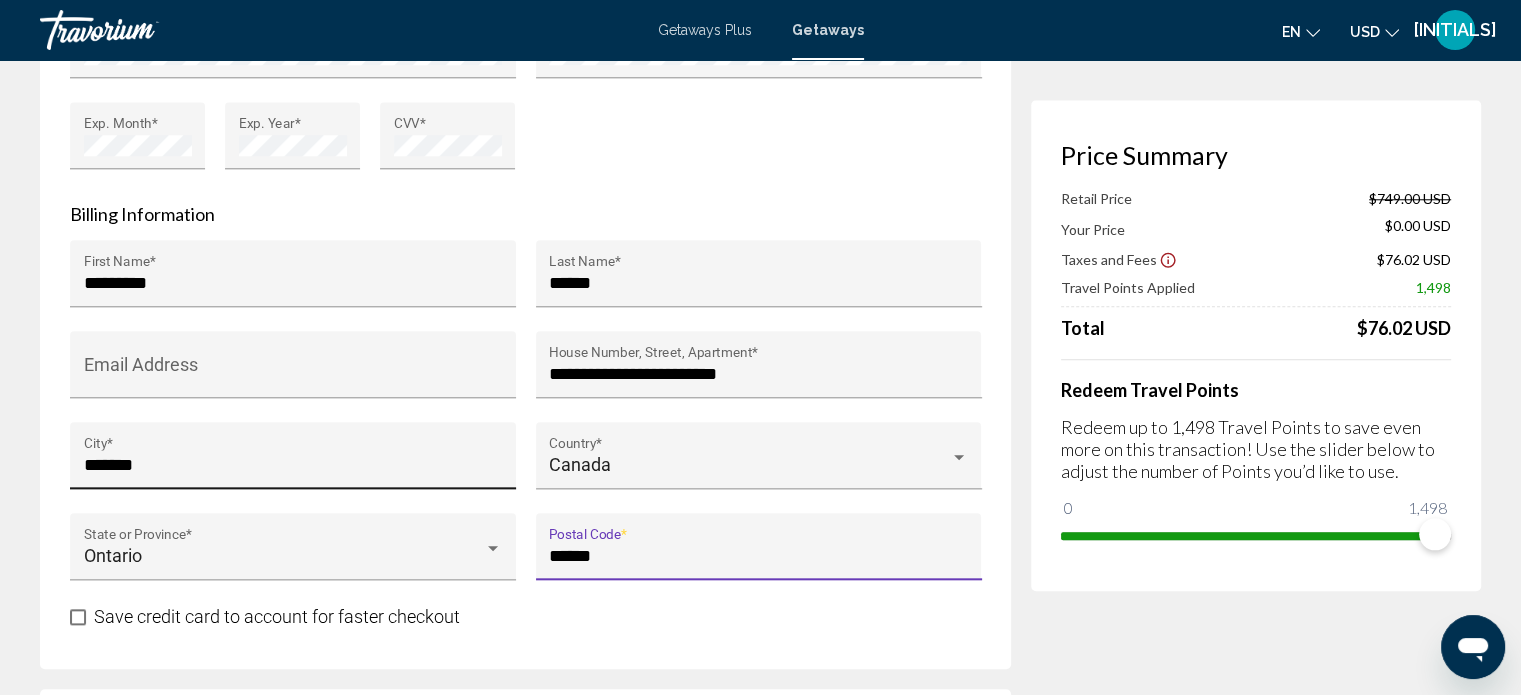 scroll, scrollTop: 0, scrollLeft: 0, axis: both 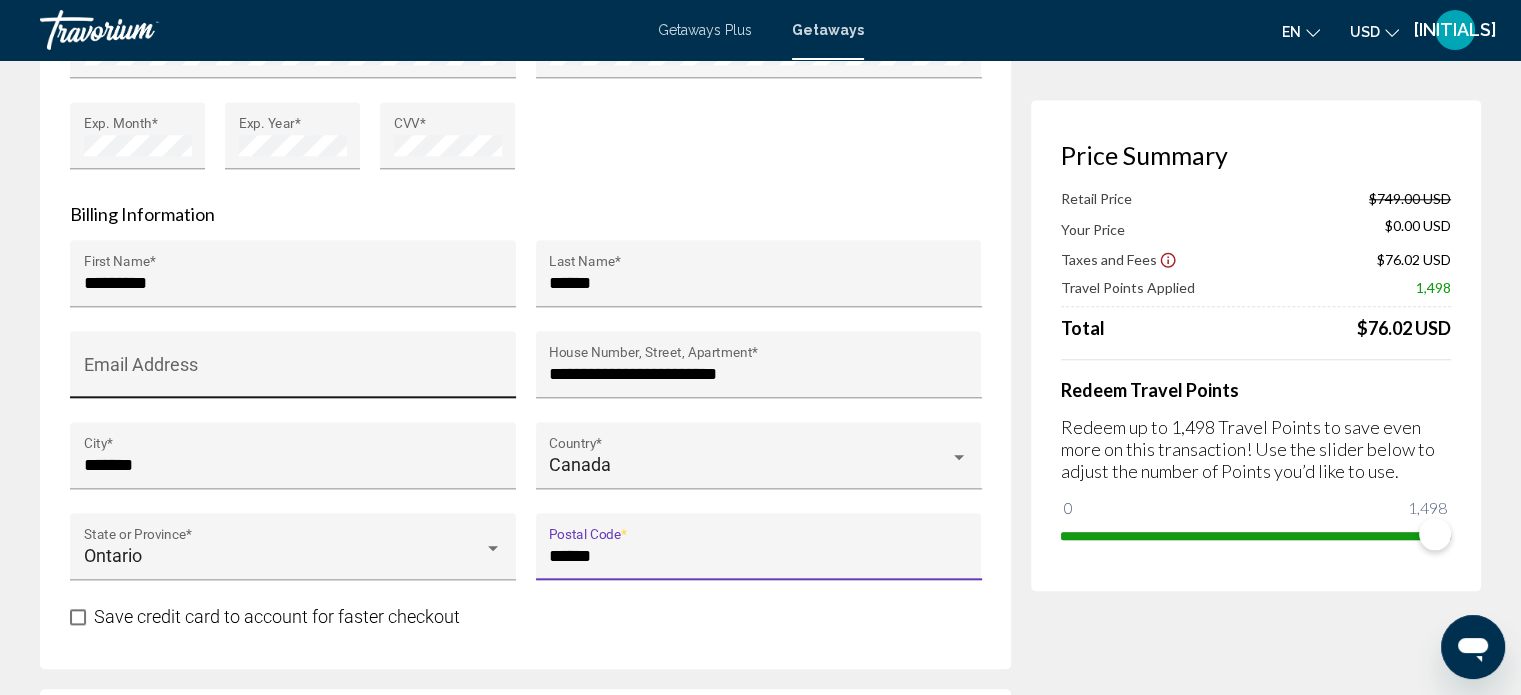 type on "******" 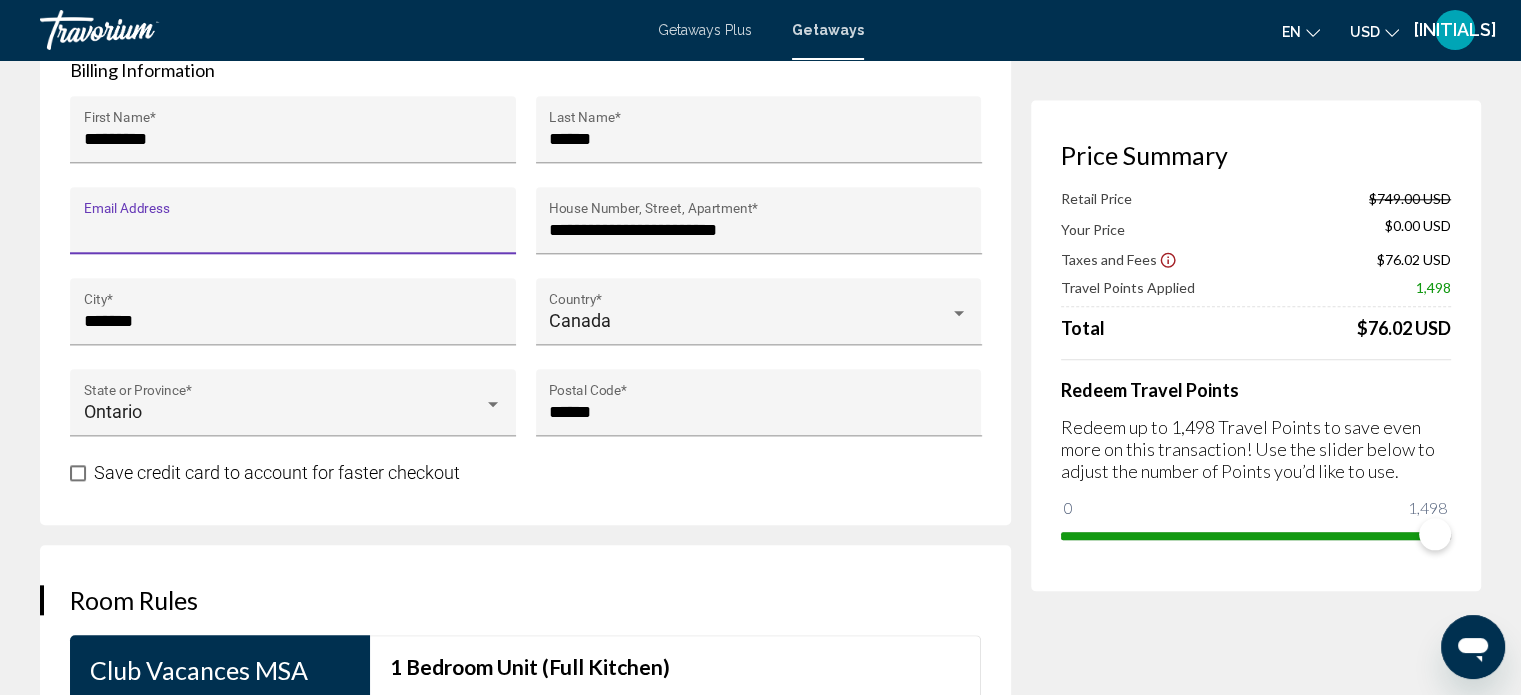 scroll, scrollTop: 2100, scrollLeft: 0, axis: vertical 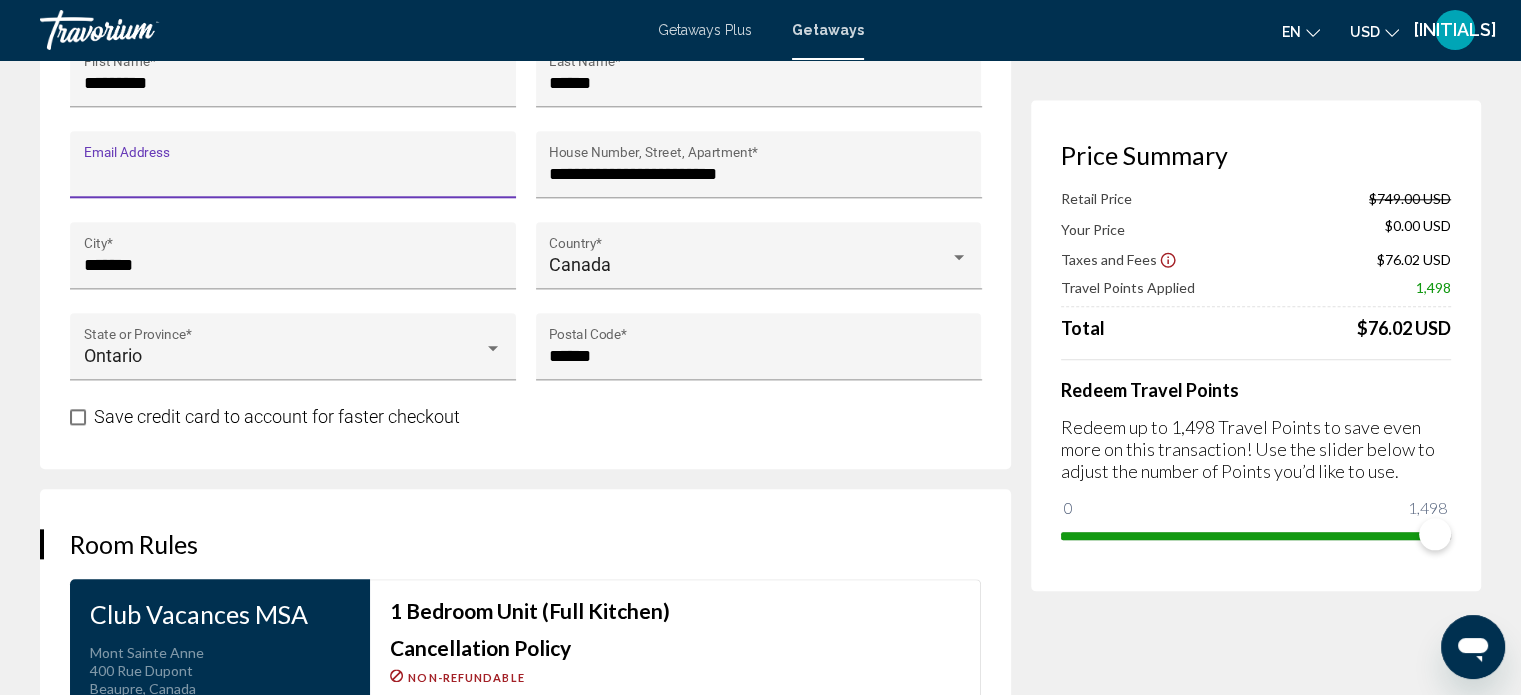 click at bounding box center (78, 417) 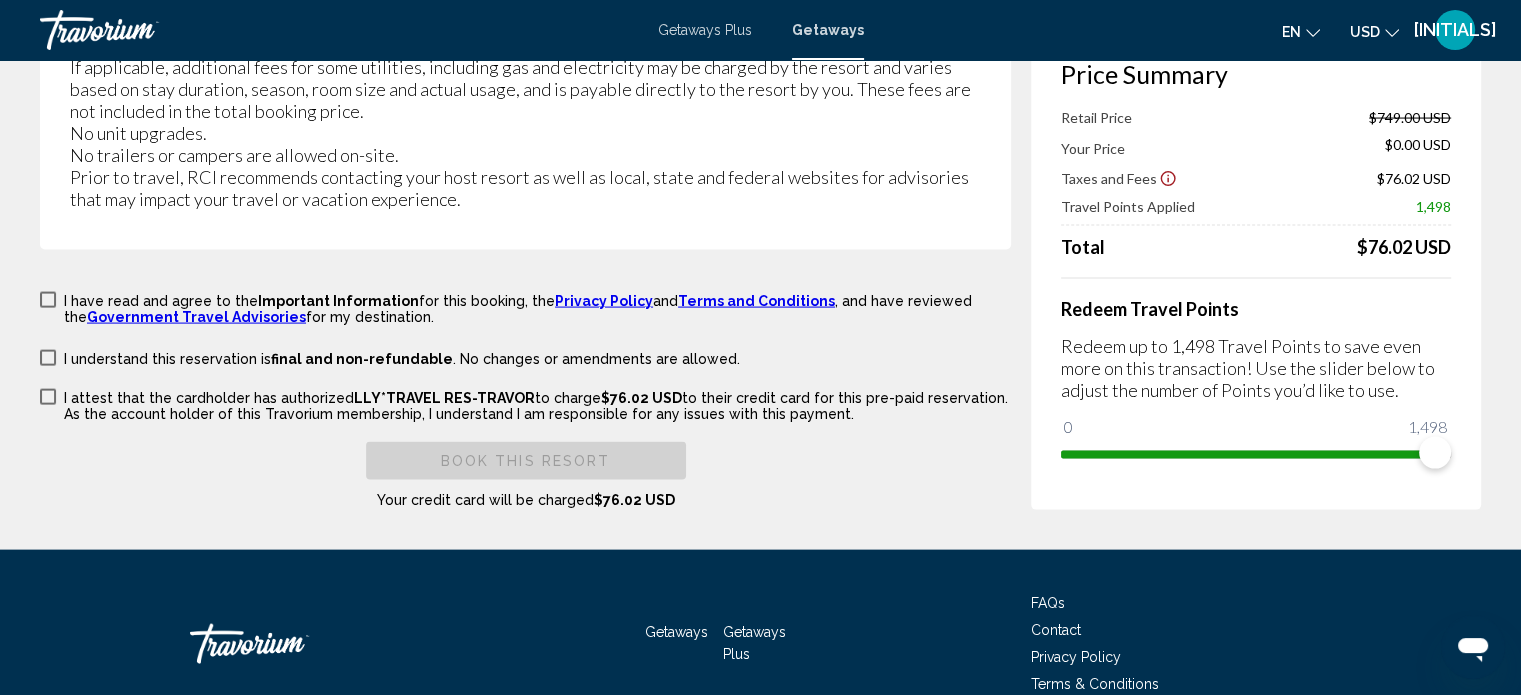 scroll, scrollTop: 4192, scrollLeft: 0, axis: vertical 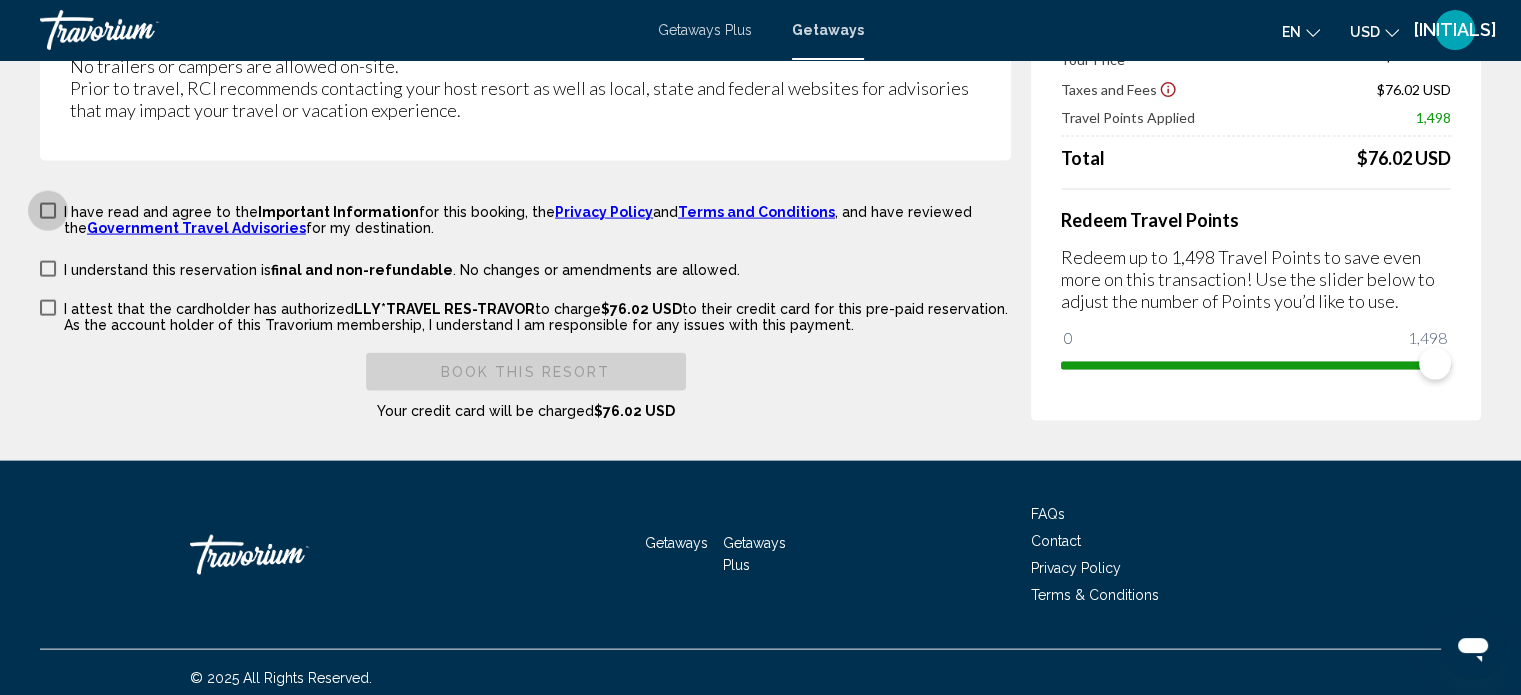 click at bounding box center (48, 211) 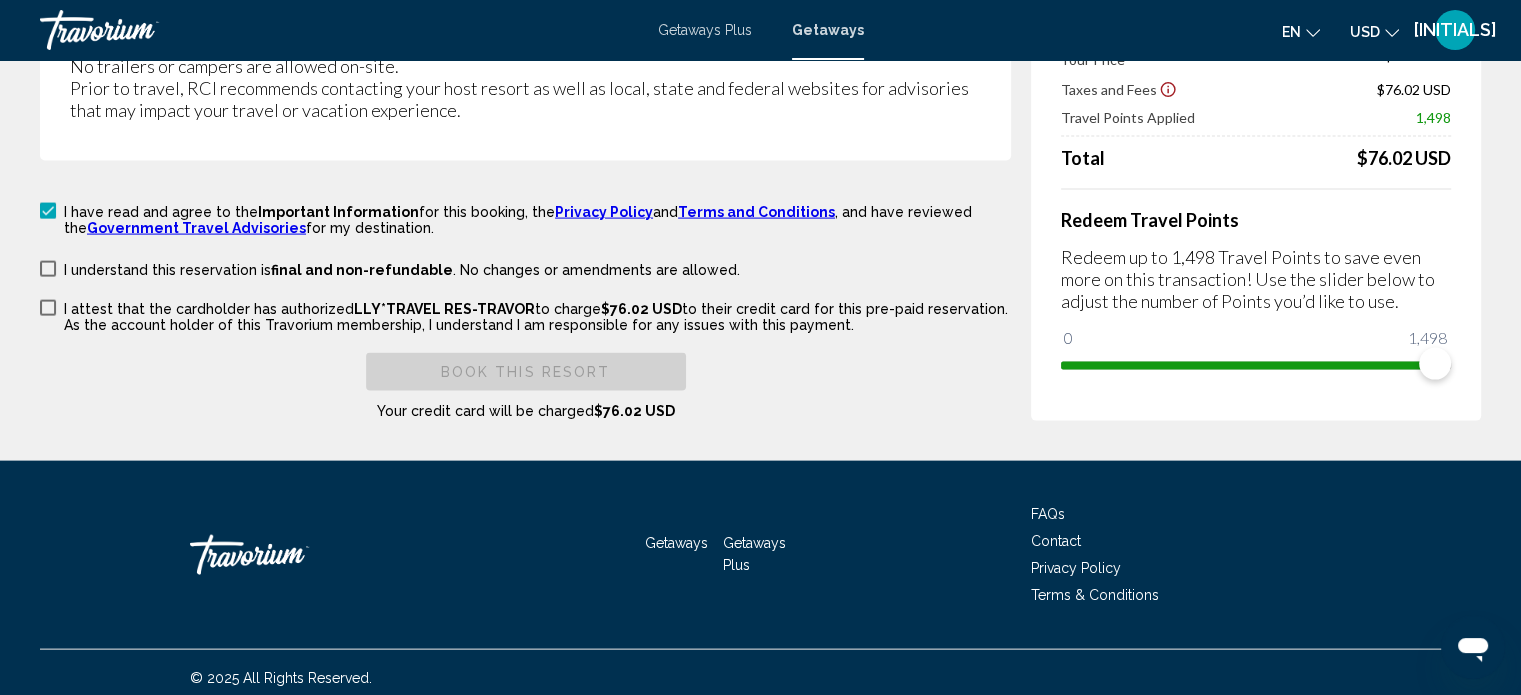 click at bounding box center [48, 269] 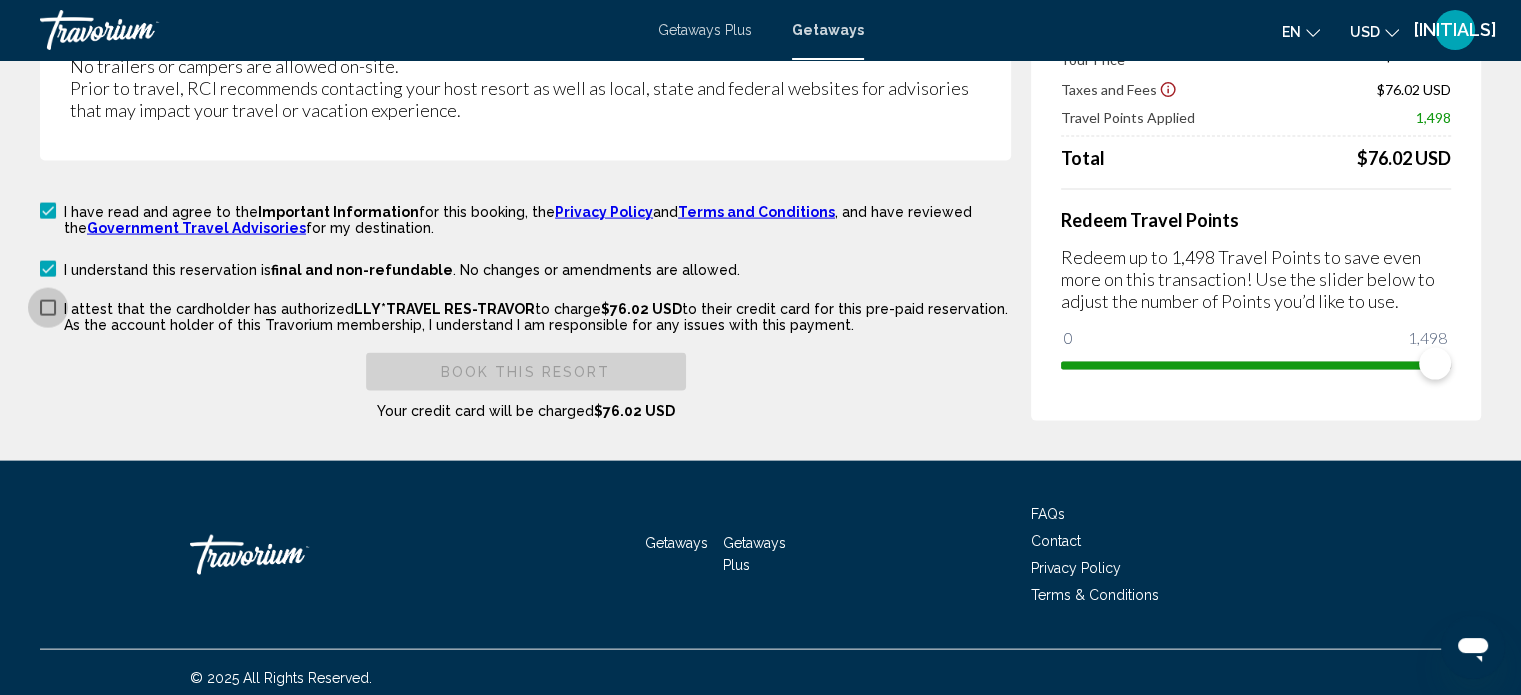 click at bounding box center [48, 308] 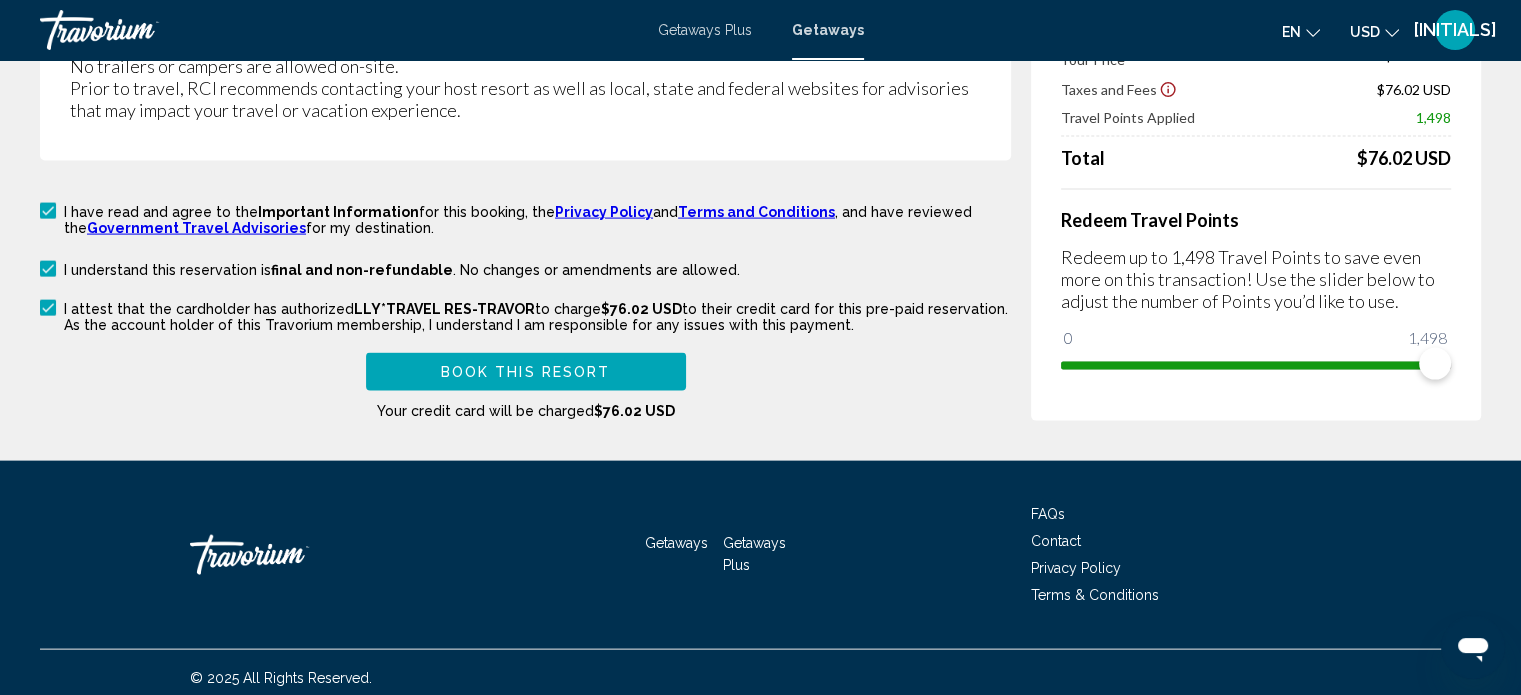 click on "Book this Resort" at bounding box center (526, 373) 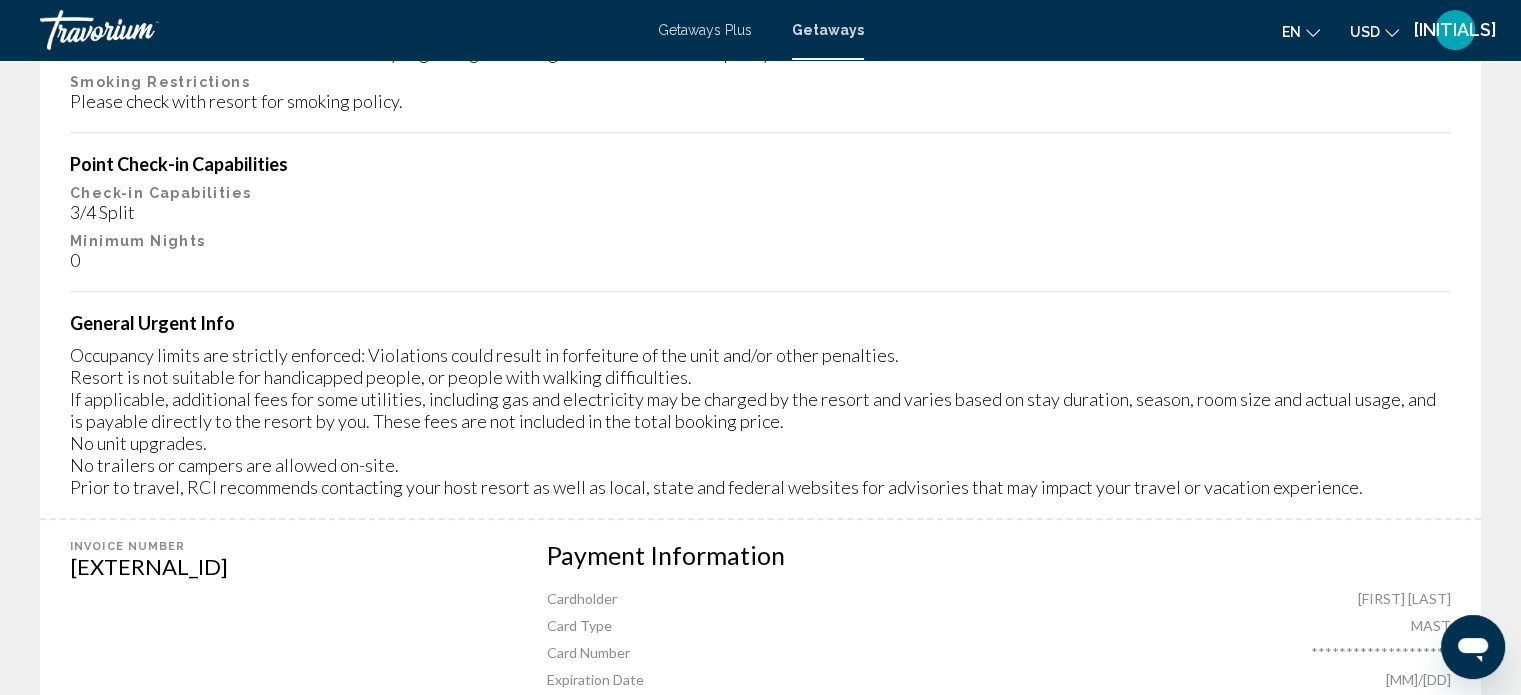 scroll, scrollTop: 1600, scrollLeft: 0, axis: vertical 